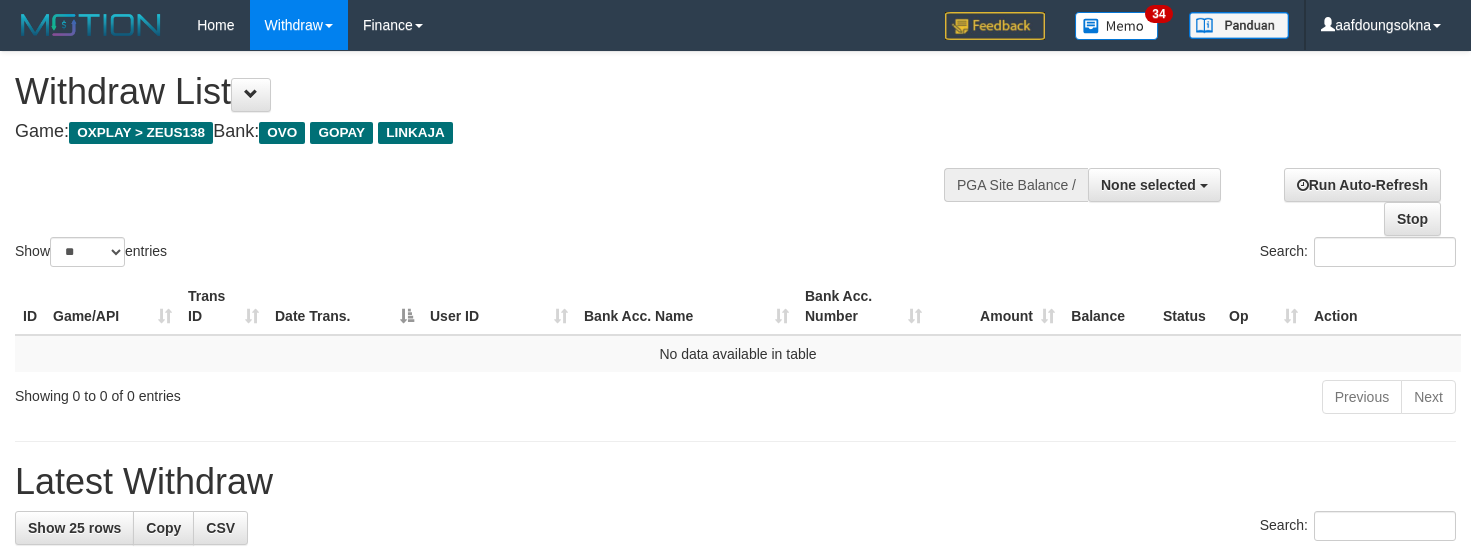 select 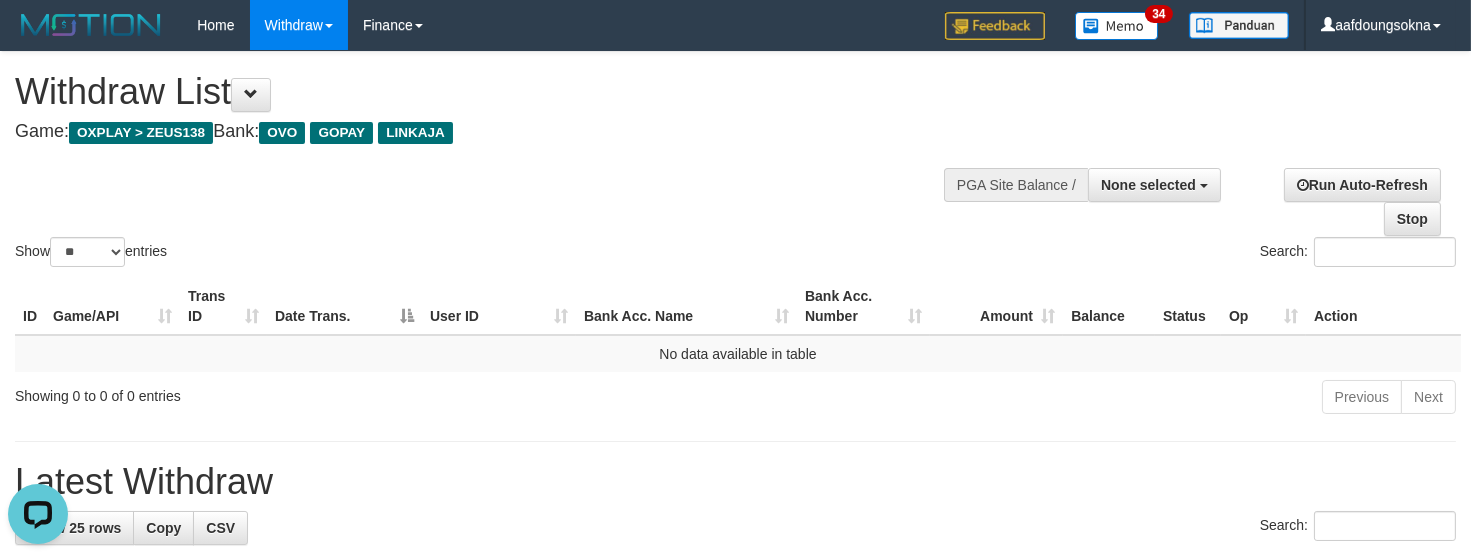 scroll, scrollTop: 0, scrollLeft: 0, axis: both 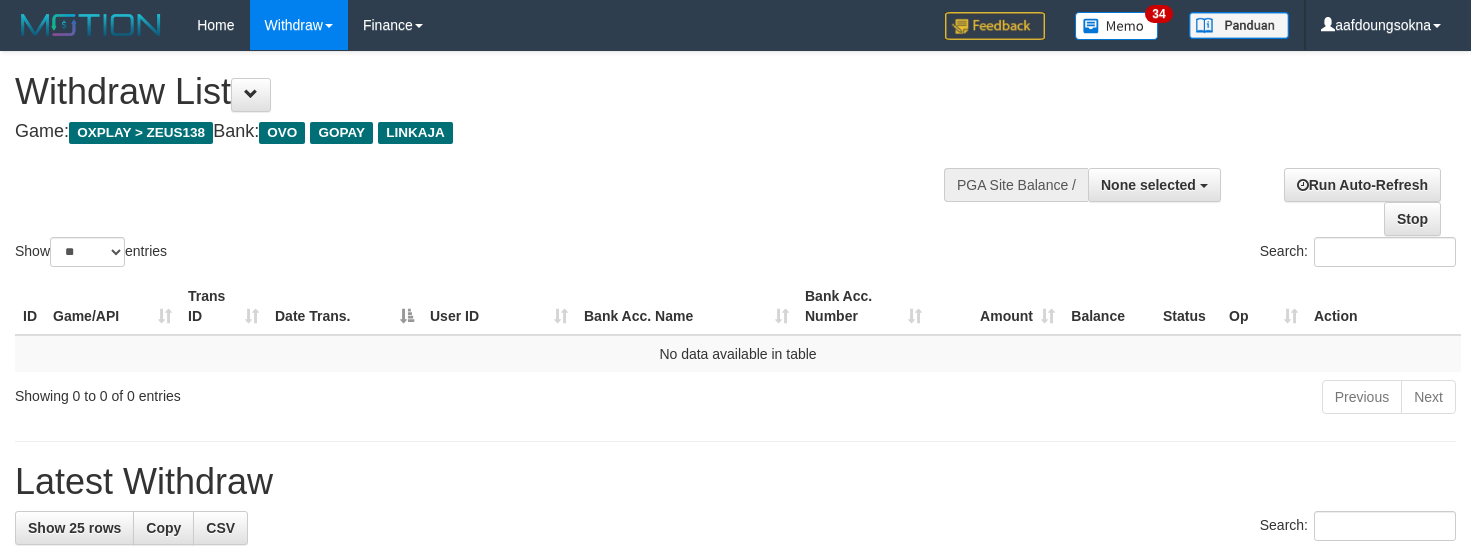 select 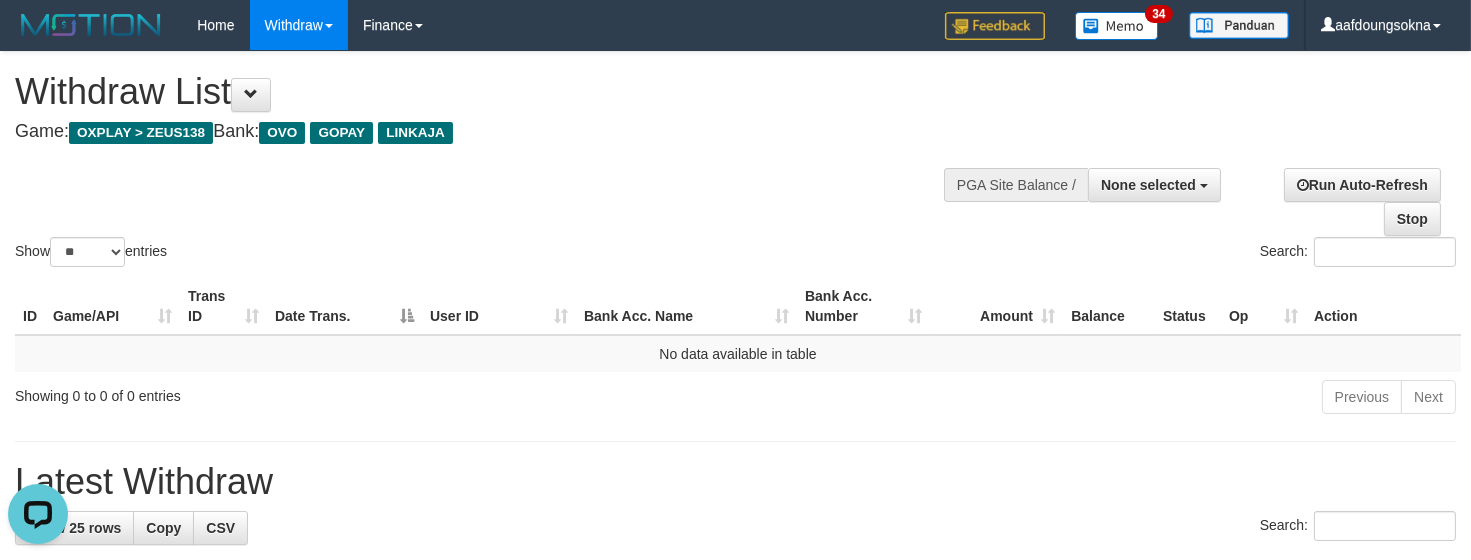 scroll, scrollTop: 0, scrollLeft: 0, axis: both 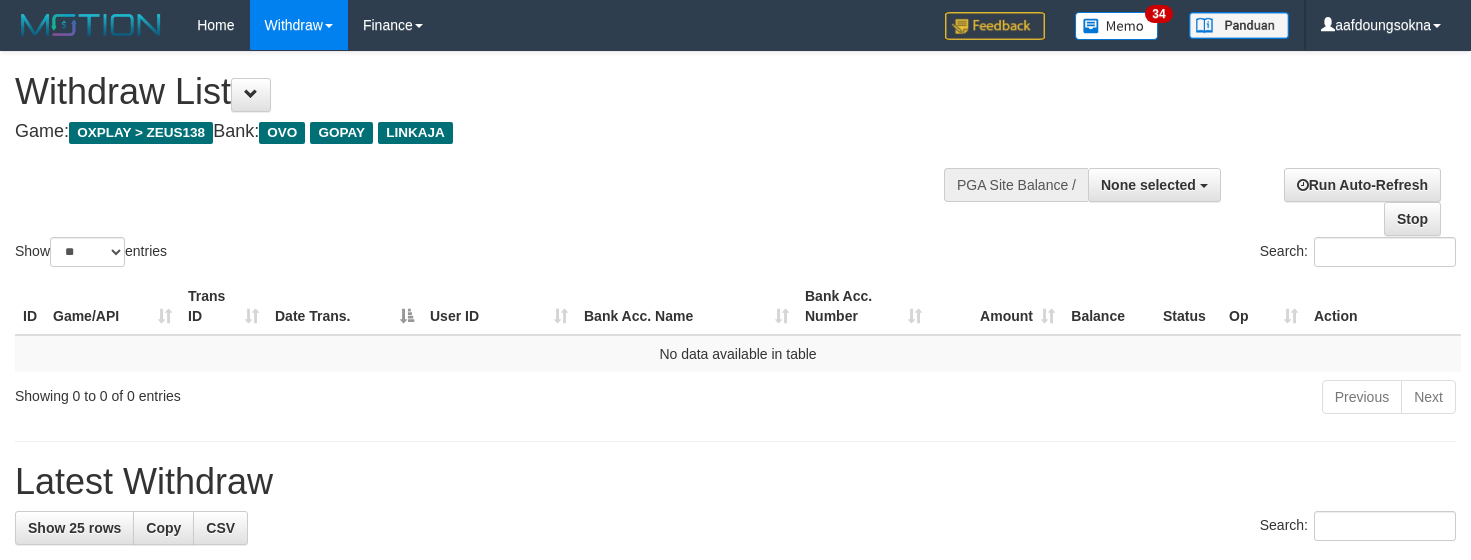 select 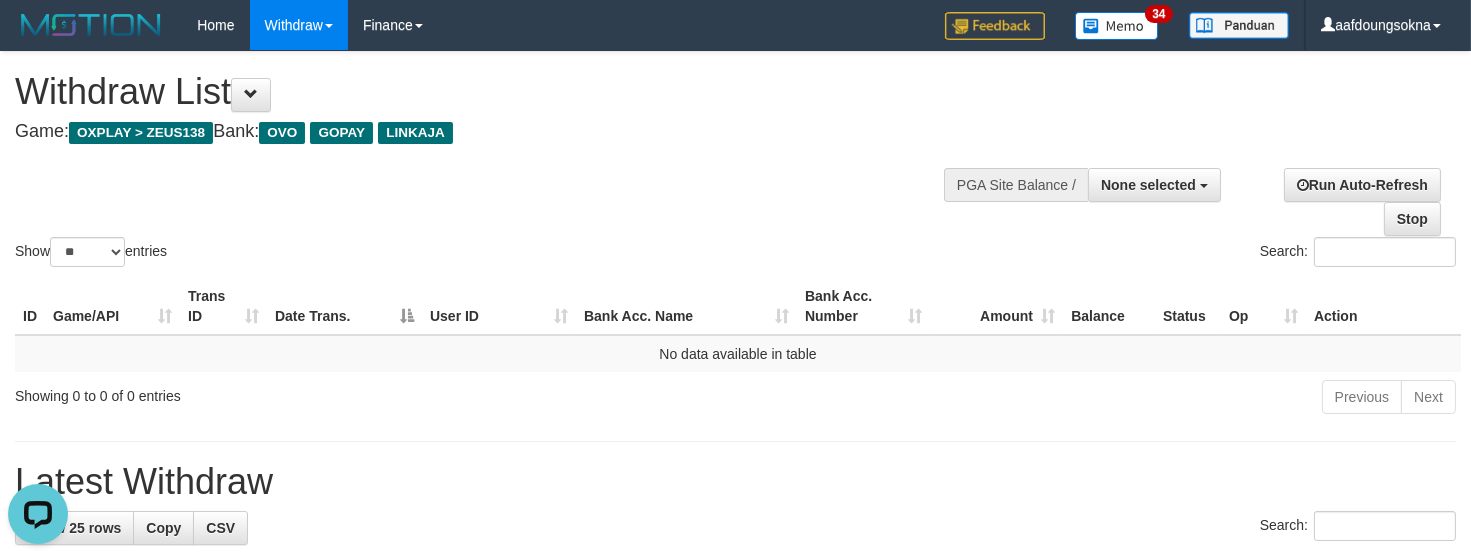 scroll, scrollTop: 0, scrollLeft: 0, axis: both 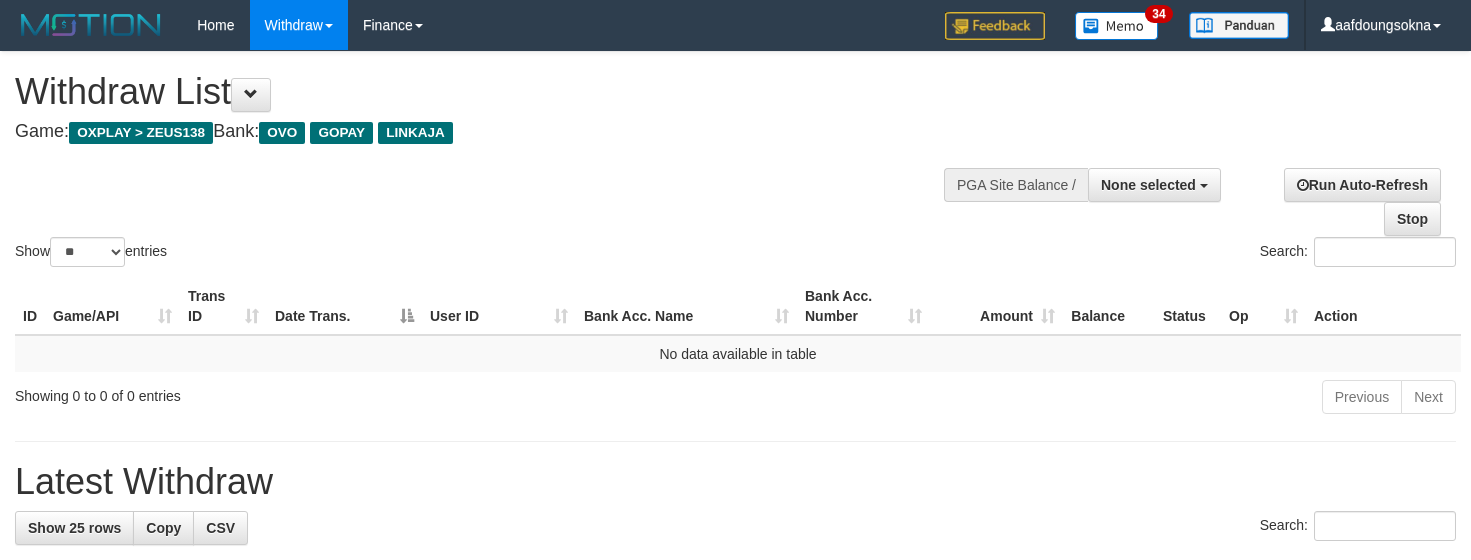select 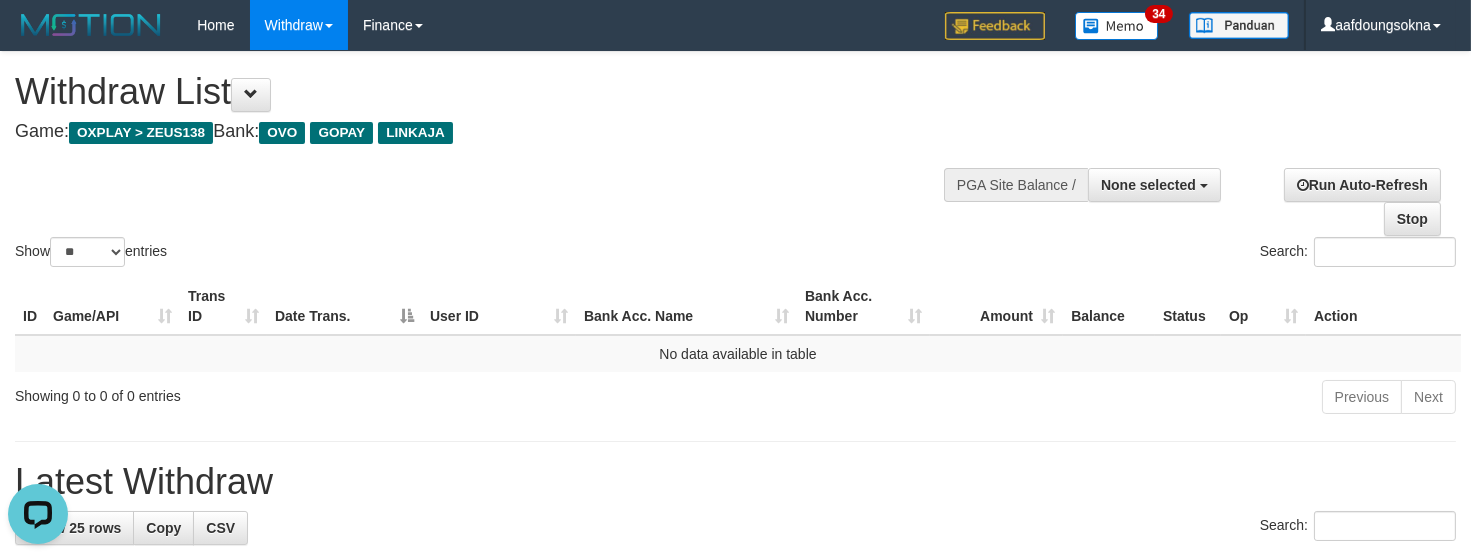 scroll, scrollTop: 0, scrollLeft: 0, axis: both 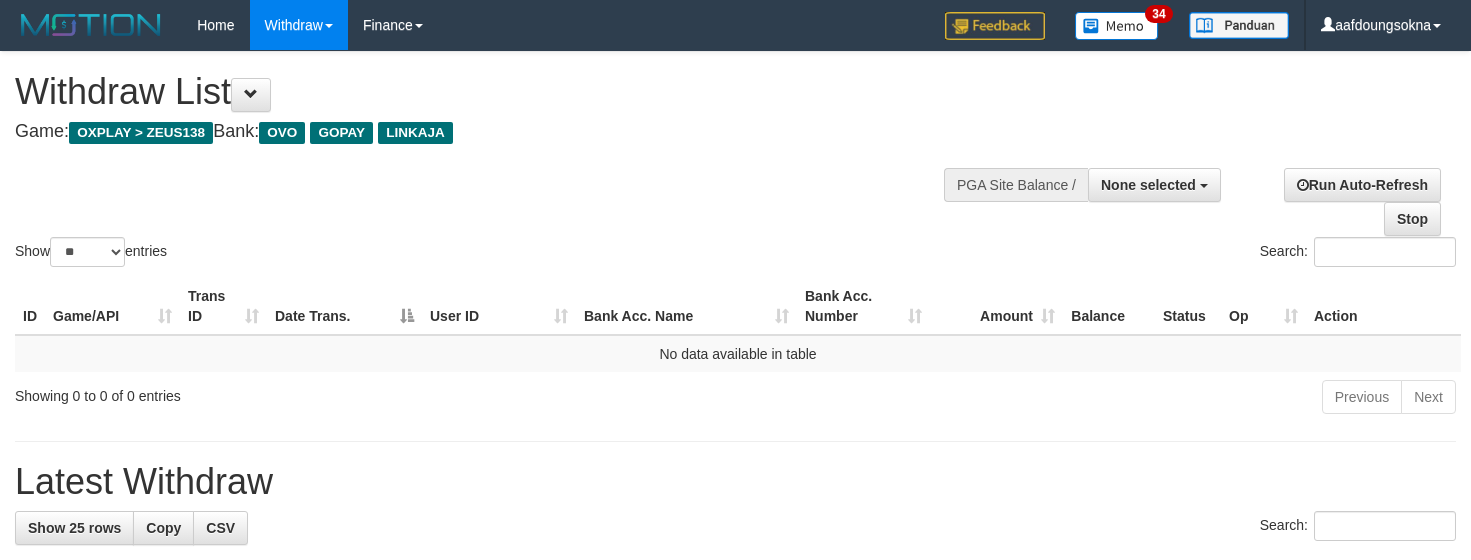 select 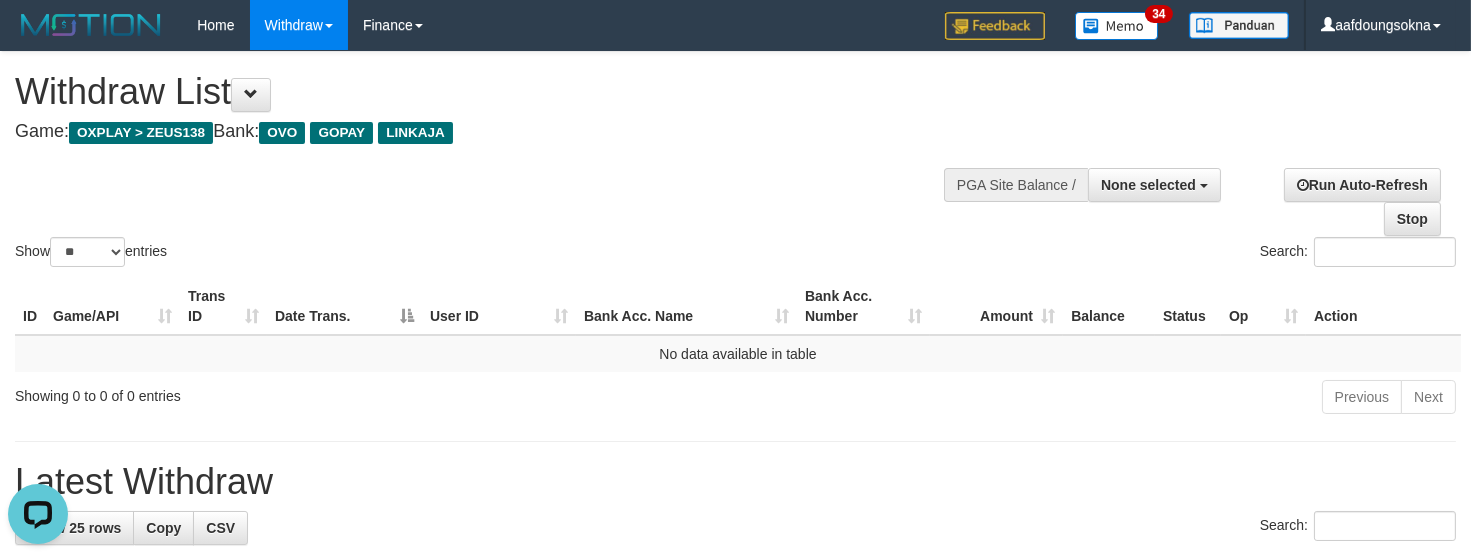 scroll, scrollTop: 0, scrollLeft: 0, axis: both 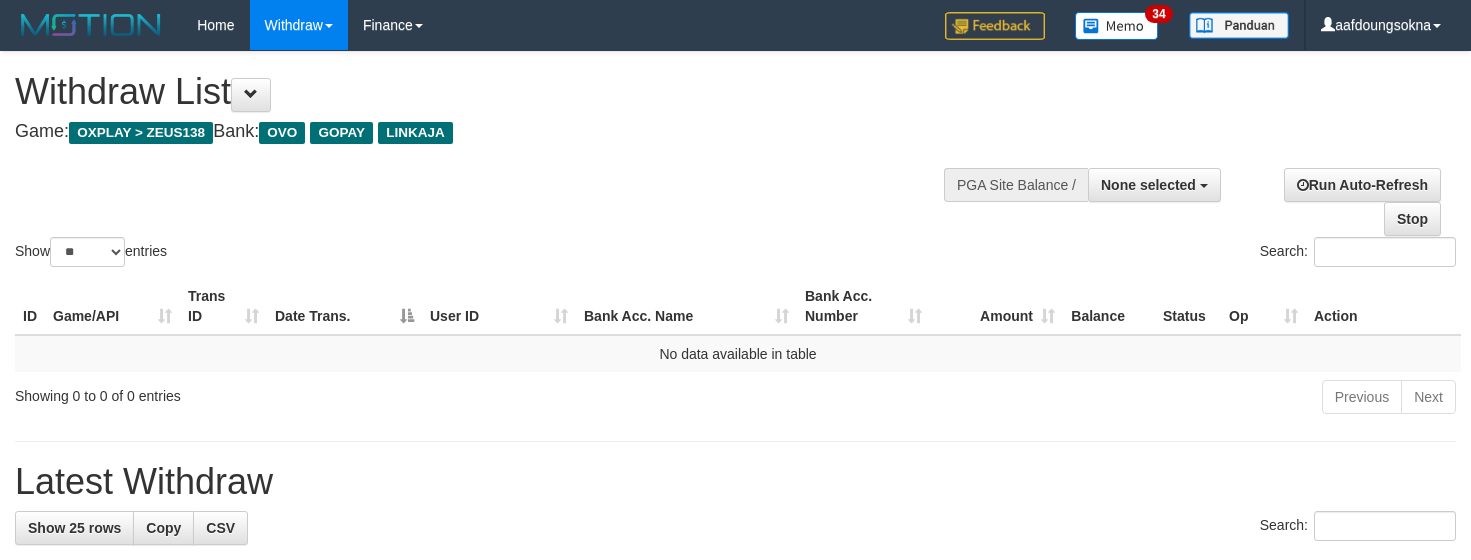 select 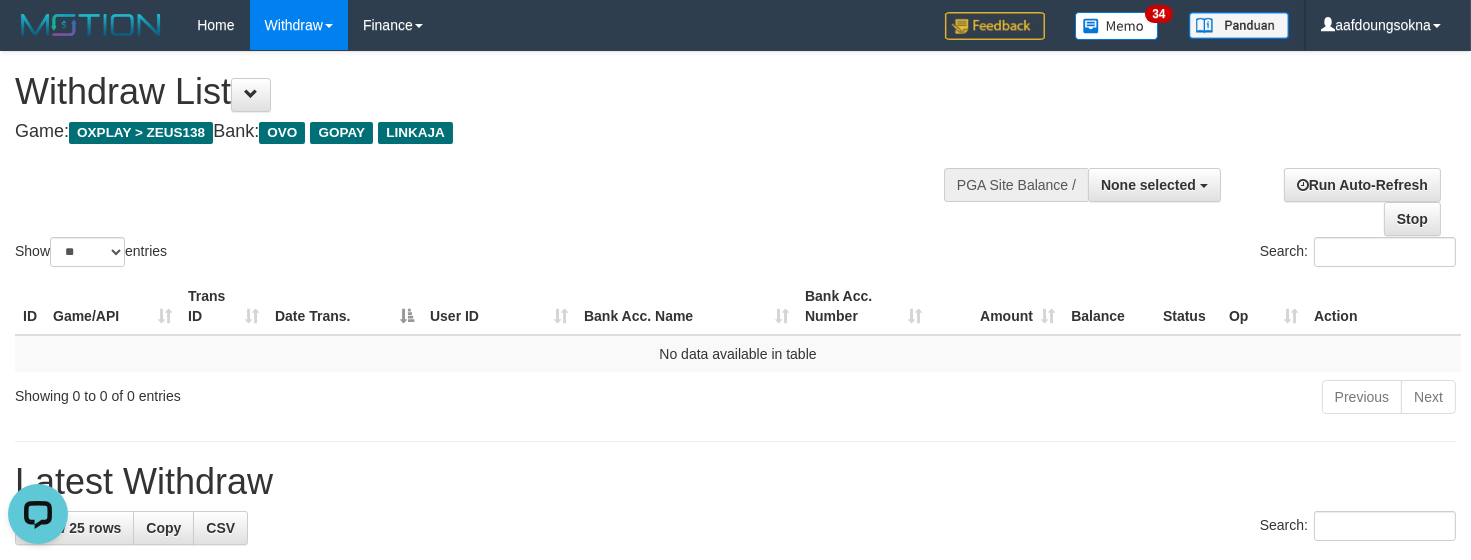scroll, scrollTop: 0, scrollLeft: 0, axis: both 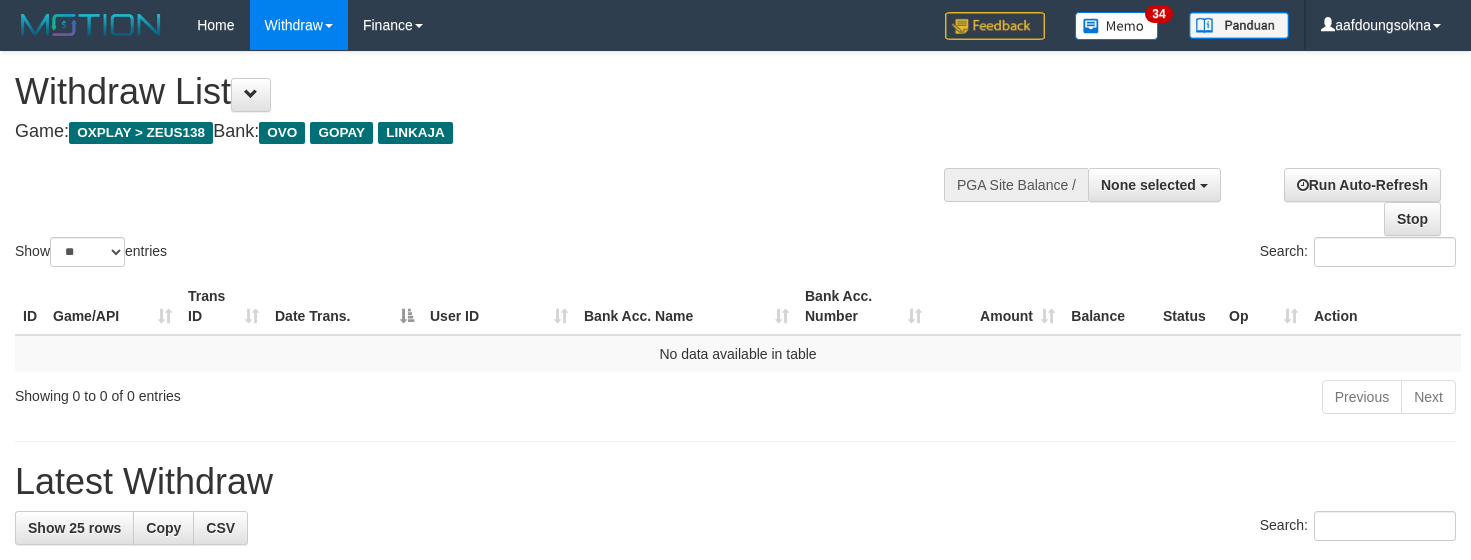 select 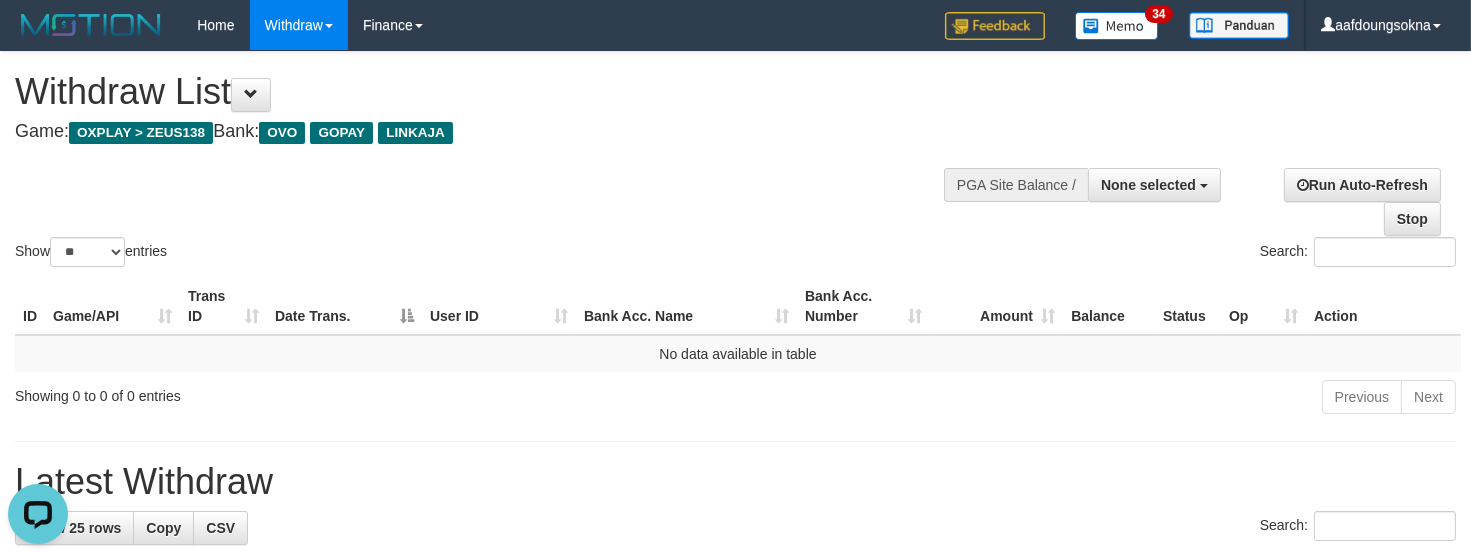 scroll, scrollTop: 0, scrollLeft: 0, axis: both 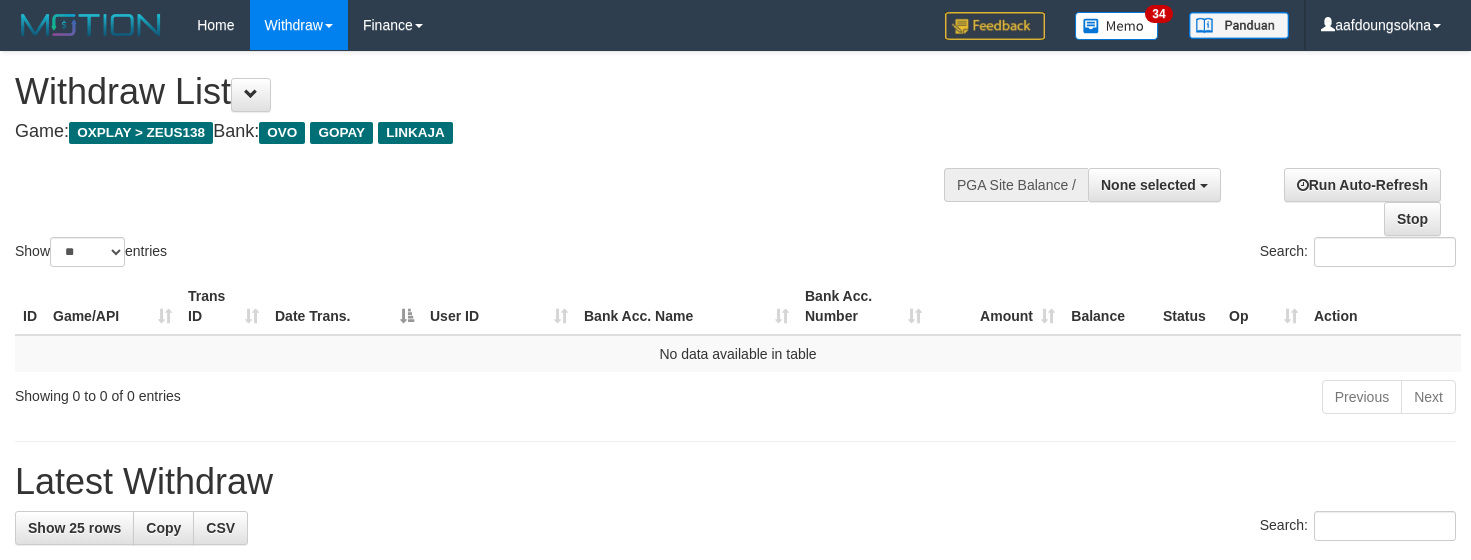 select 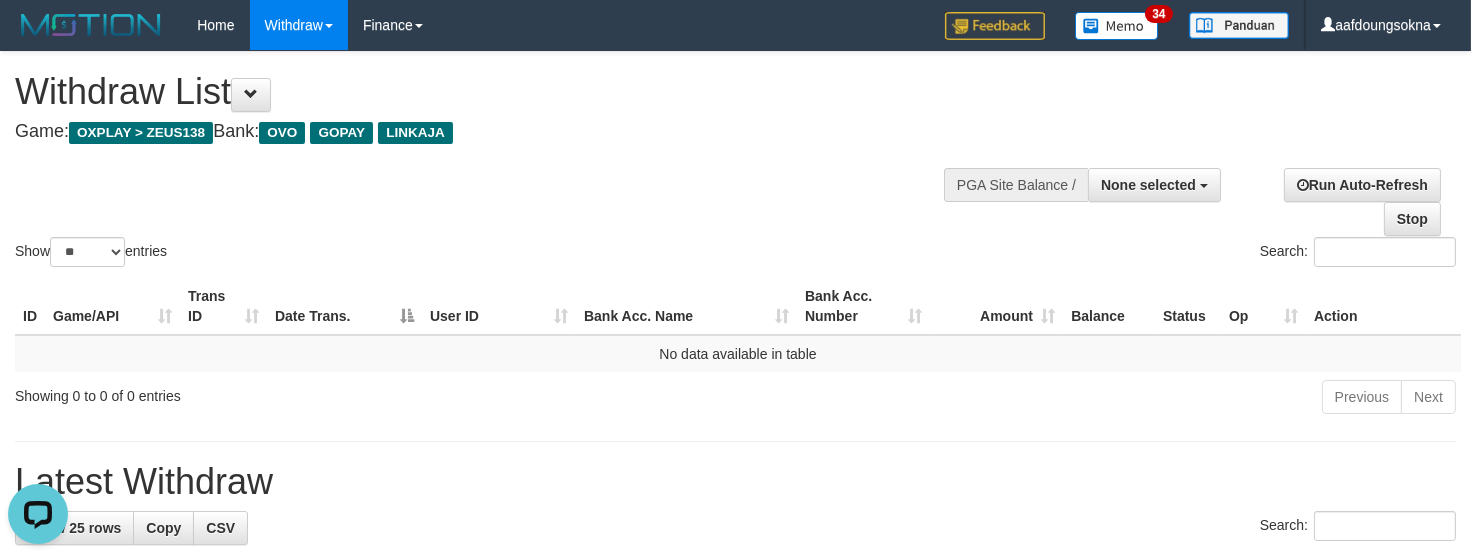 scroll, scrollTop: 0, scrollLeft: 0, axis: both 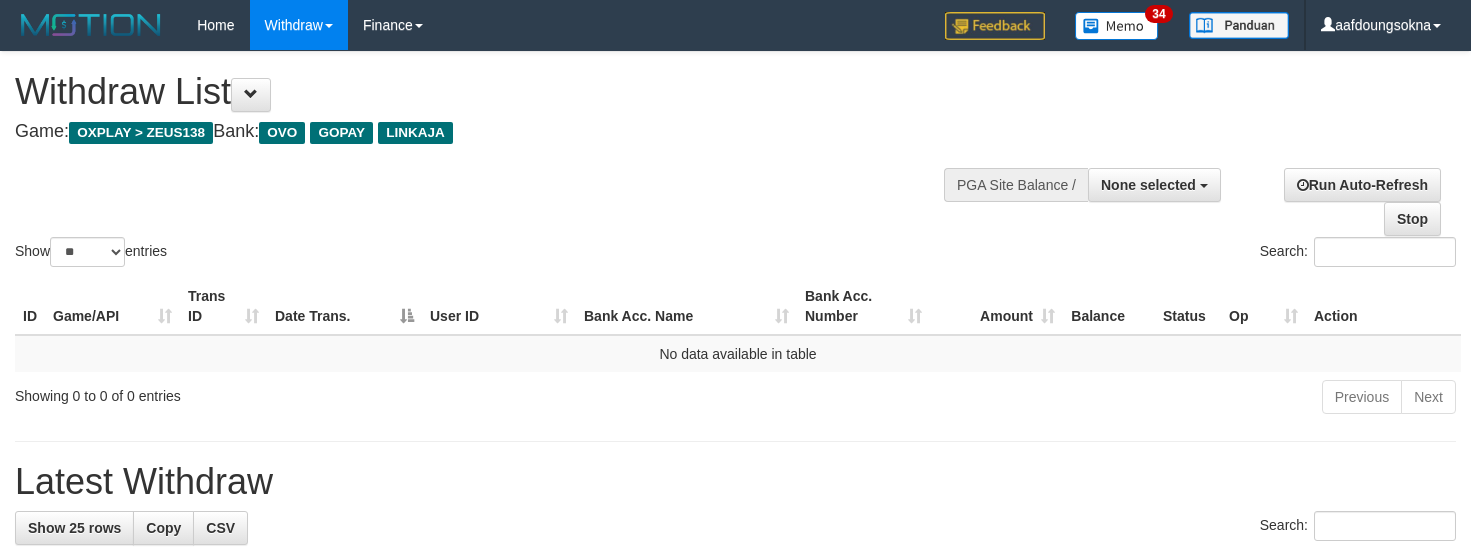 select 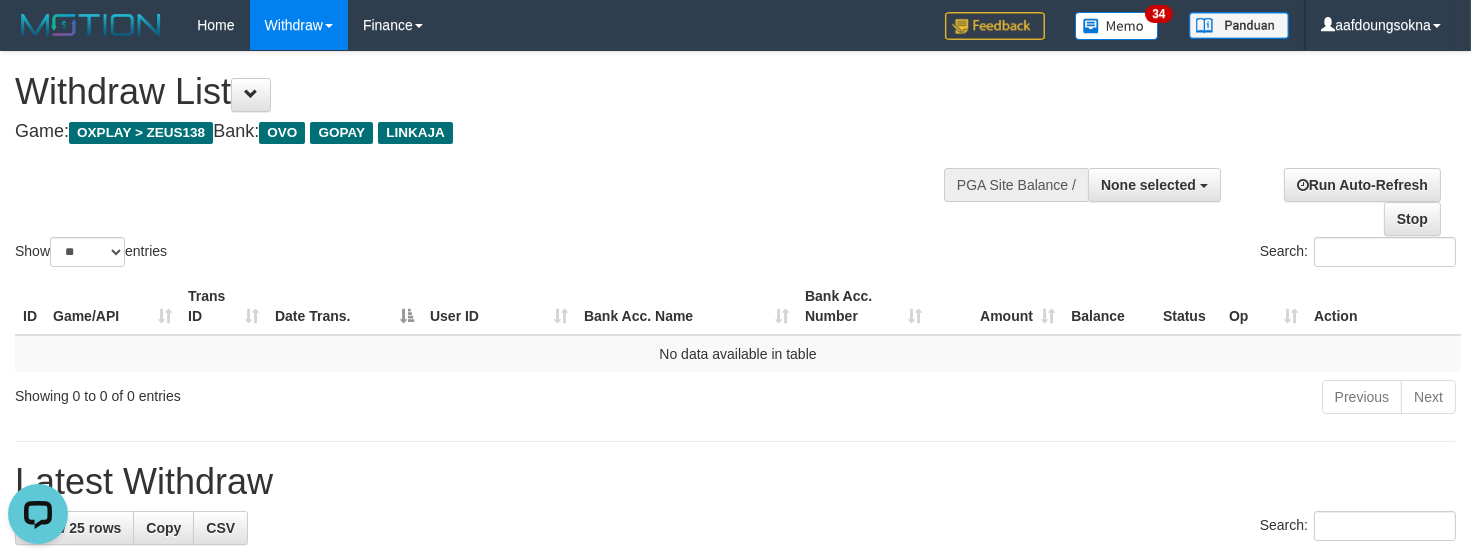 scroll, scrollTop: 0, scrollLeft: 0, axis: both 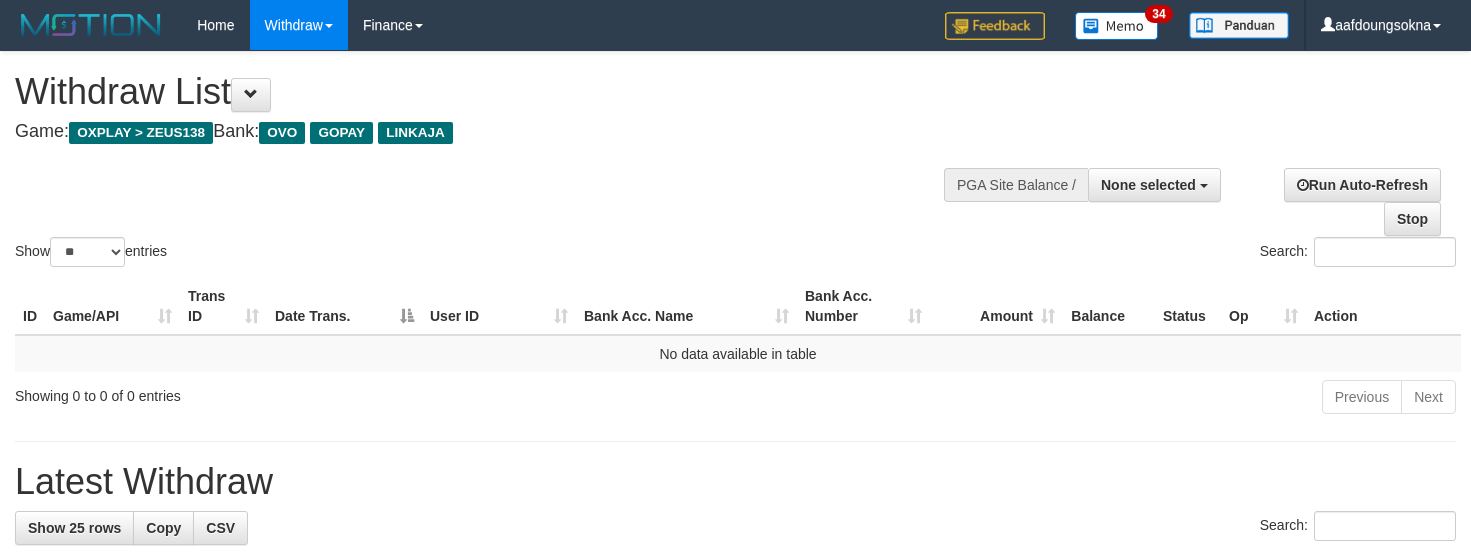 select 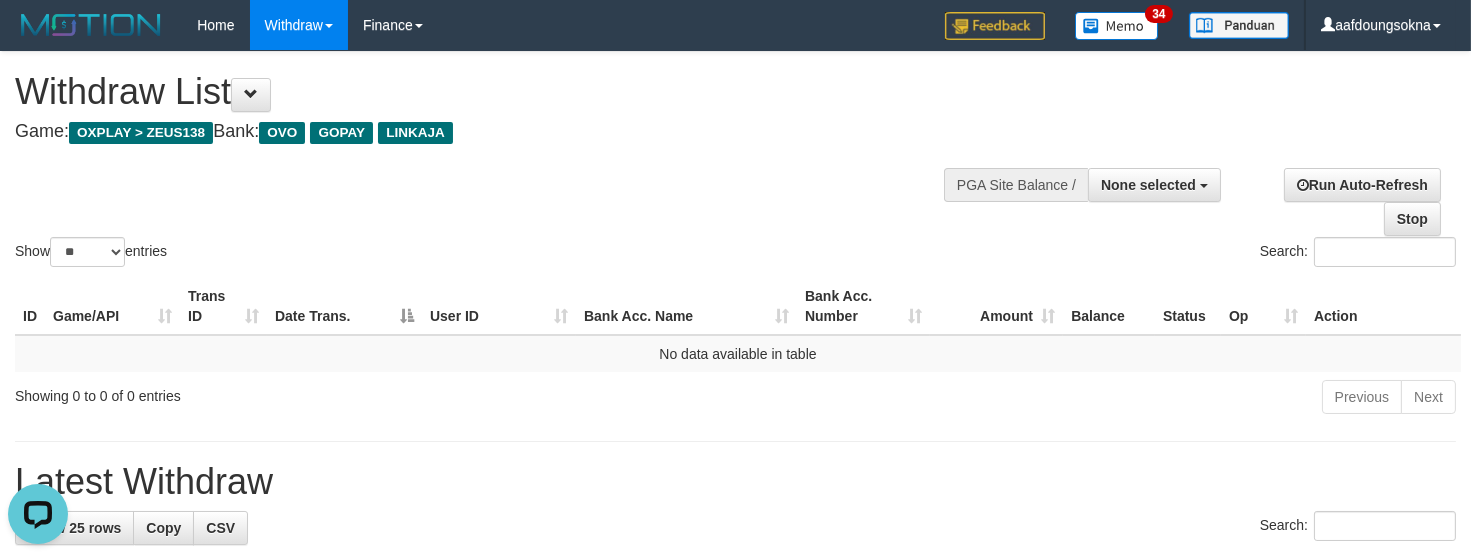 scroll, scrollTop: 0, scrollLeft: 0, axis: both 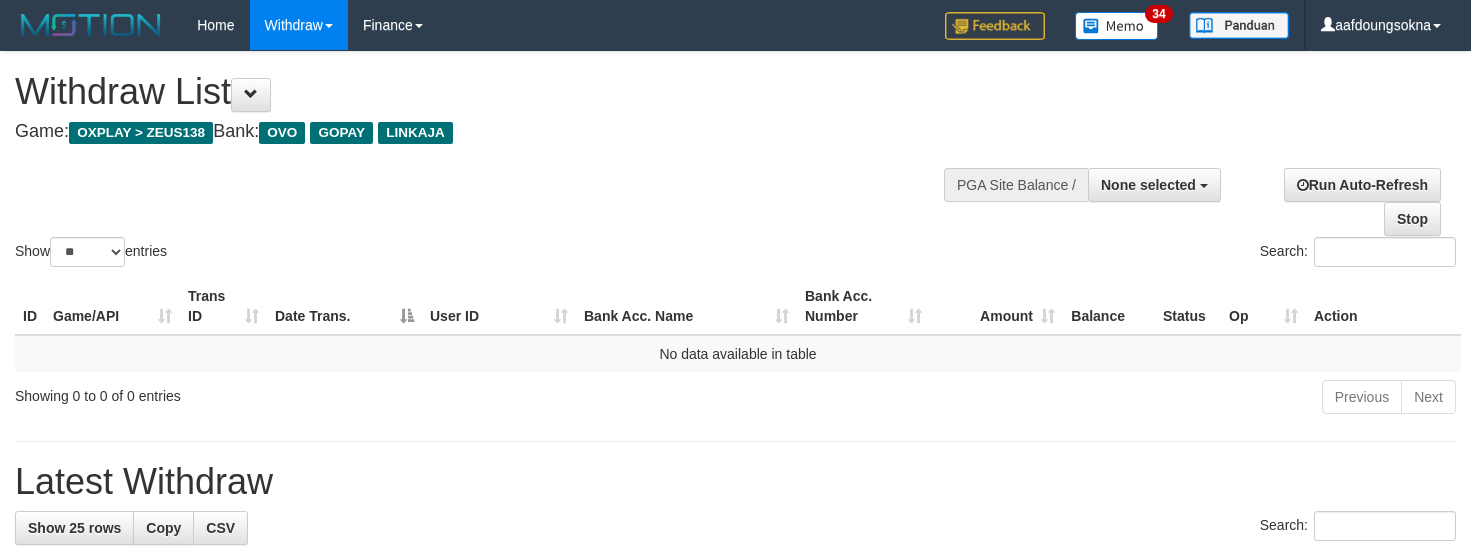 select 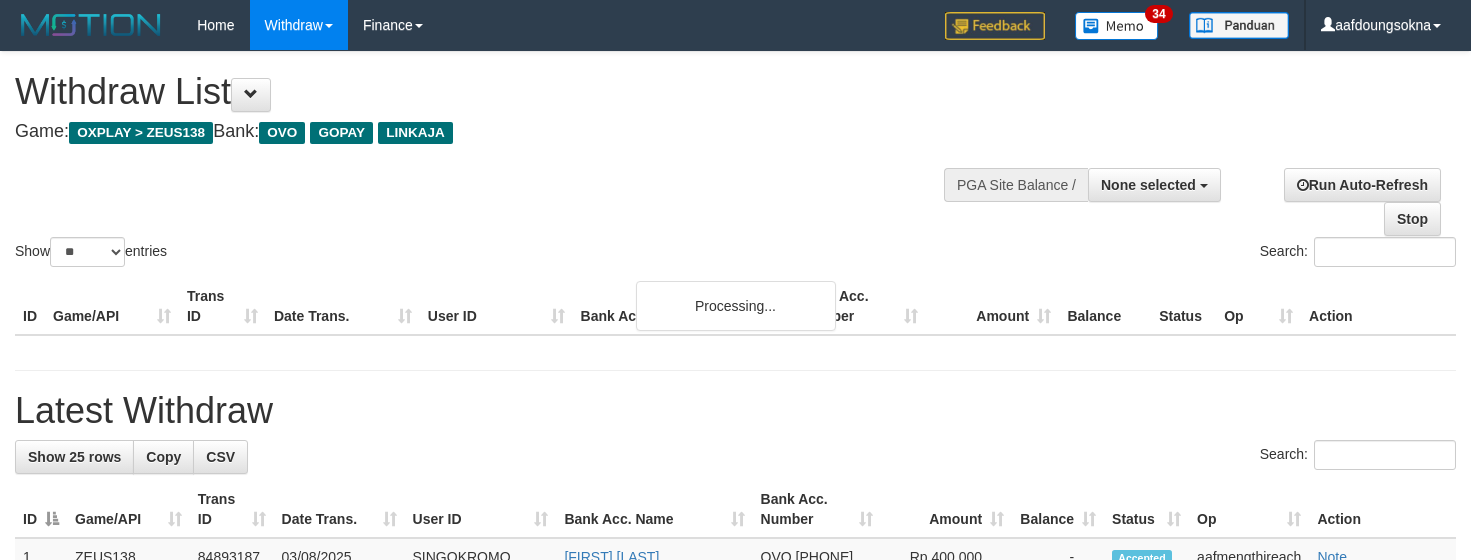 select 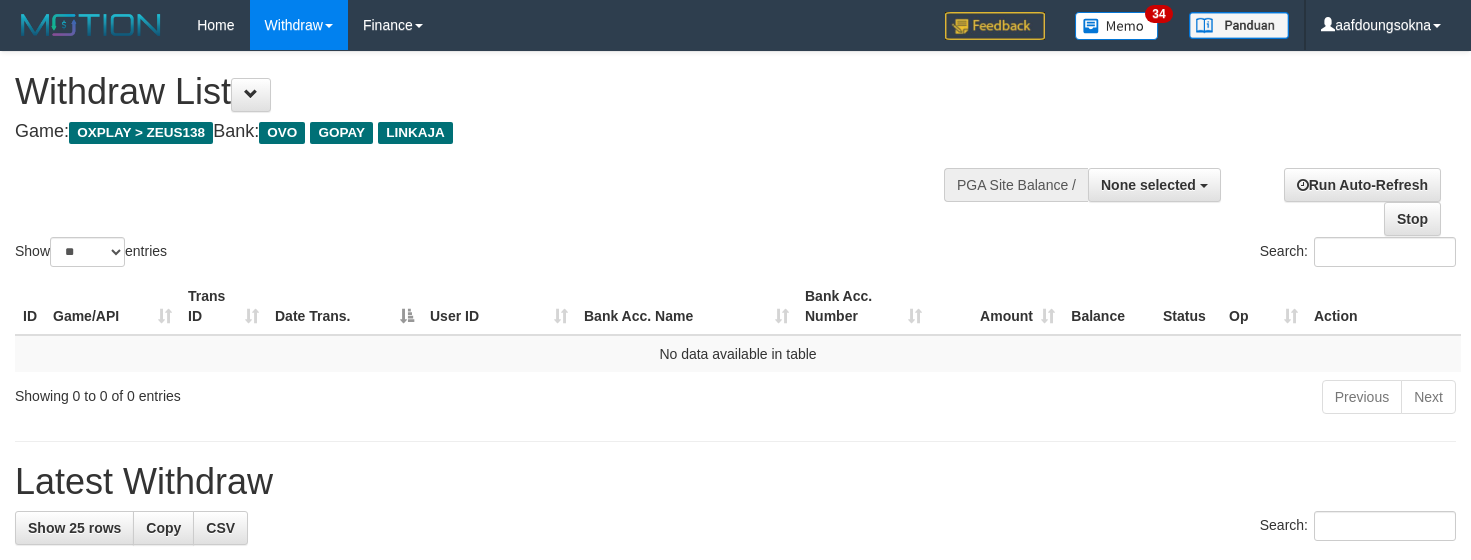 select 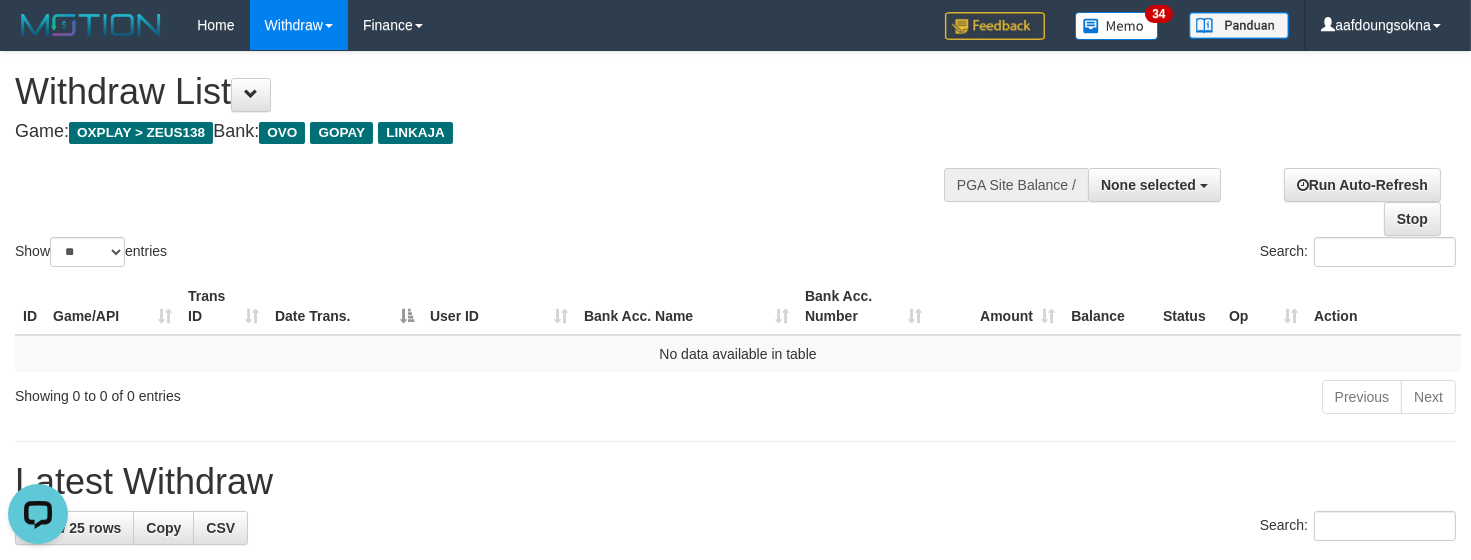 scroll, scrollTop: 0, scrollLeft: 0, axis: both 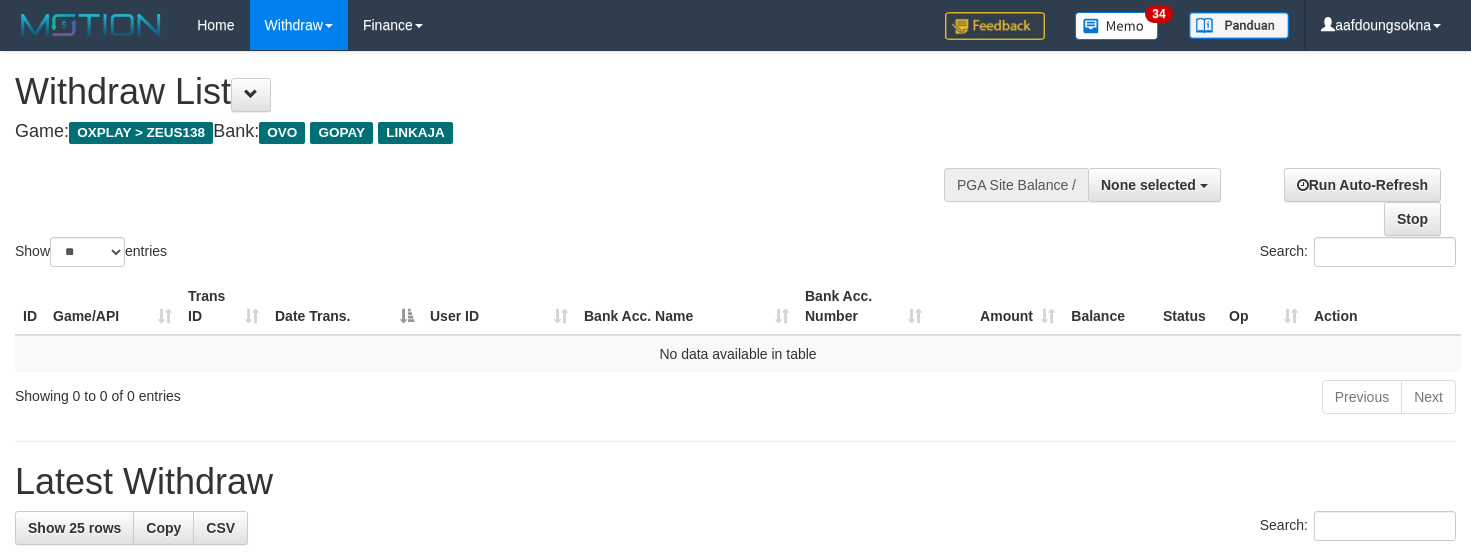 select 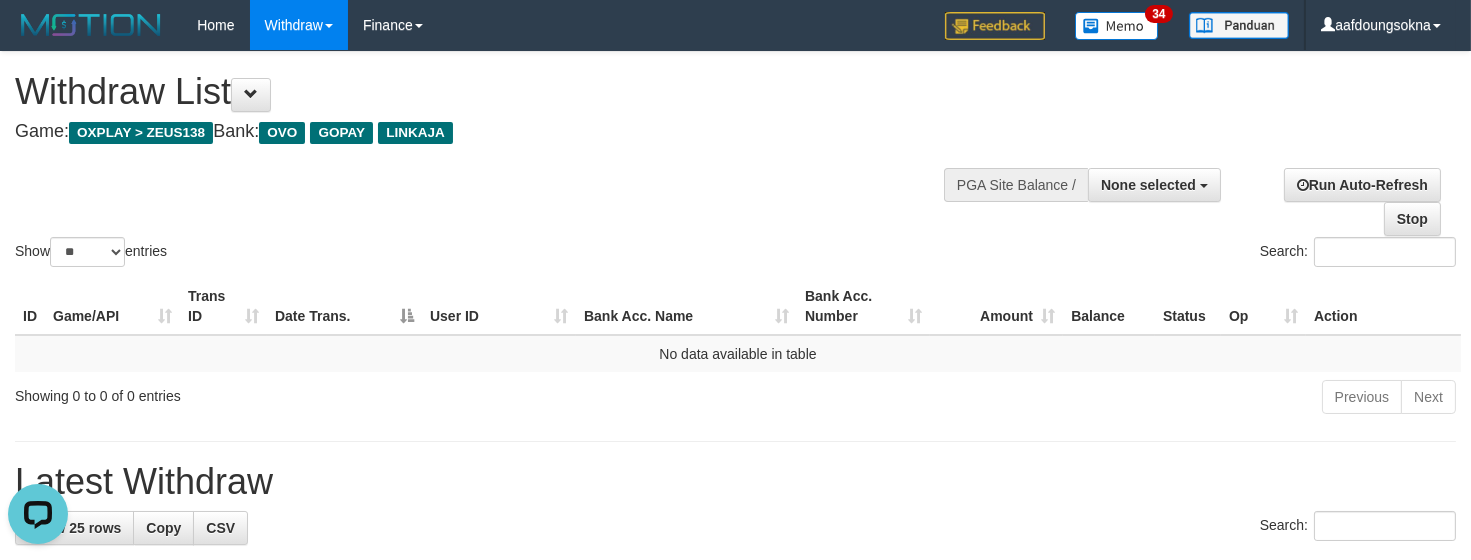 scroll, scrollTop: 0, scrollLeft: 0, axis: both 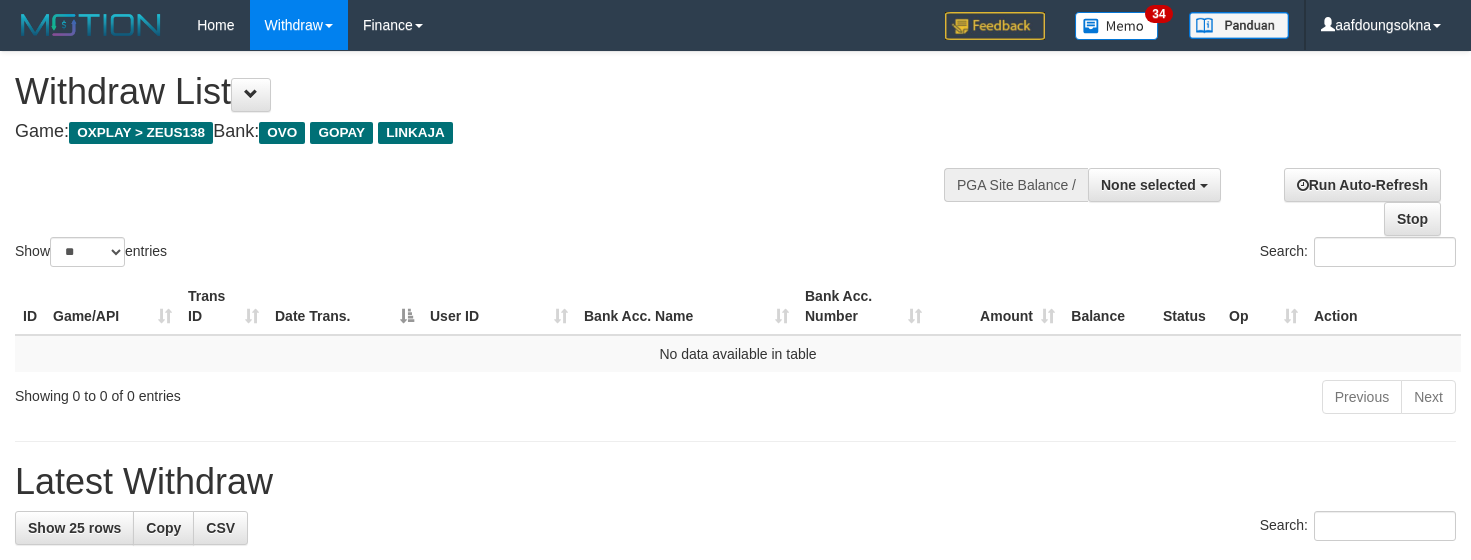 select 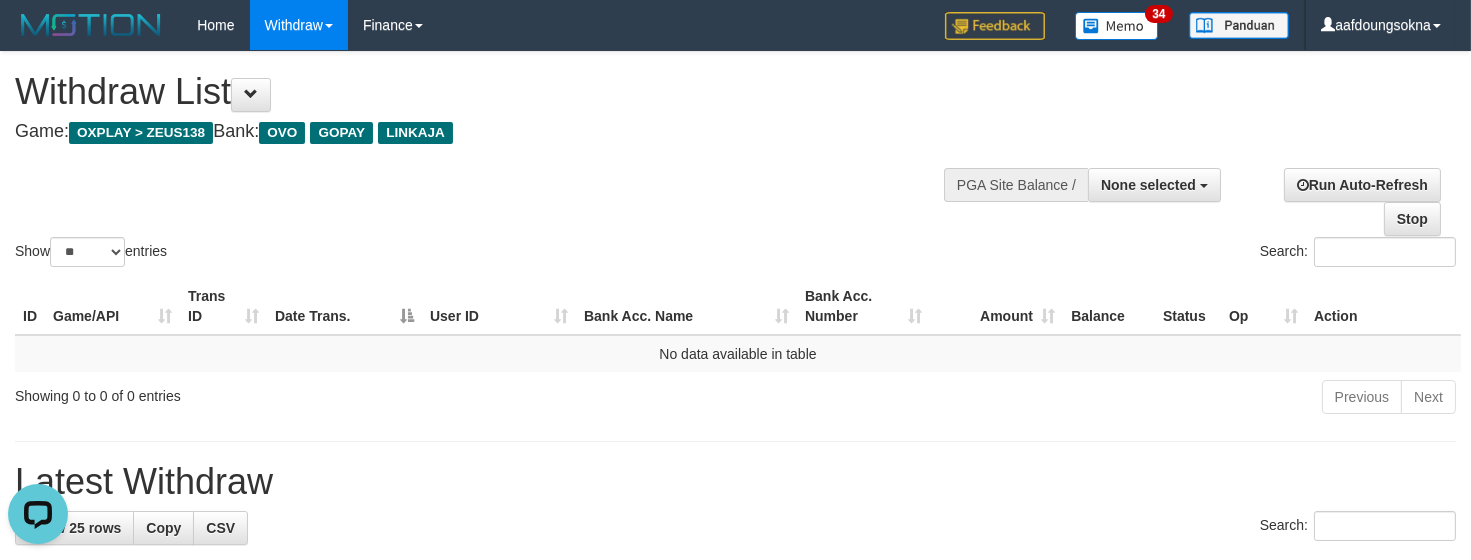 scroll, scrollTop: 0, scrollLeft: 0, axis: both 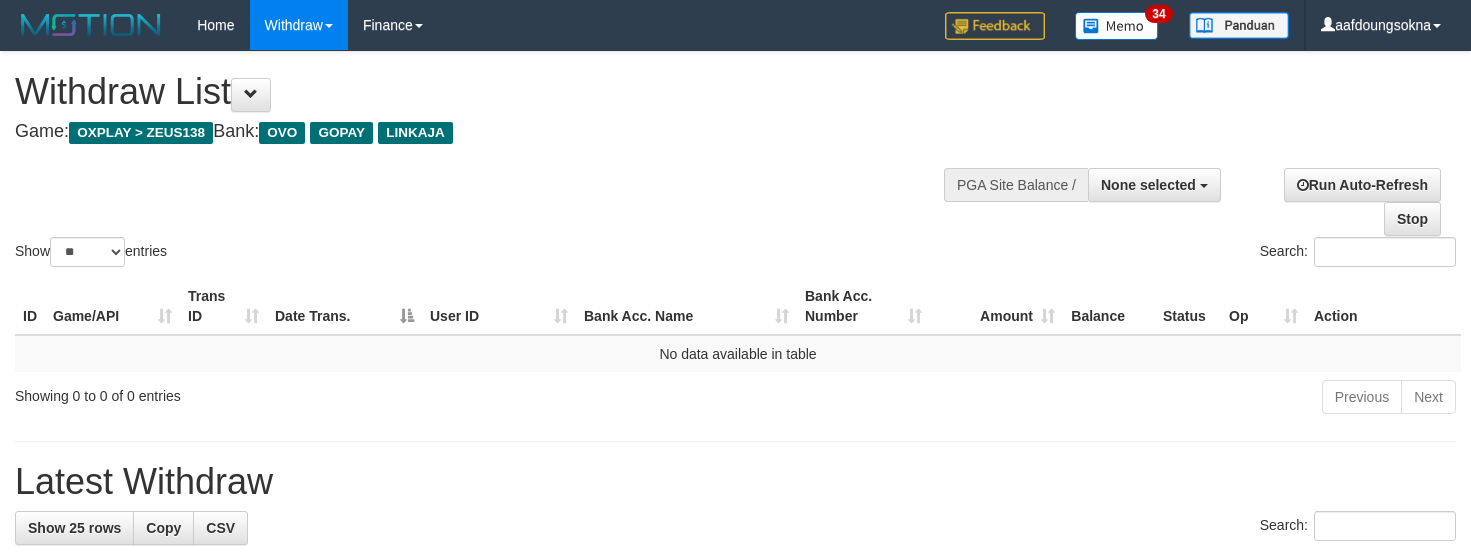 select 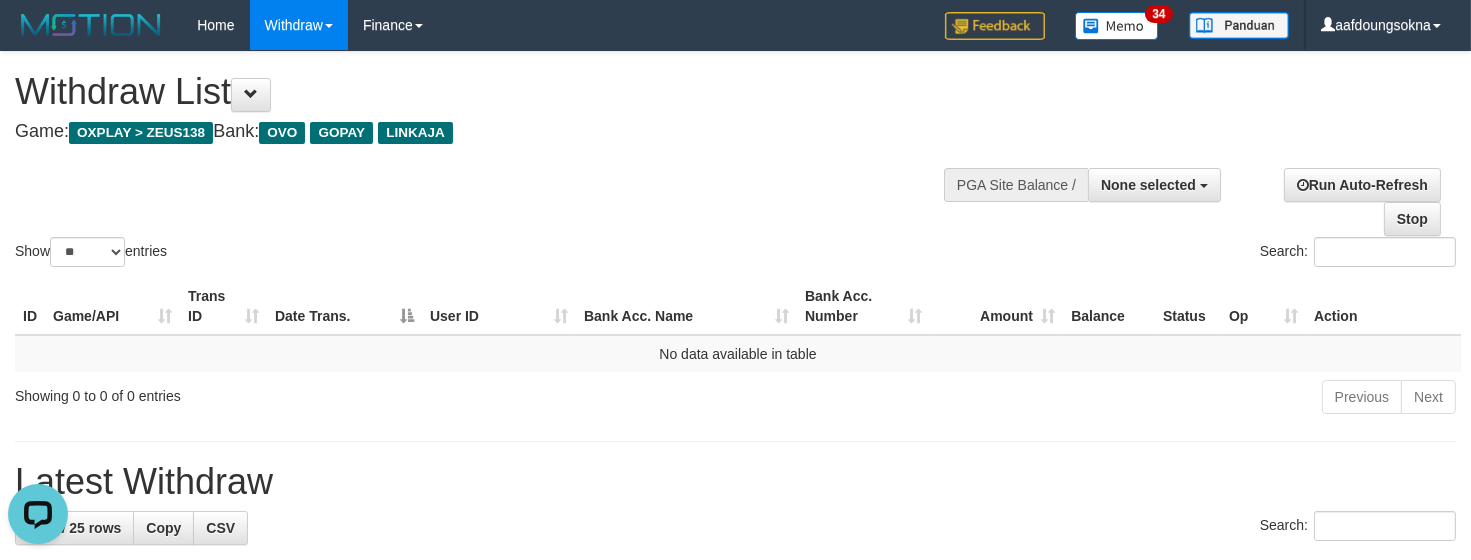 scroll, scrollTop: 0, scrollLeft: 0, axis: both 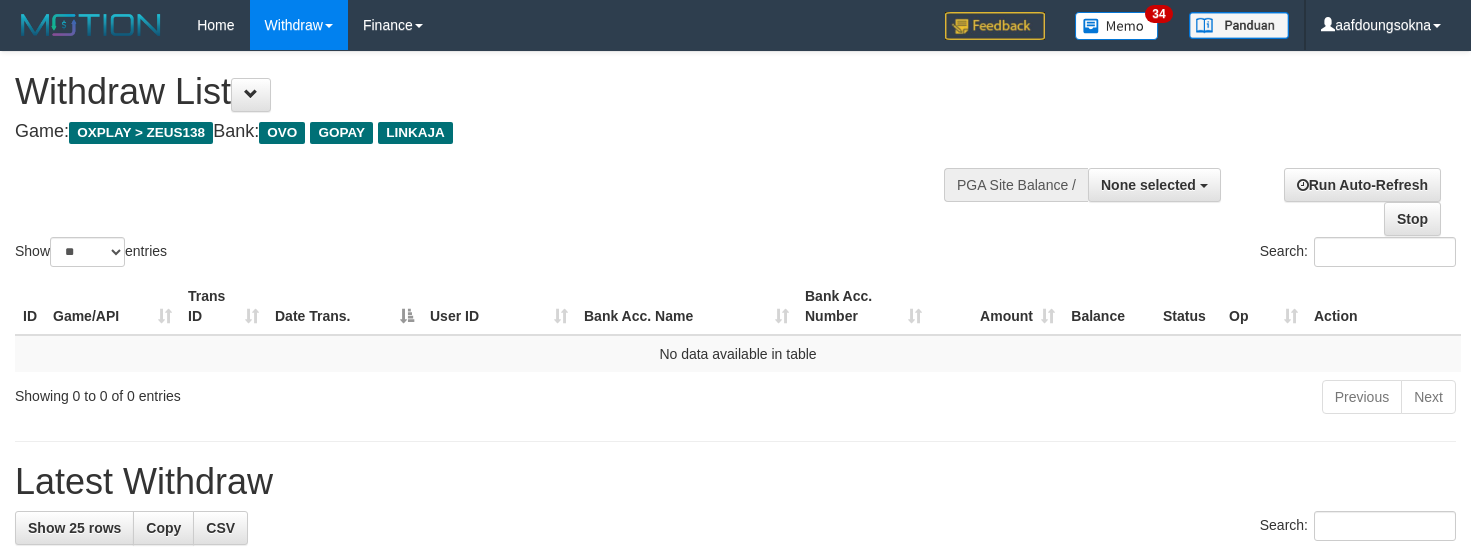 select 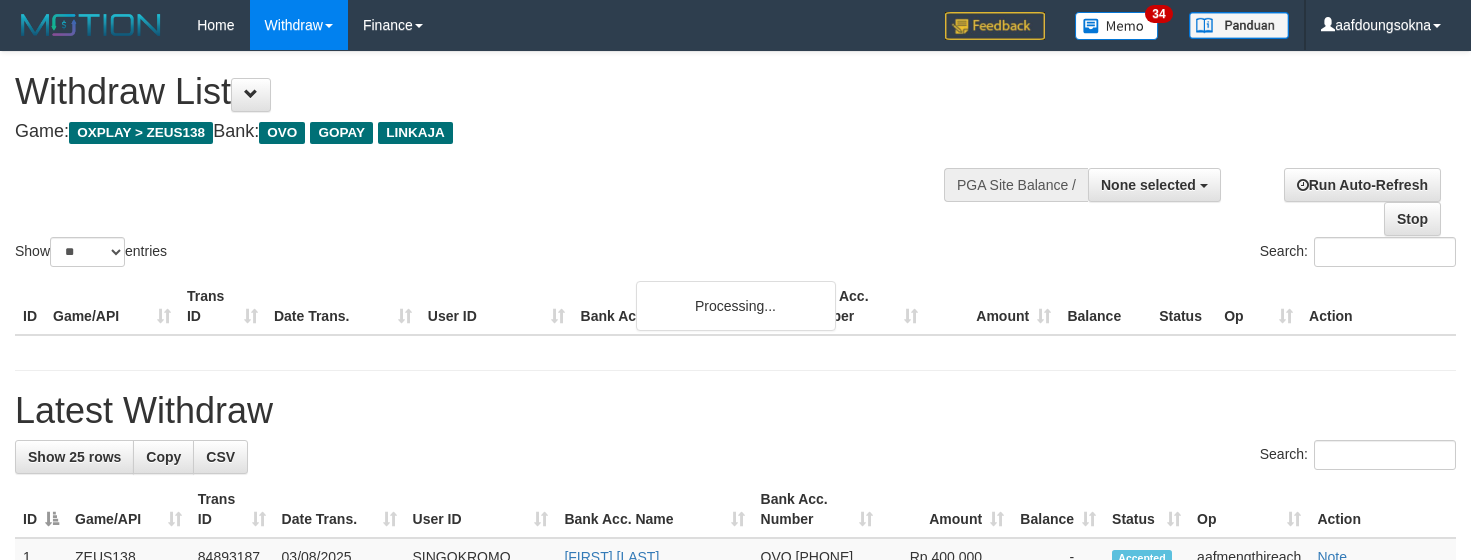 select 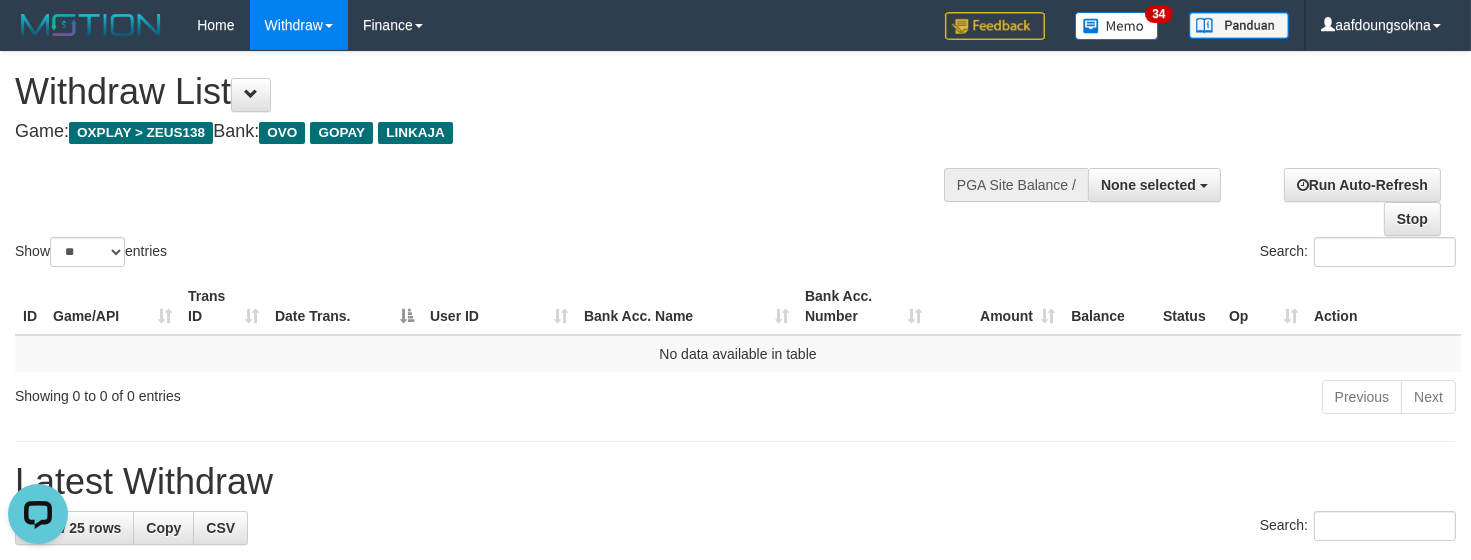 scroll, scrollTop: 0, scrollLeft: 0, axis: both 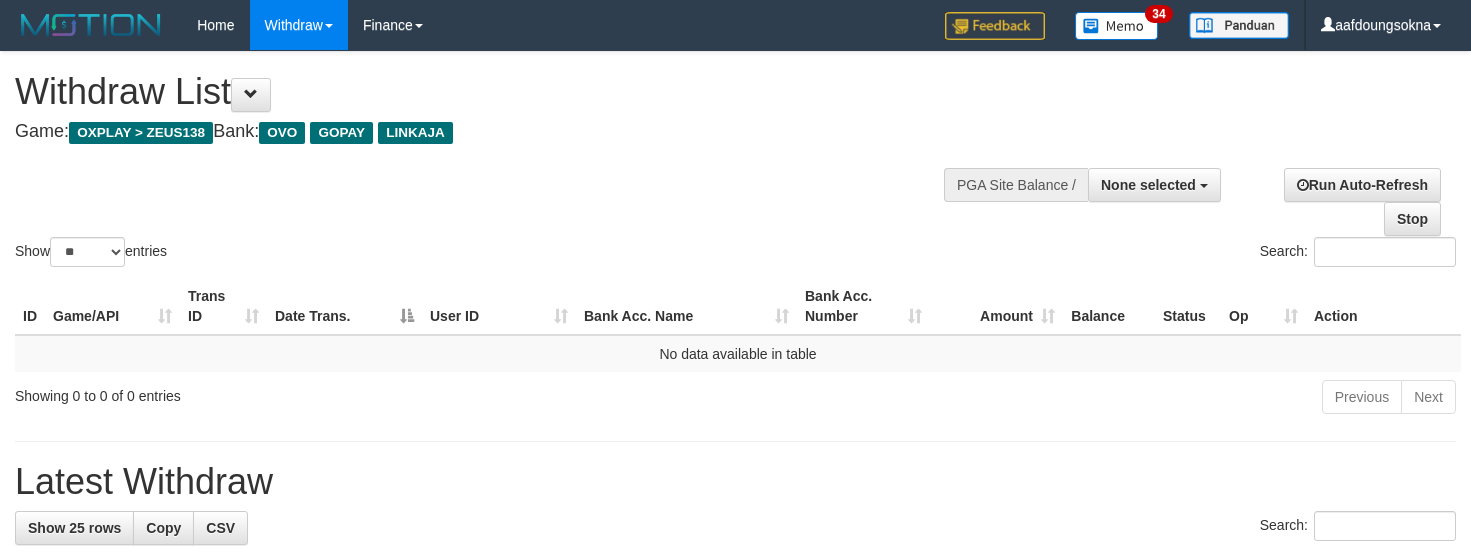 select 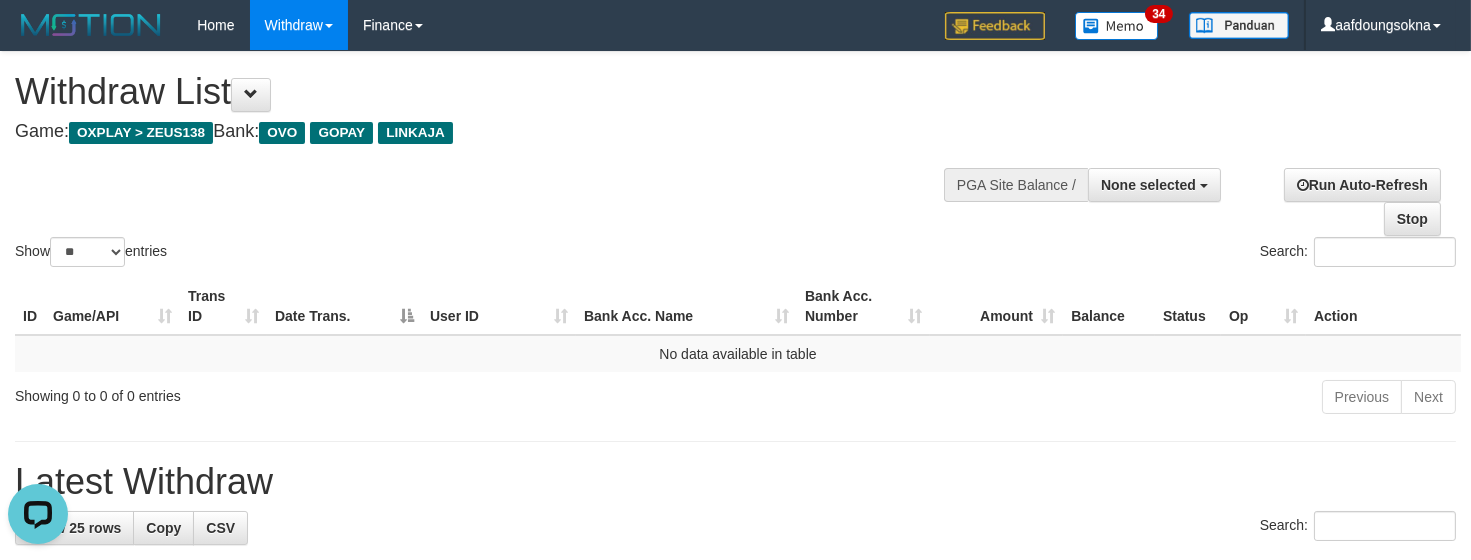 scroll, scrollTop: 0, scrollLeft: 0, axis: both 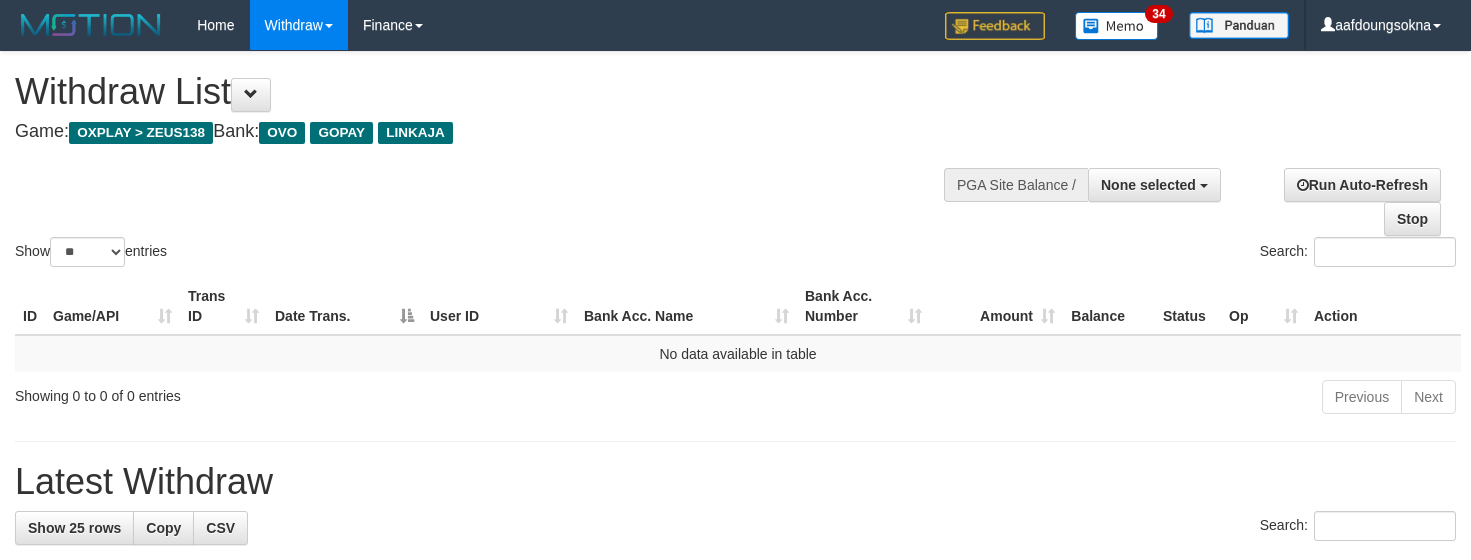 select 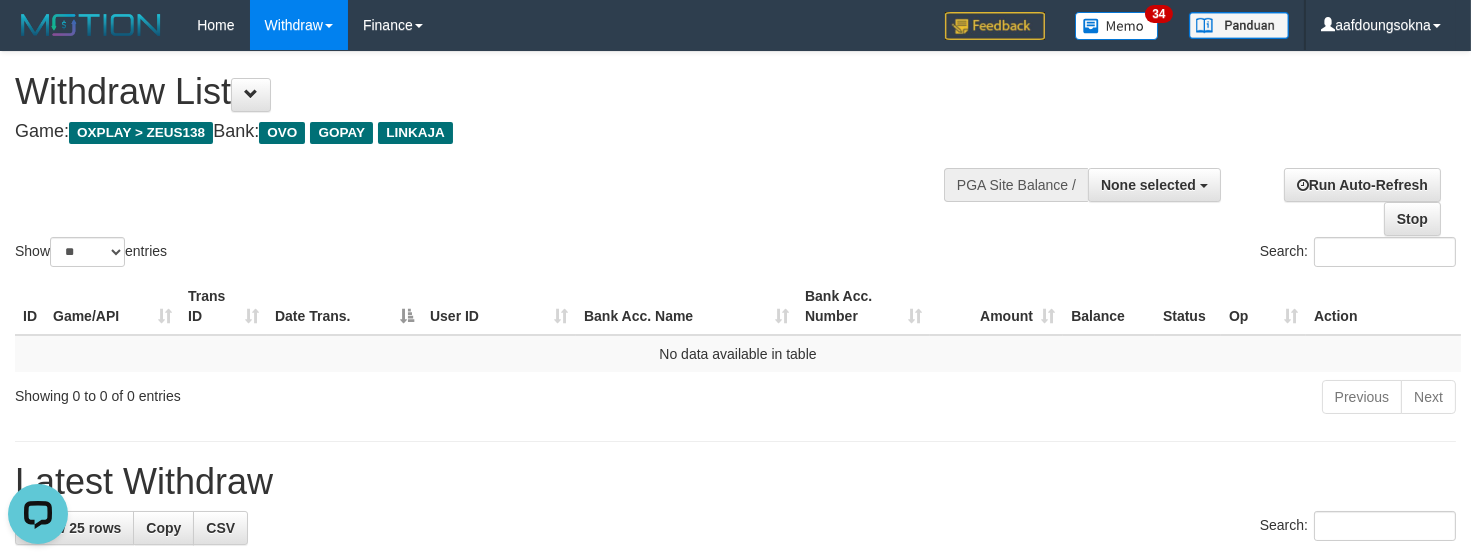 scroll, scrollTop: 0, scrollLeft: 0, axis: both 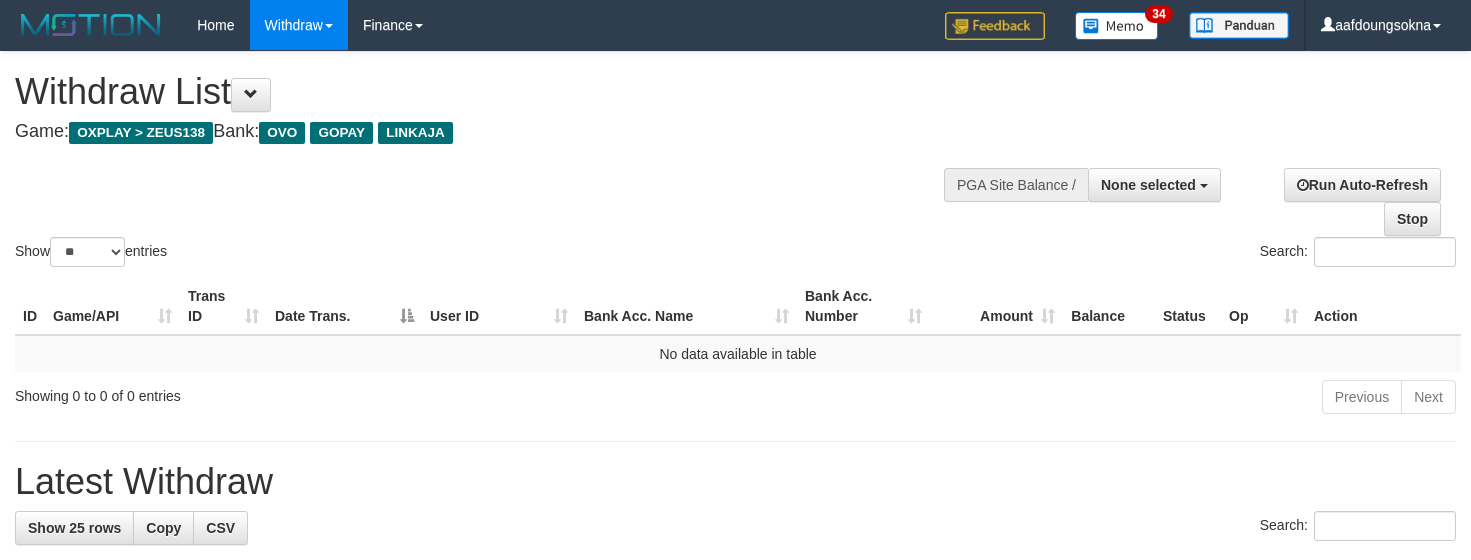 select 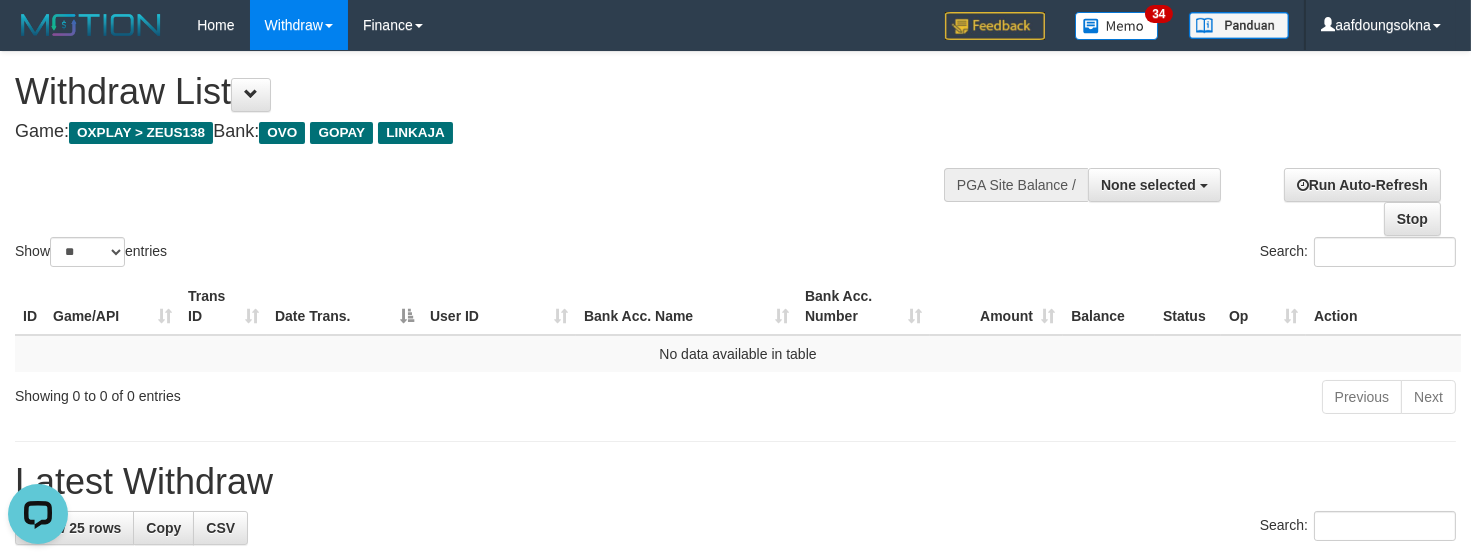 scroll, scrollTop: 0, scrollLeft: 0, axis: both 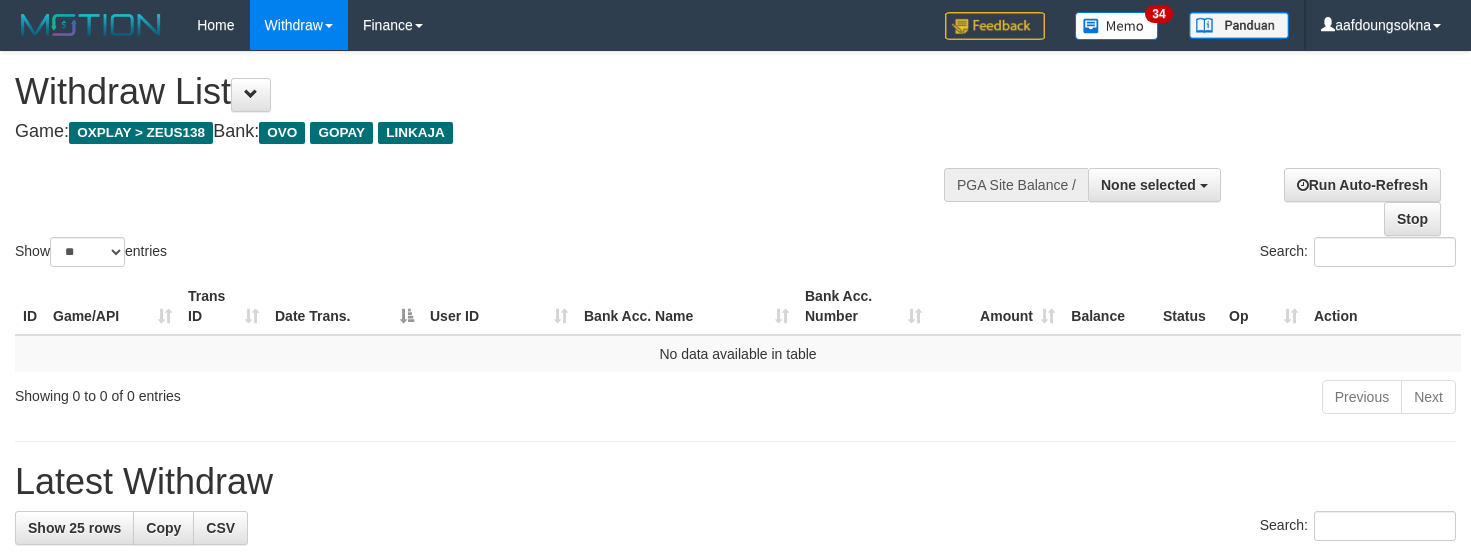 select 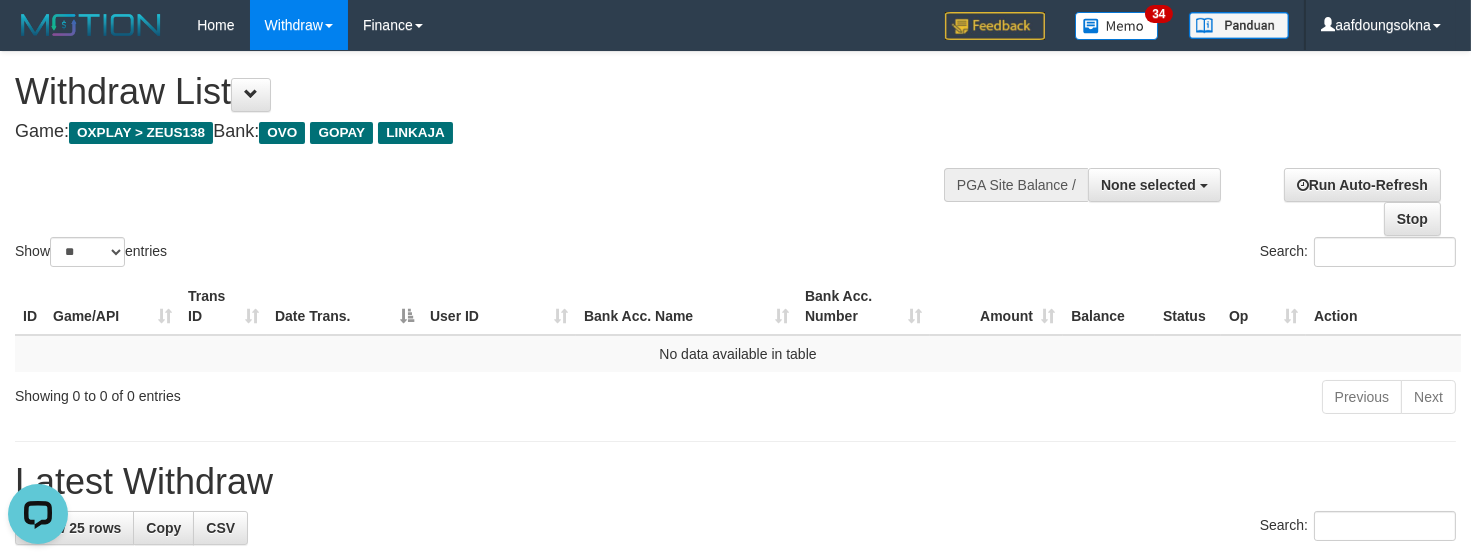 scroll, scrollTop: 0, scrollLeft: 0, axis: both 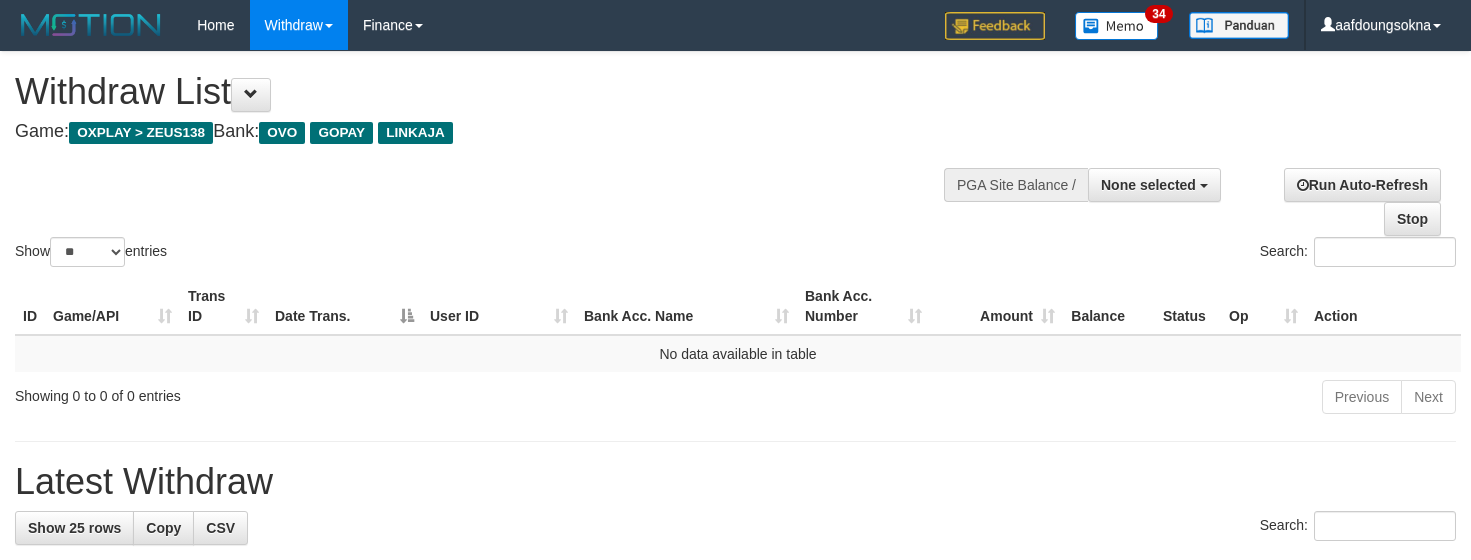 select 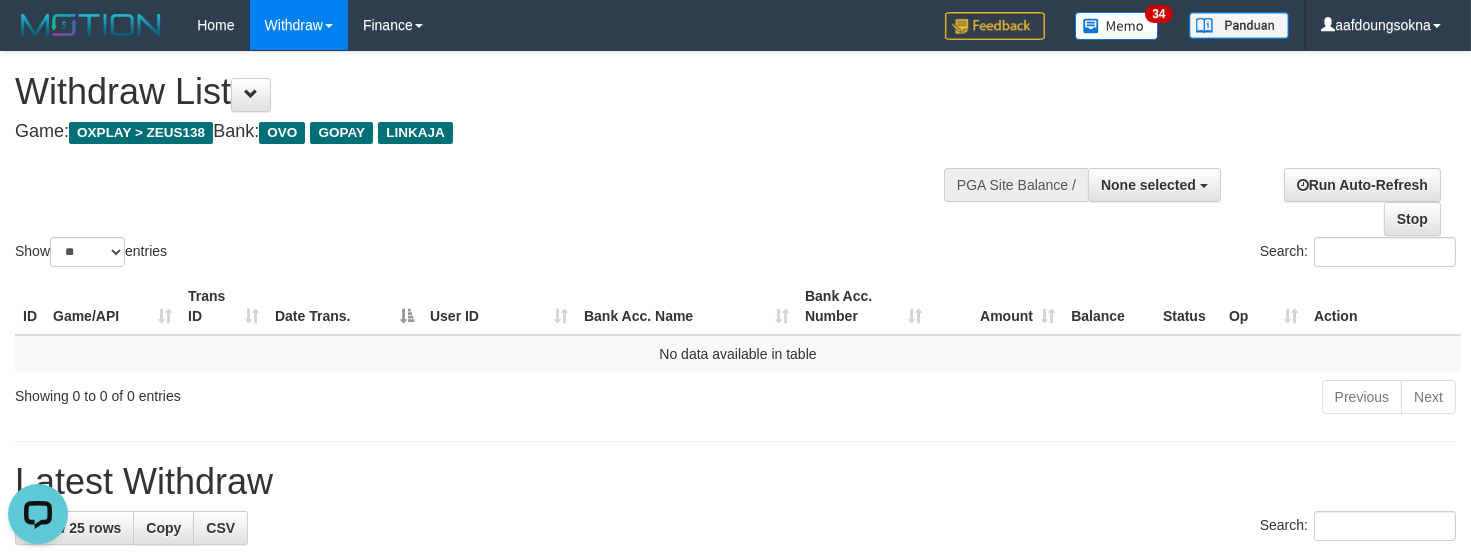 scroll, scrollTop: 0, scrollLeft: 0, axis: both 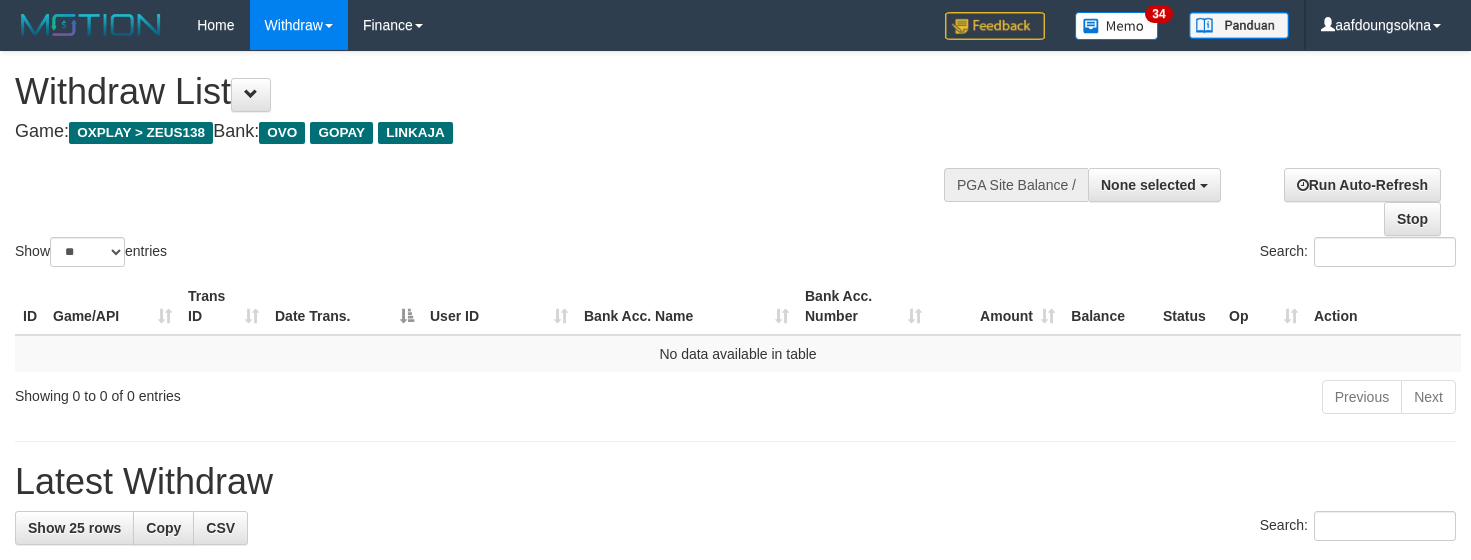 select 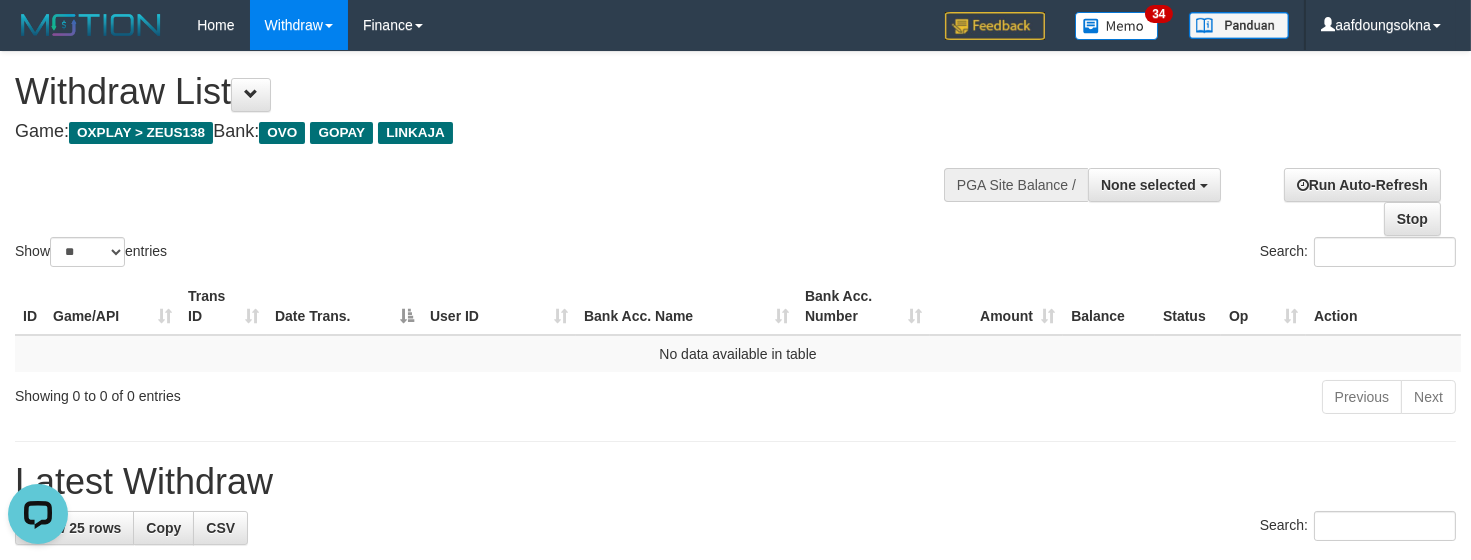 scroll, scrollTop: 0, scrollLeft: 0, axis: both 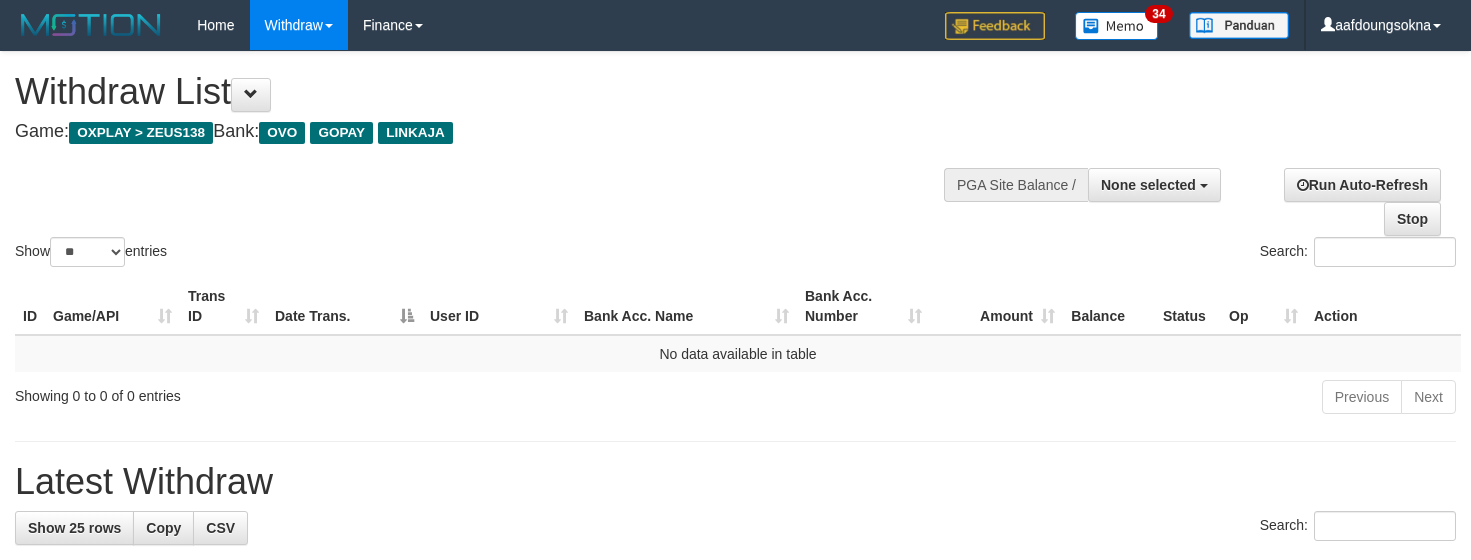 select 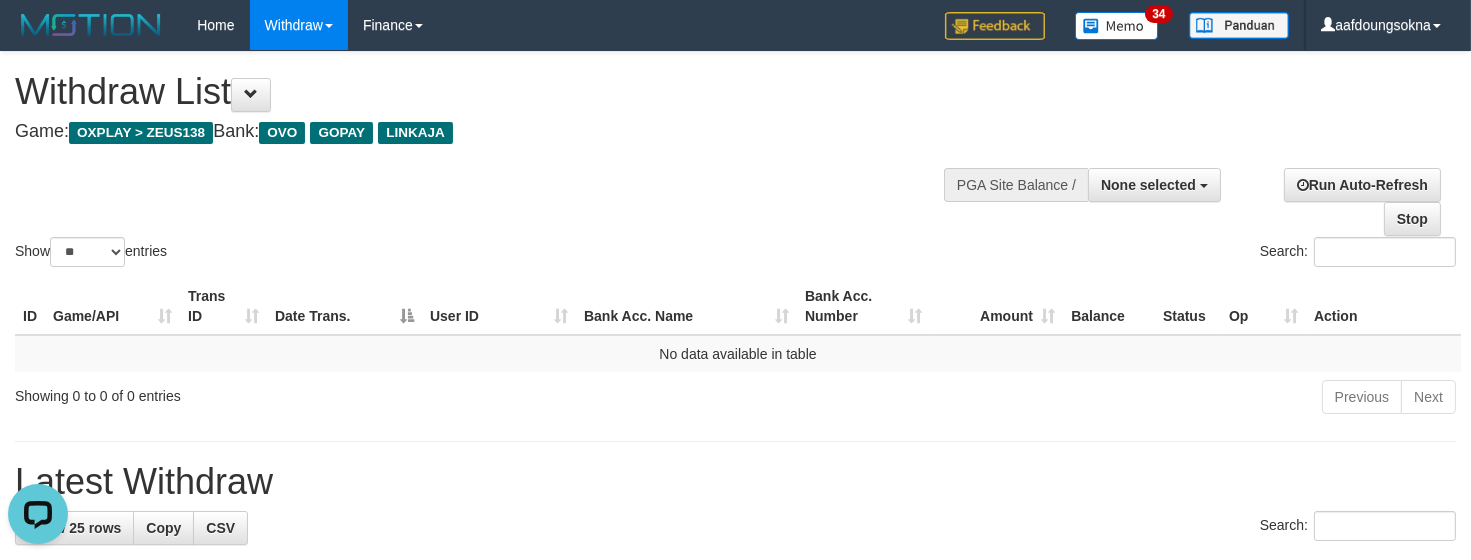 scroll, scrollTop: 0, scrollLeft: 0, axis: both 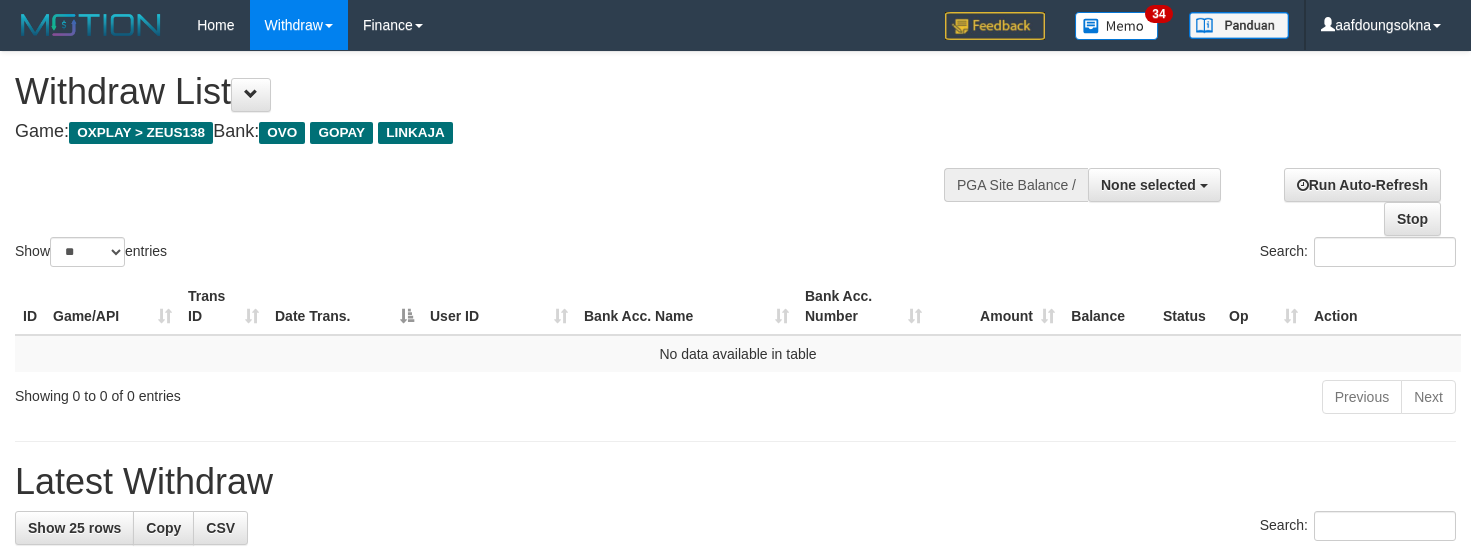 select 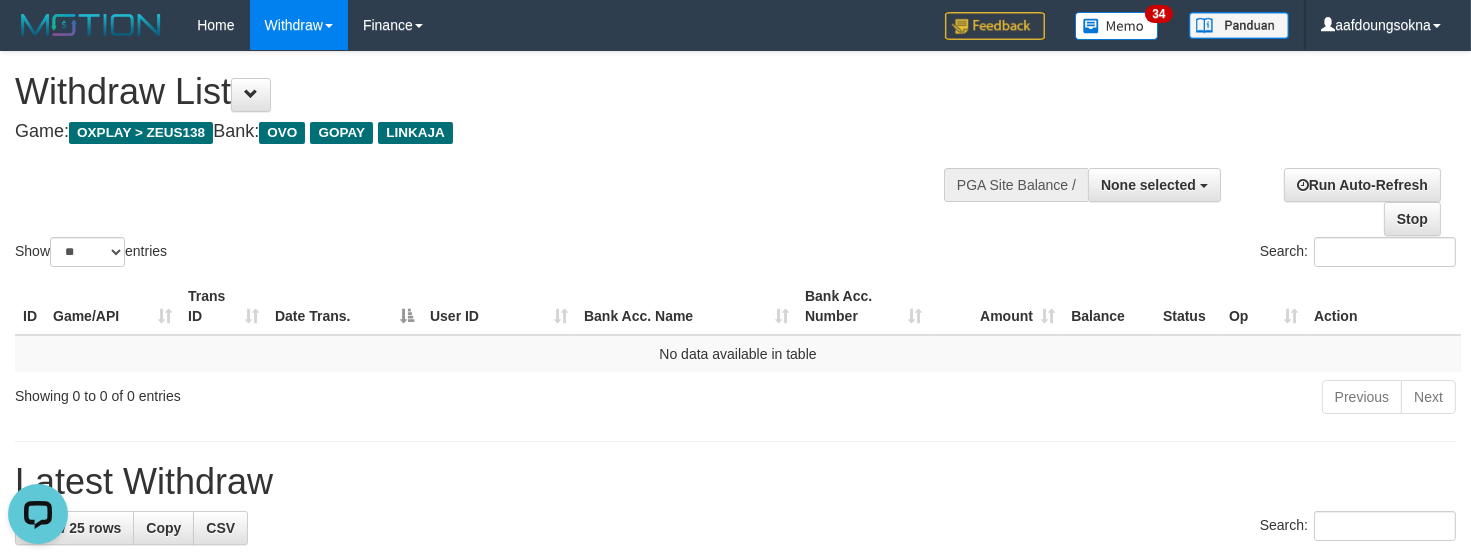 scroll, scrollTop: 0, scrollLeft: 0, axis: both 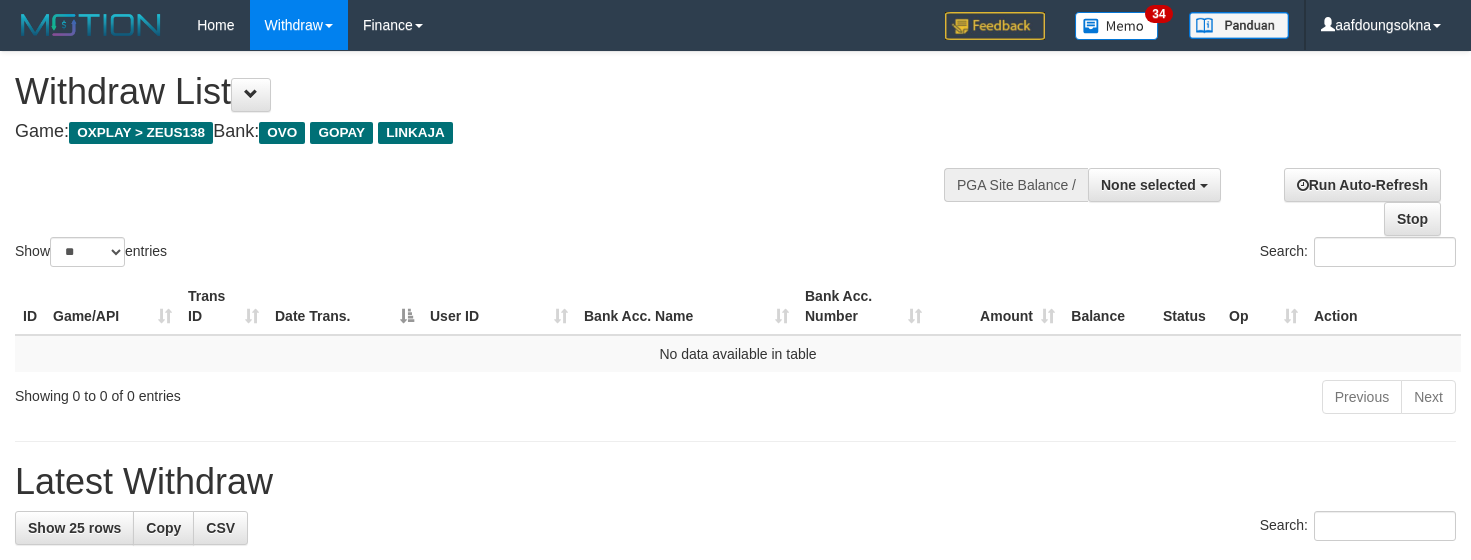 select 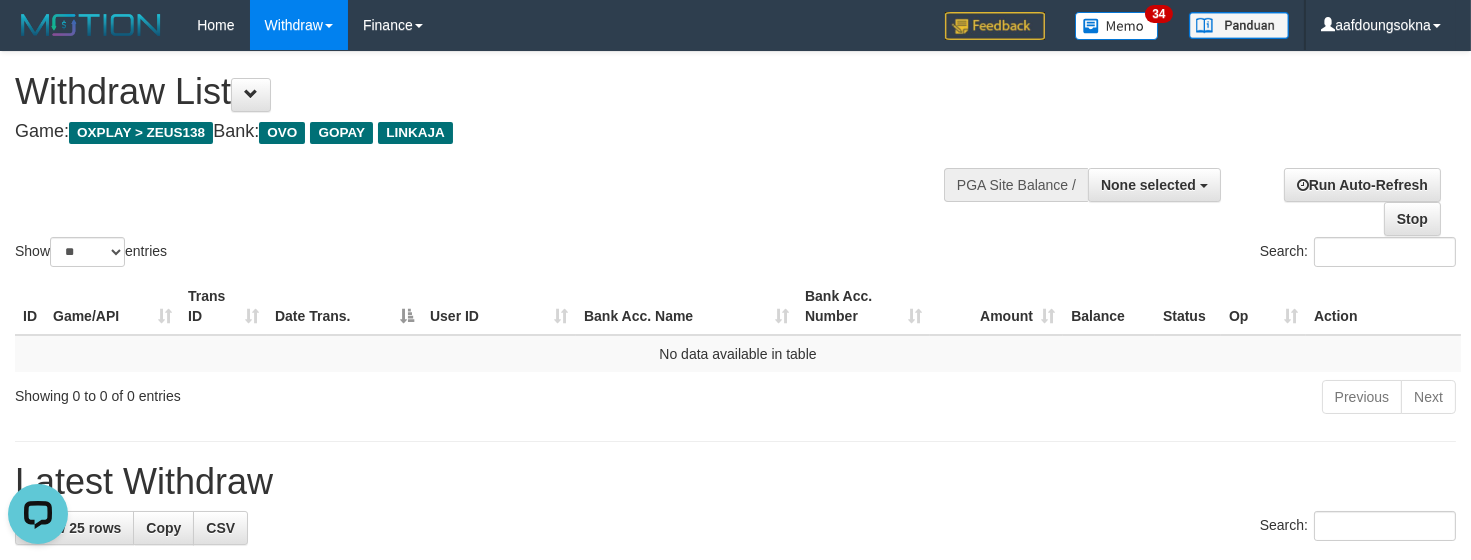 scroll, scrollTop: 0, scrollLeft: 0, axis: both 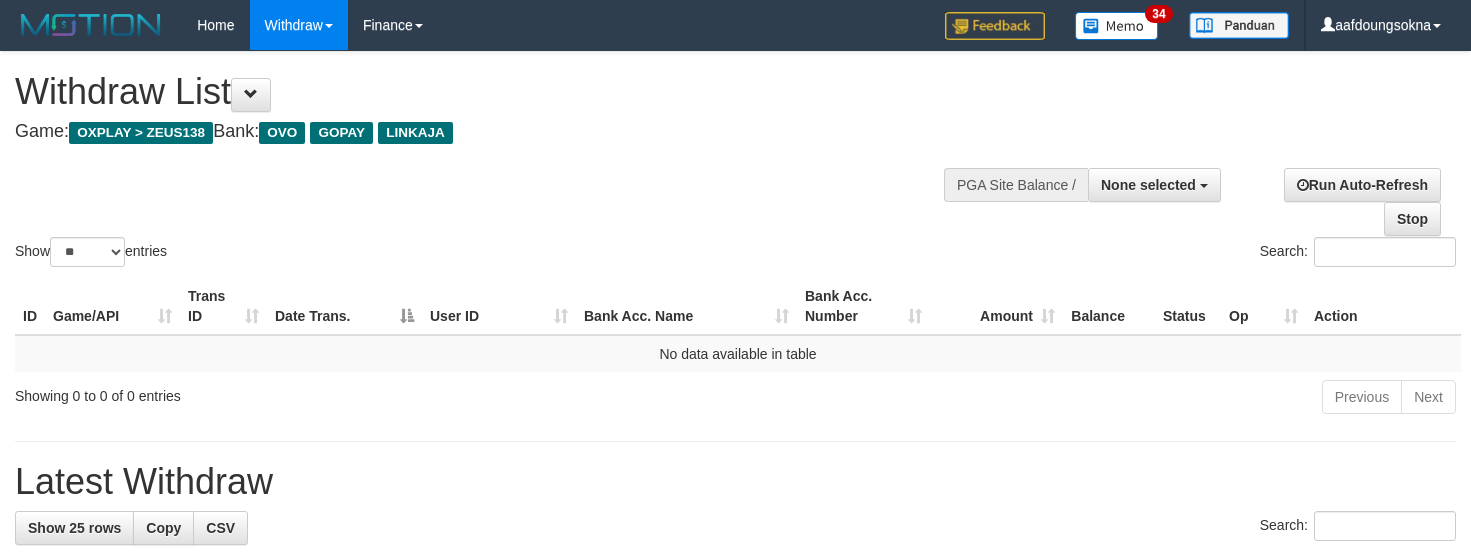 select 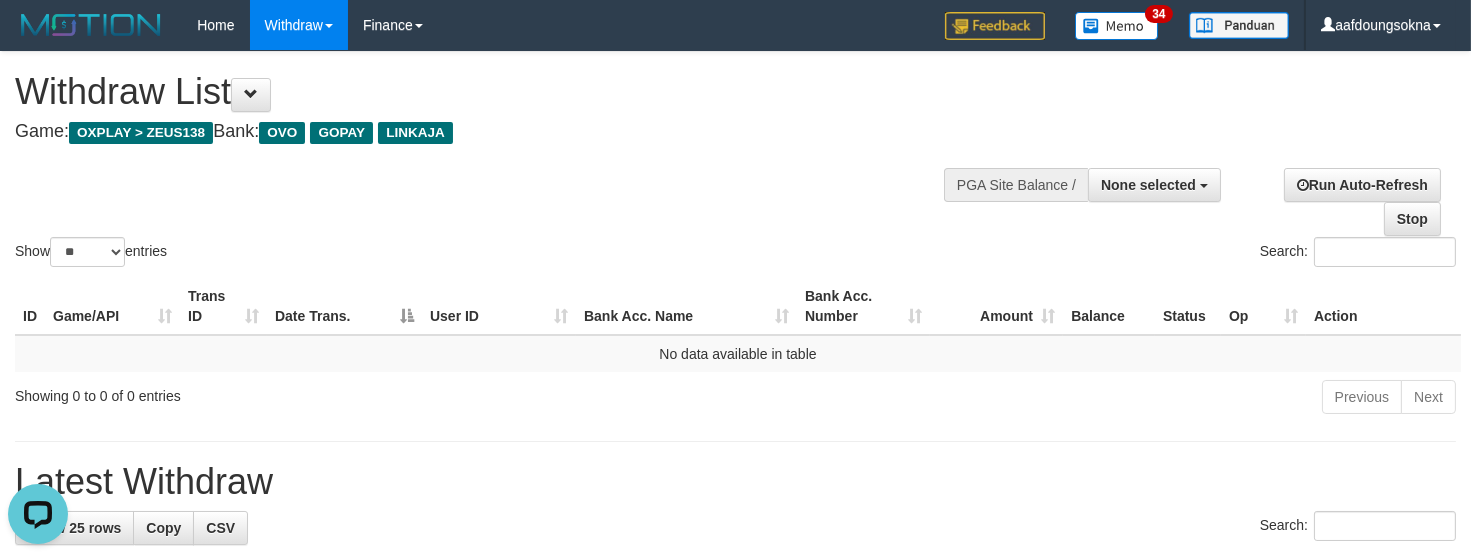 scroll, scrollTop: 0, scrollLeft: 0, axis: both 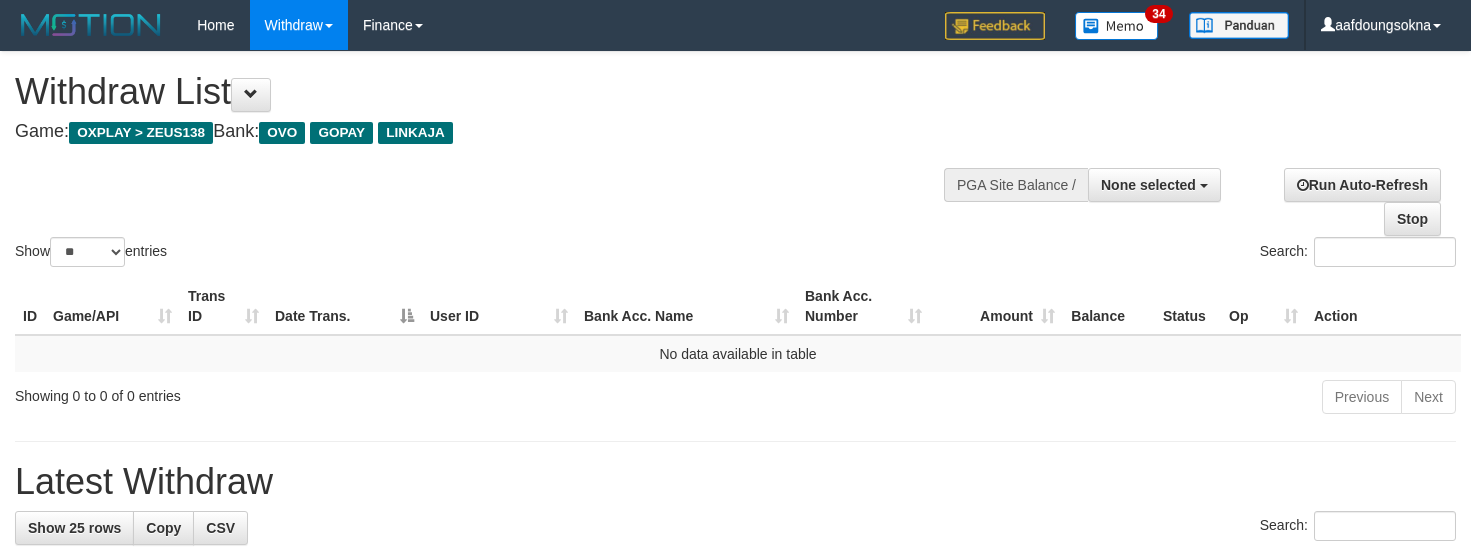 select 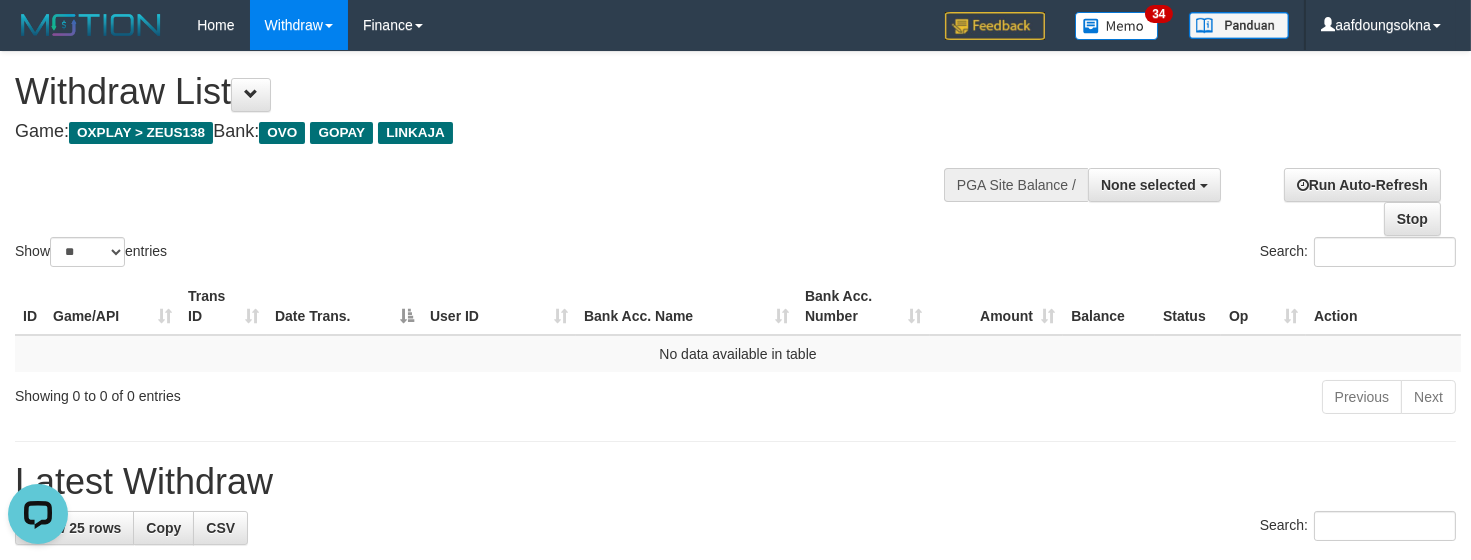 scroll, scrollTop: 0, scrollLeft: 0, axis: both 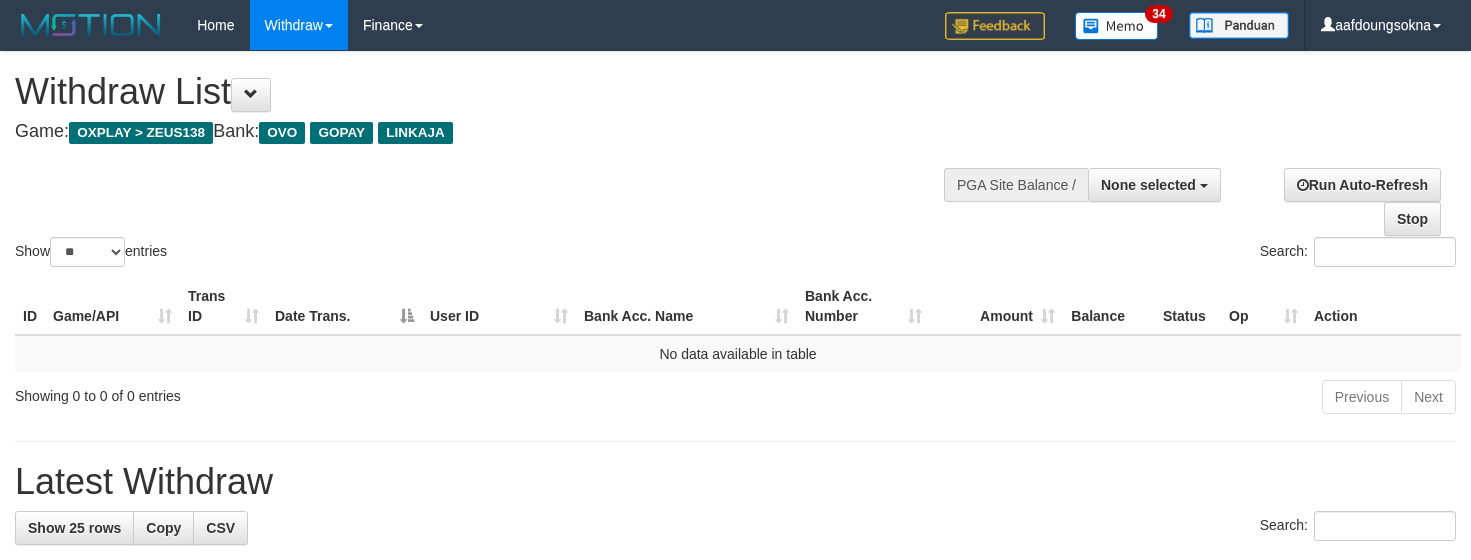 select 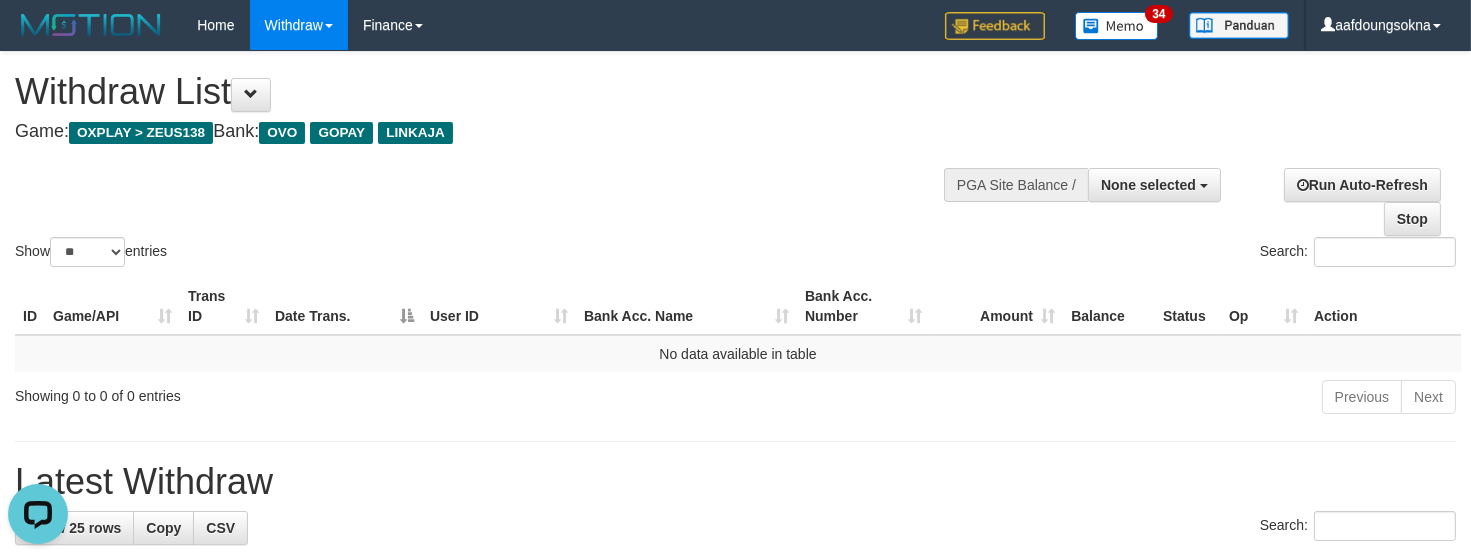 scroll, scrollTop: 0, scrollLeft: 0, axis: both 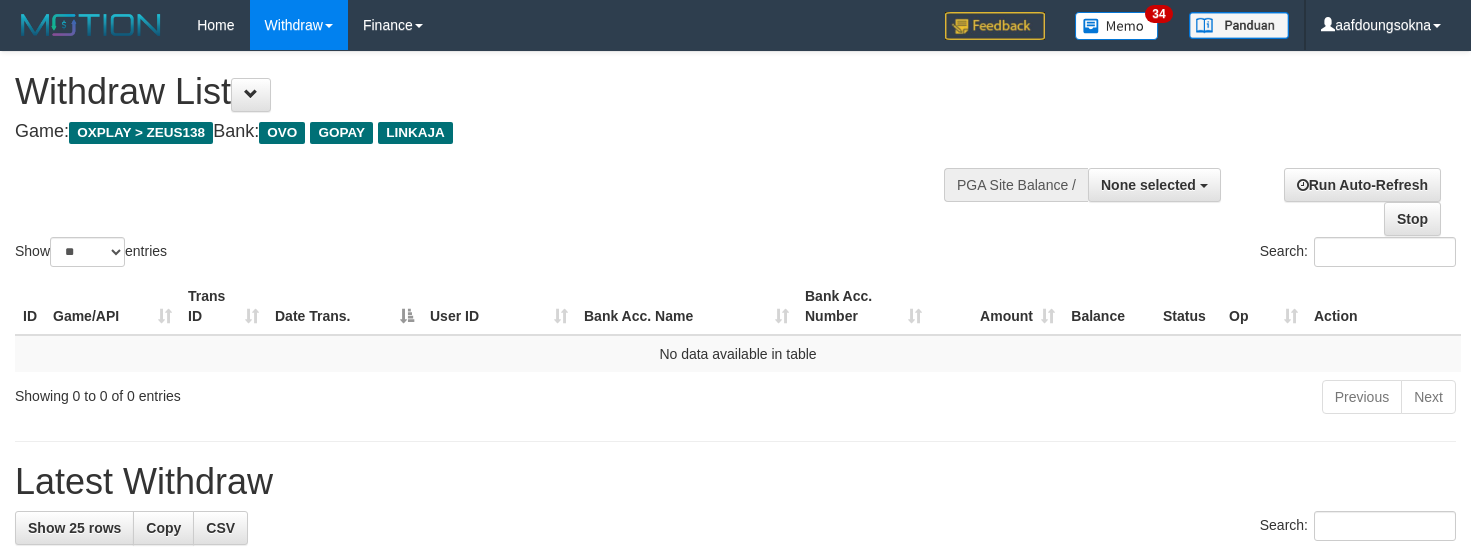 select 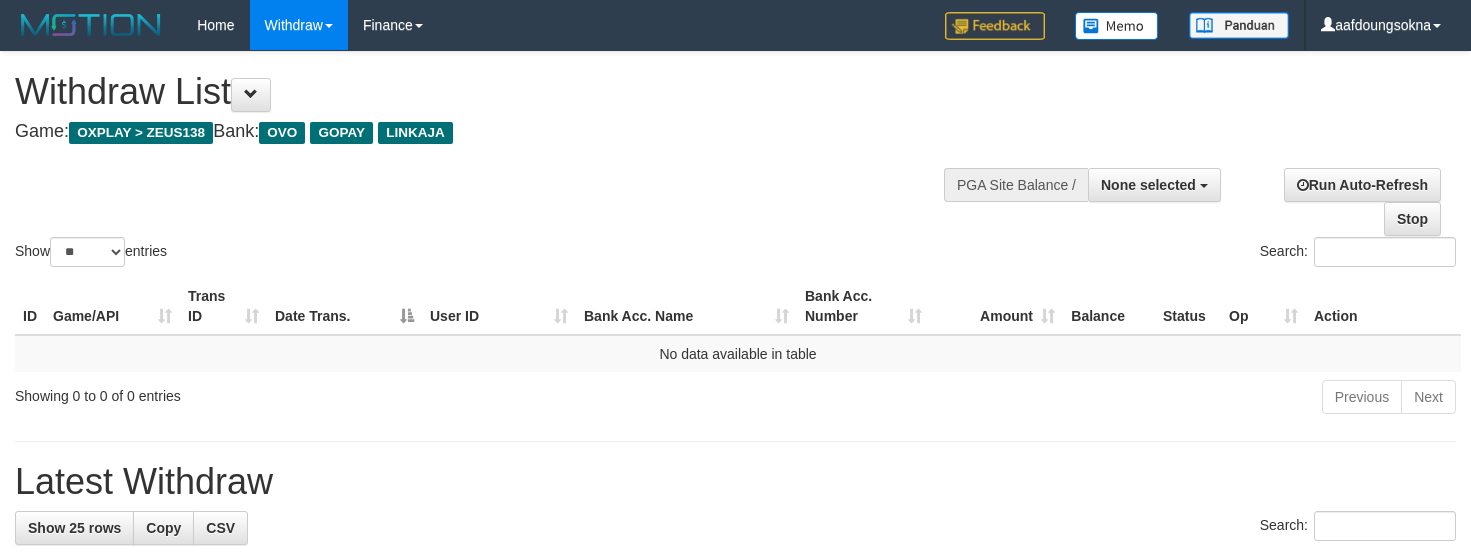 select 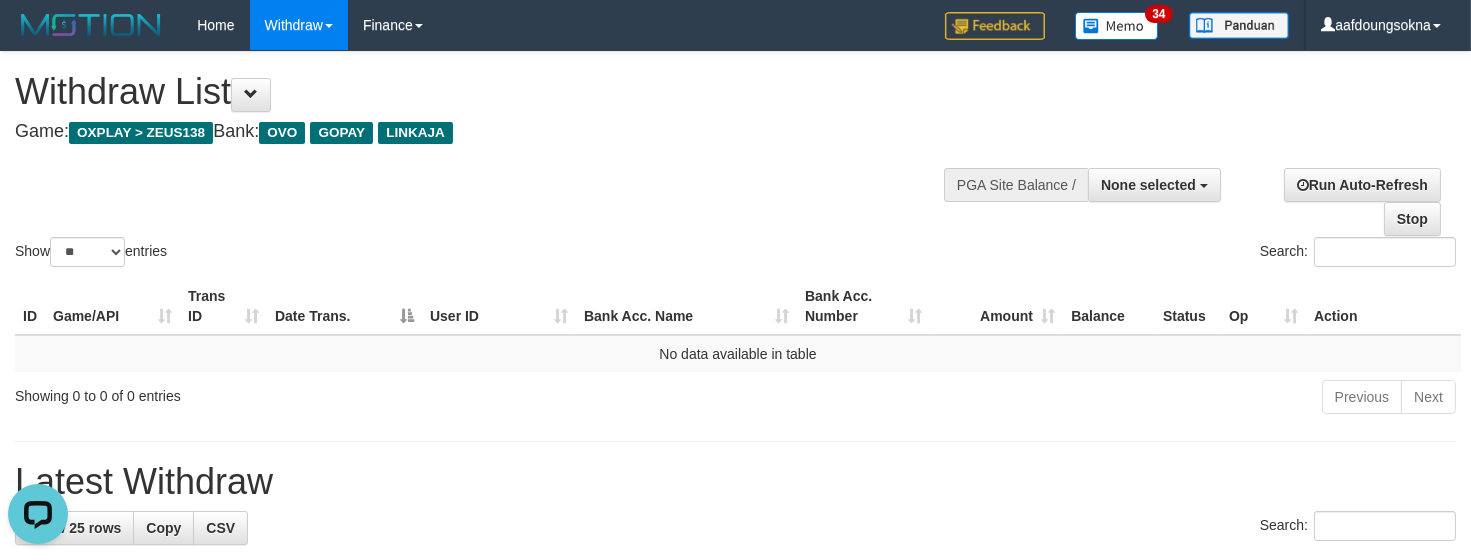 scroll, scrollTop: 0, scrollLeft: 0, axis: both 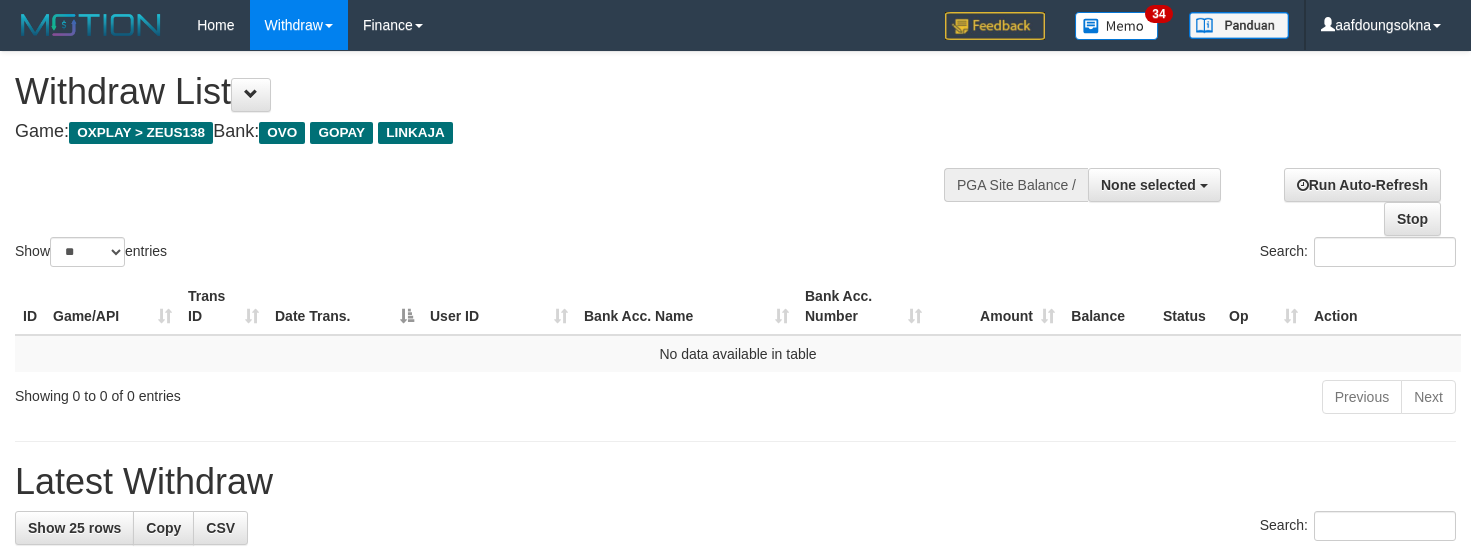 select 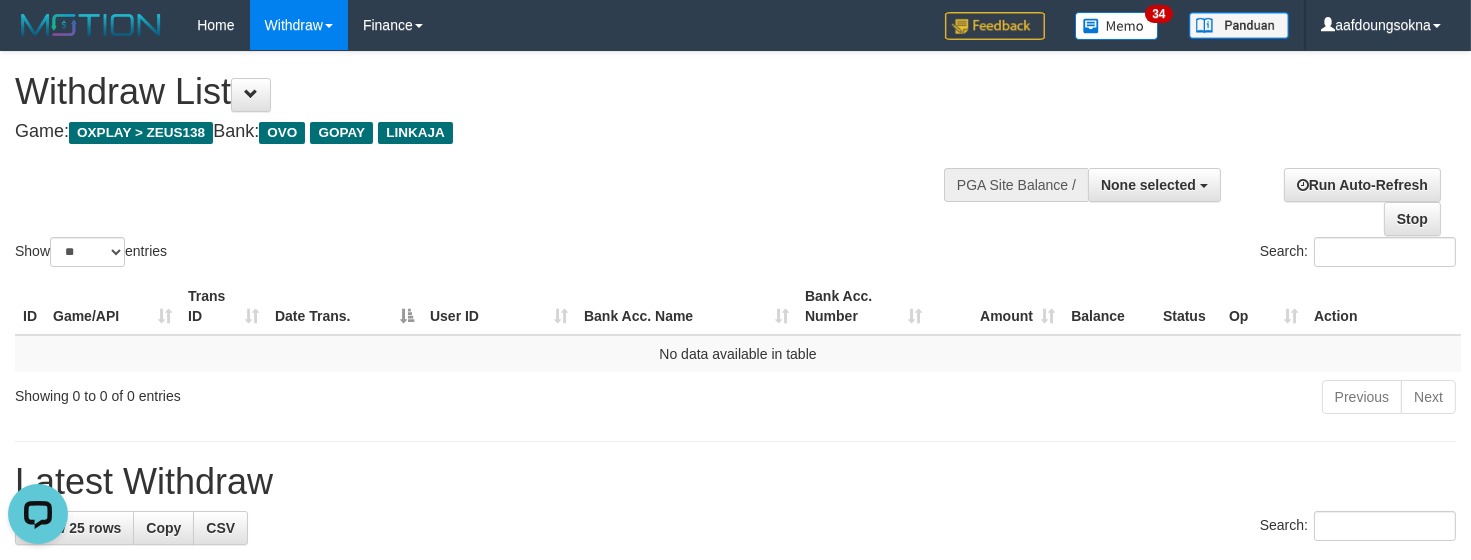 scroll, scrollTop: 0, scrollLeft: 0, axis: both 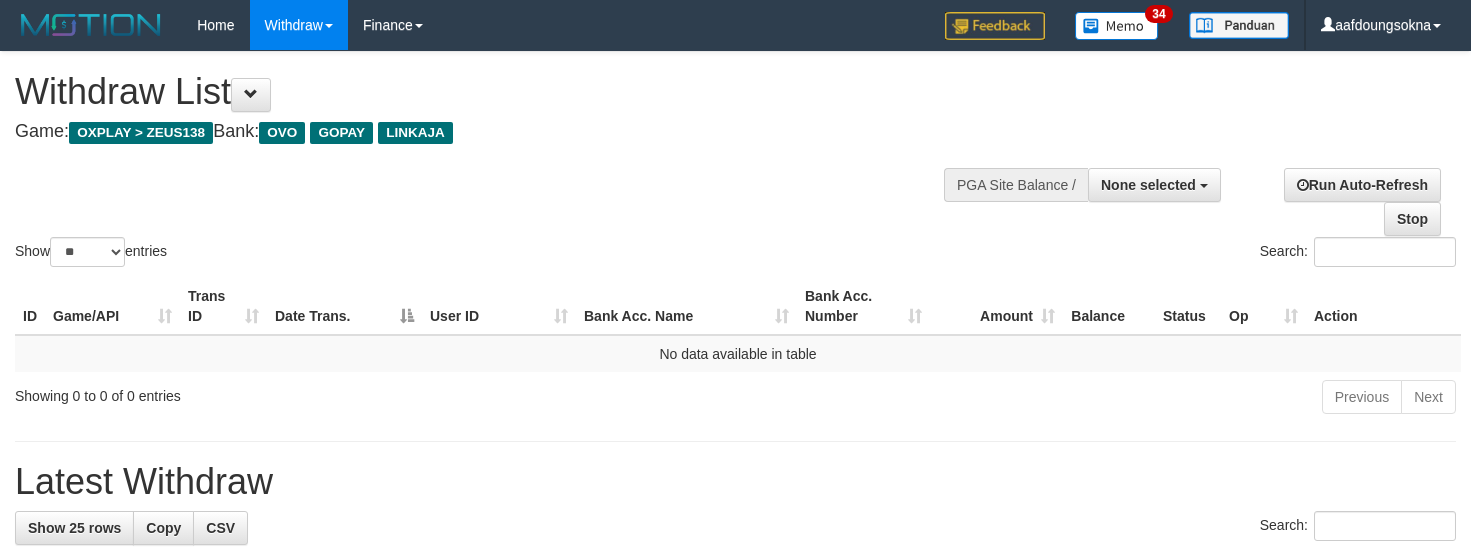 select 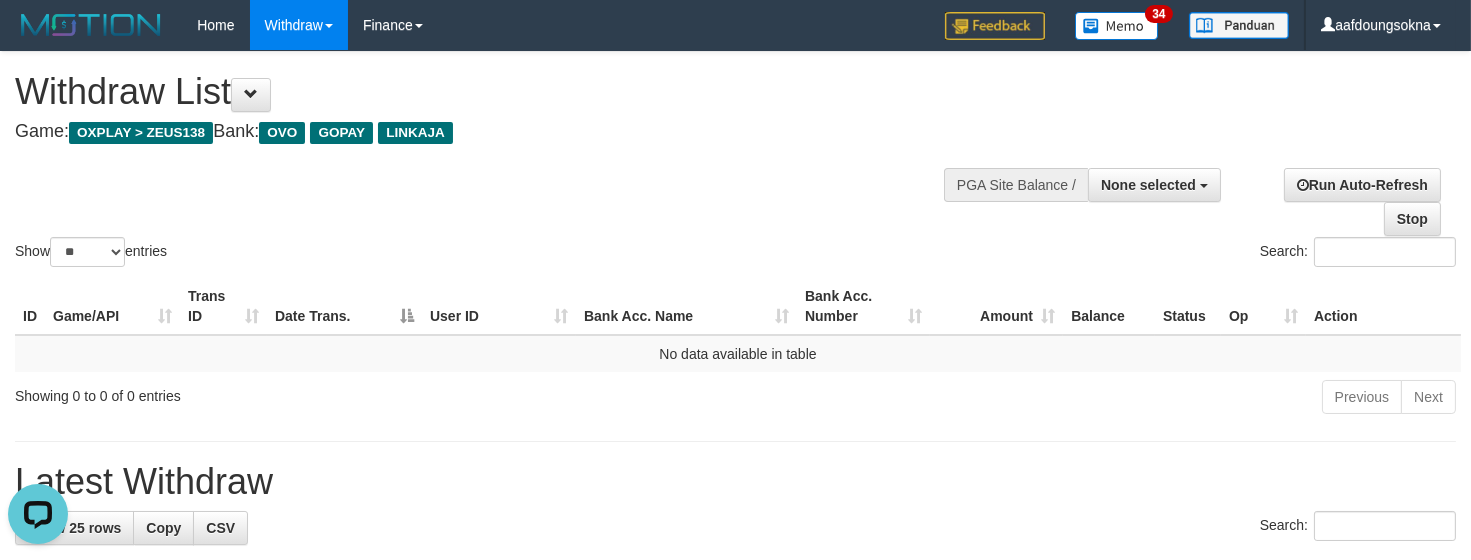 scroll, scrollTop: 0, scrollLeft: 0, axis: both 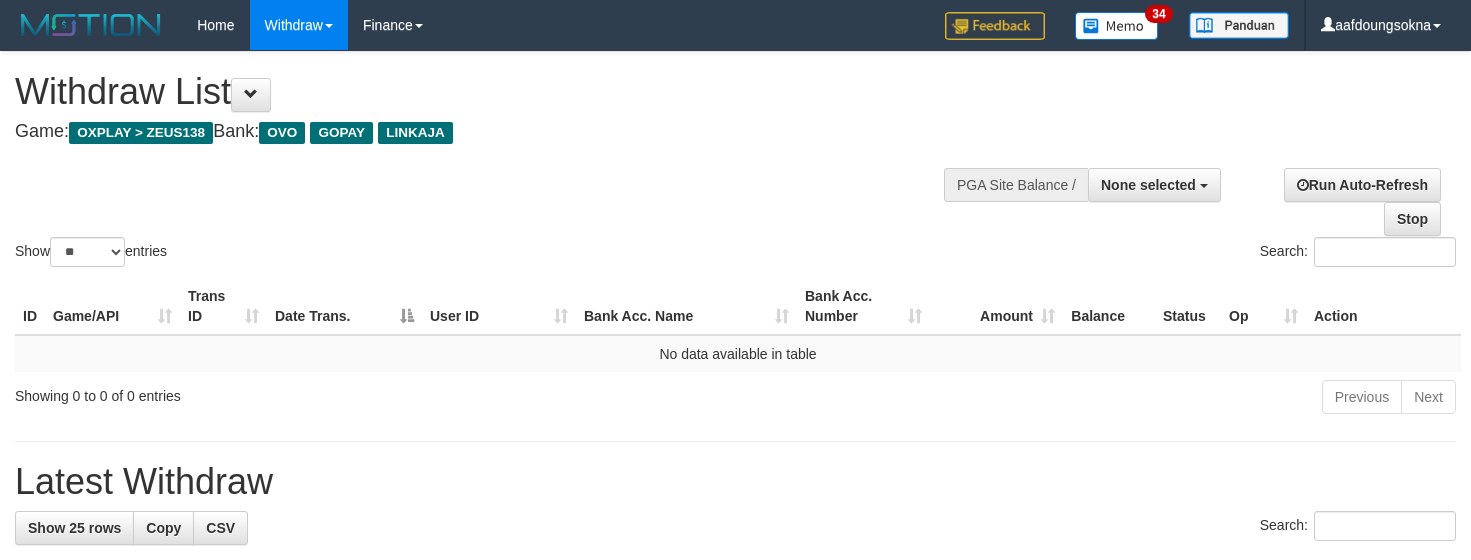 select 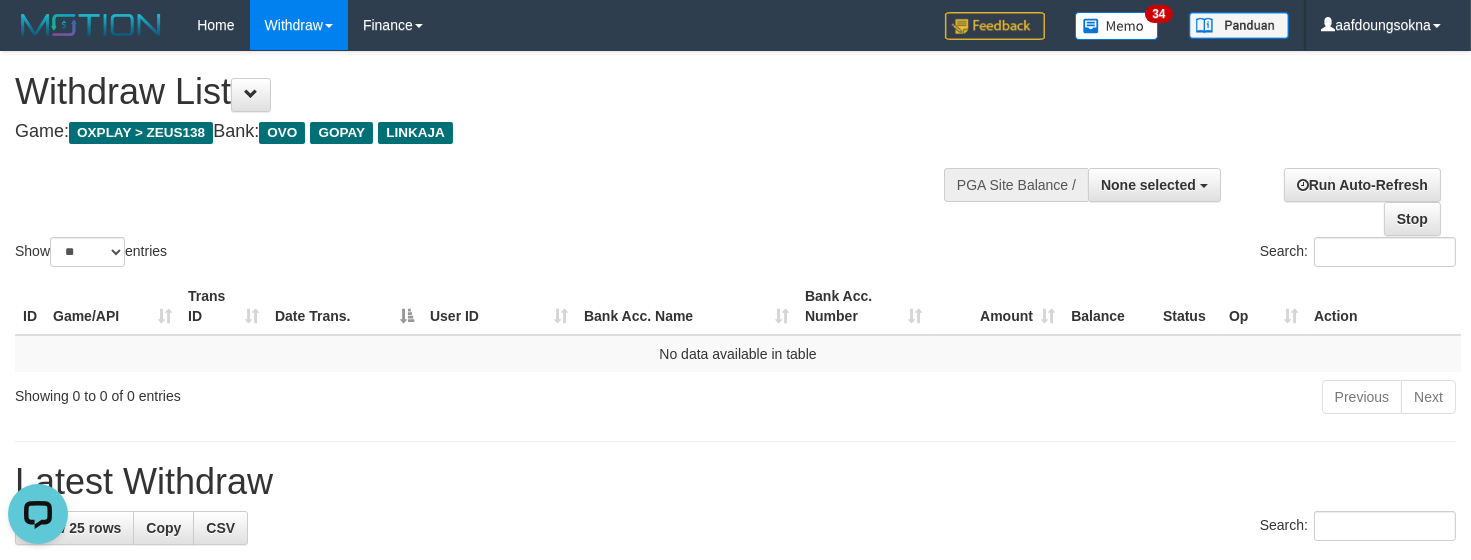 scroll, scrollTop: 0, scrollLeft: 0, axis: both 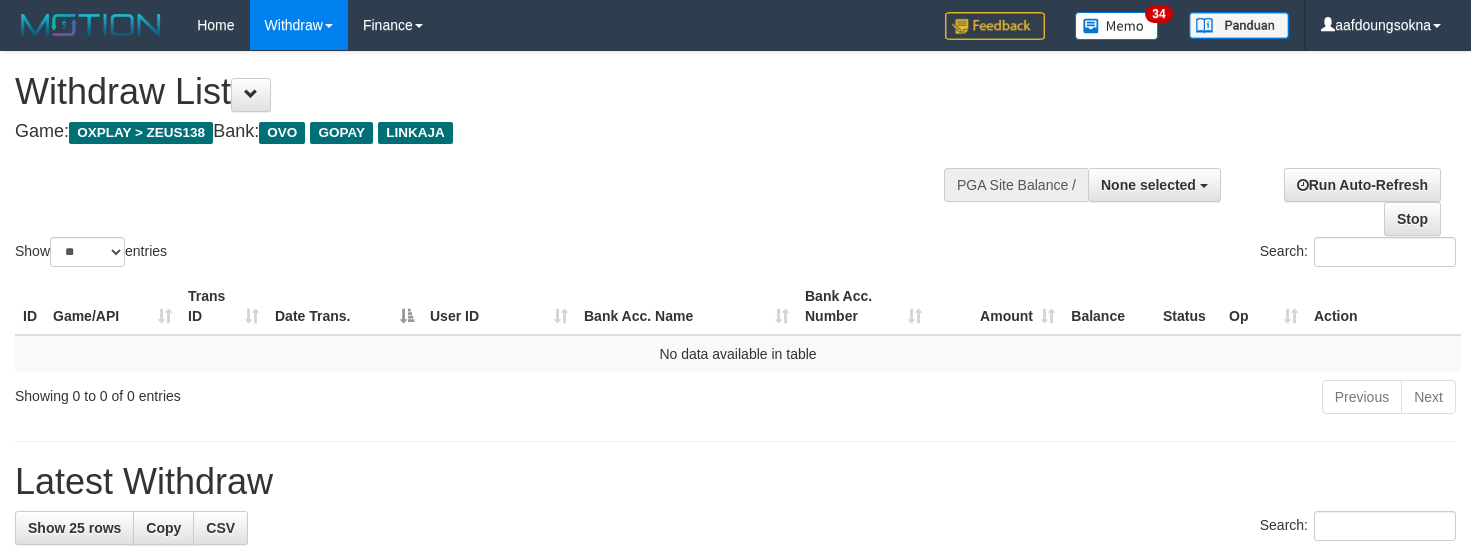 select 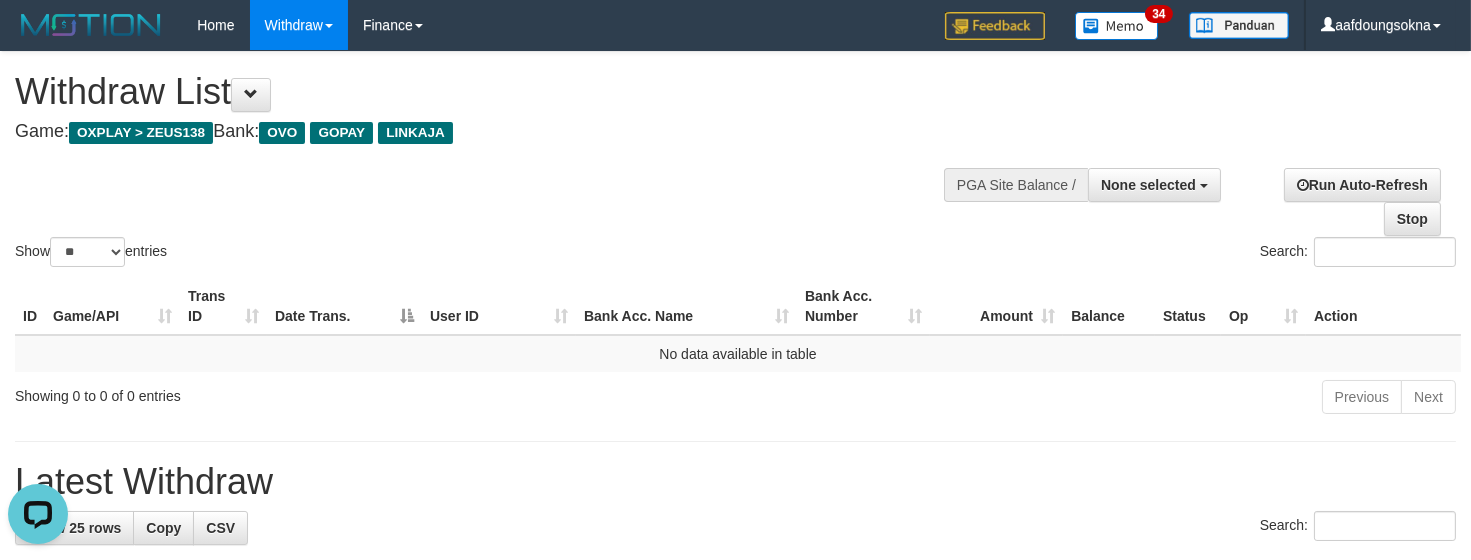 scroll, scrollTop: 0, scrollLeft: 0, axis: both 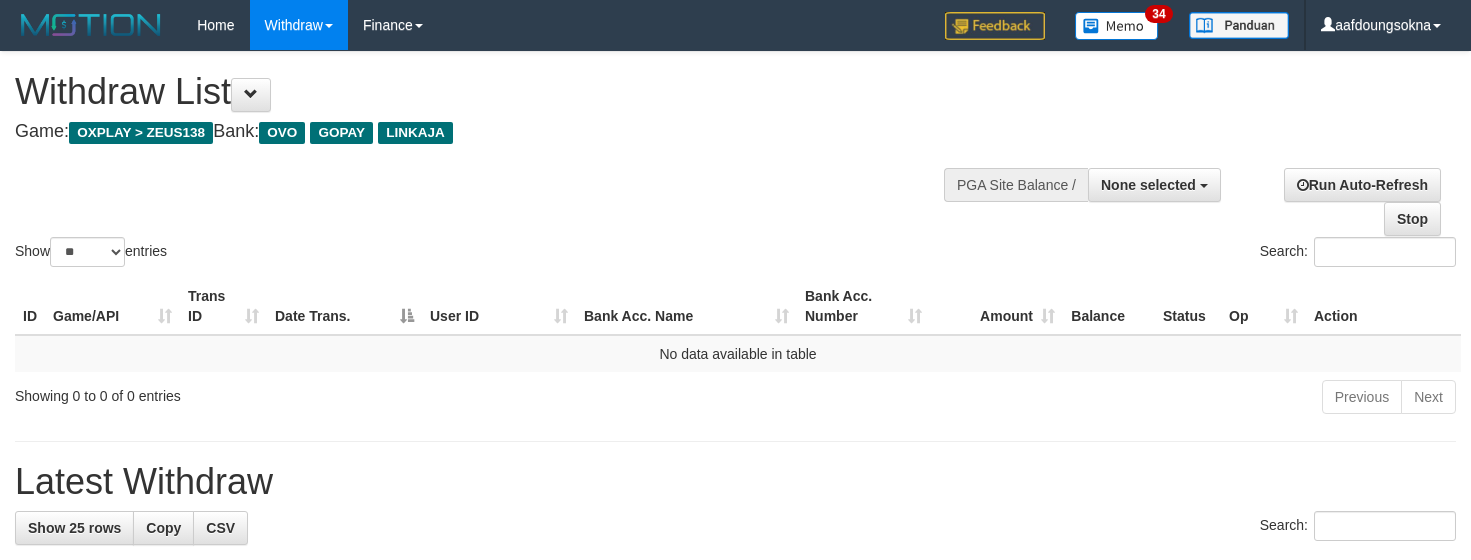 select 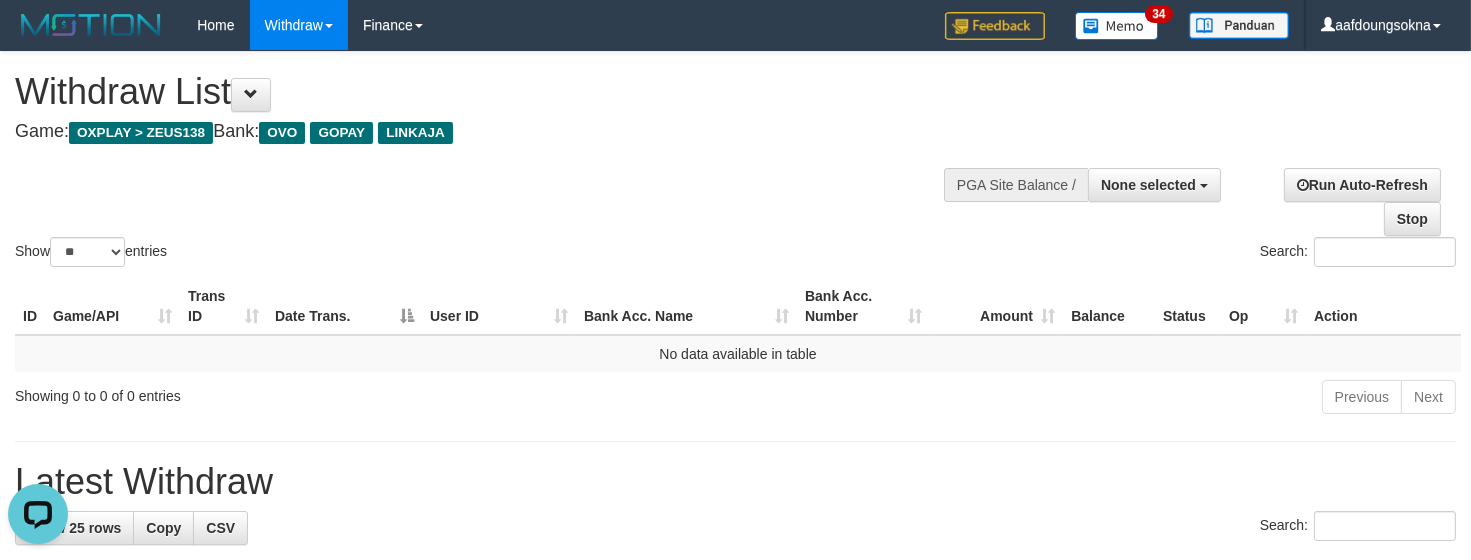 scroll, scrollTop: 0, scrollLeft: 0, axis: both 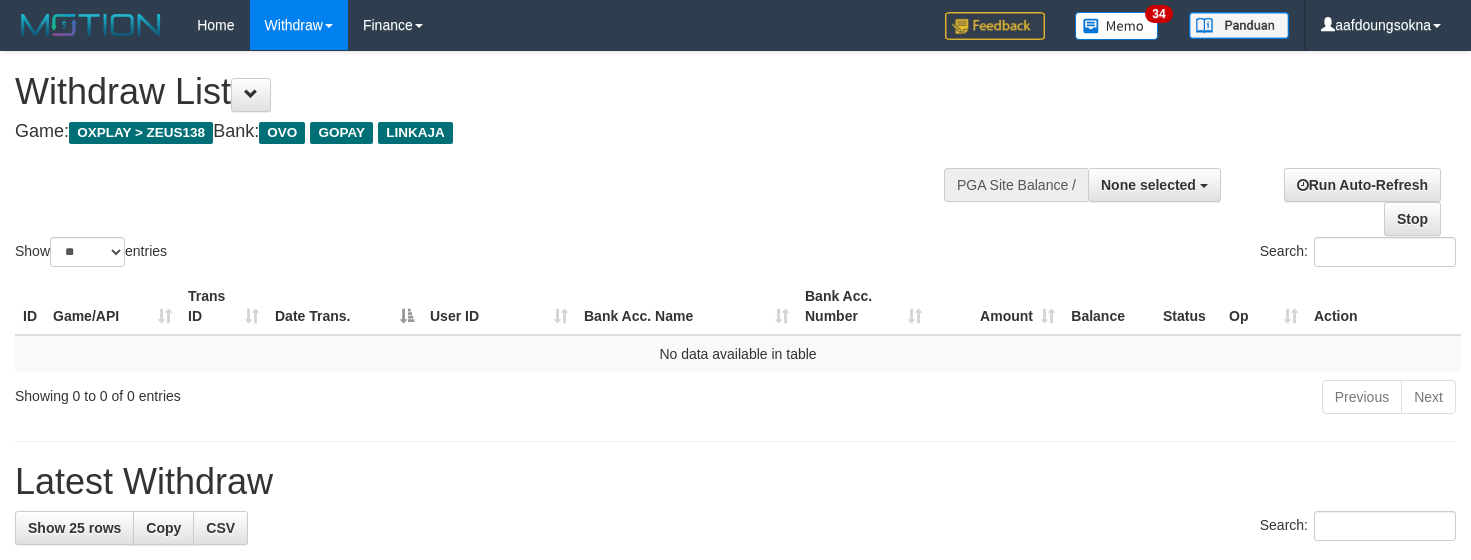 select 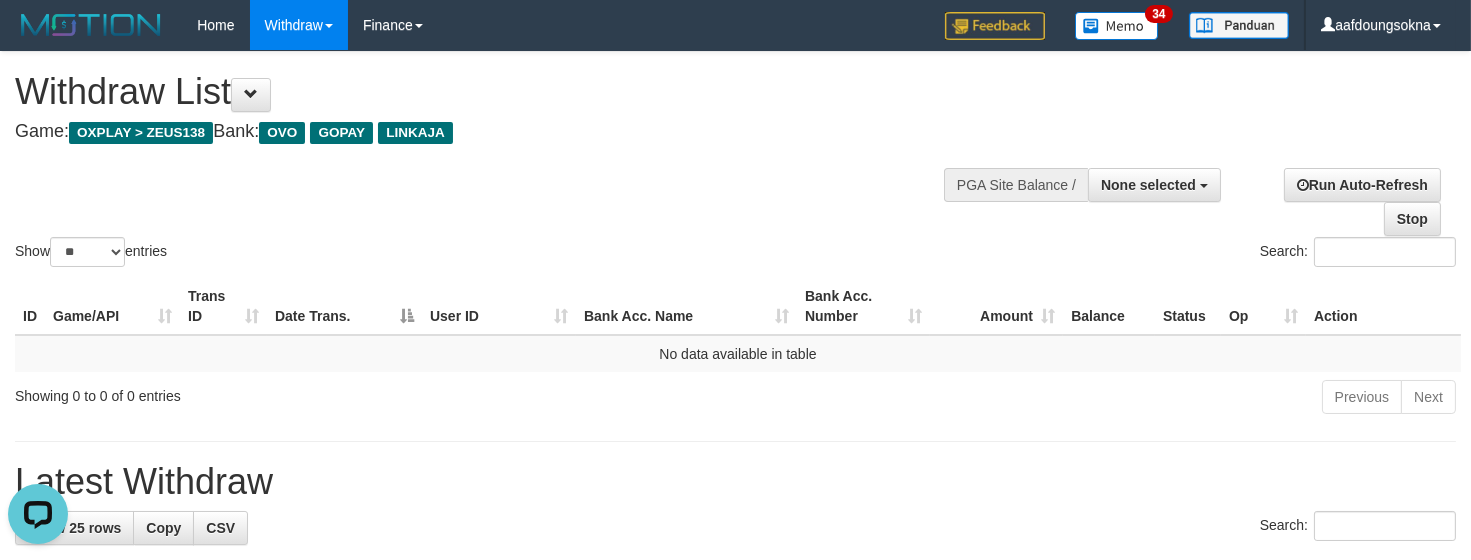 scroll, scrollTop: 0, scrollLeft: 0, axis: both 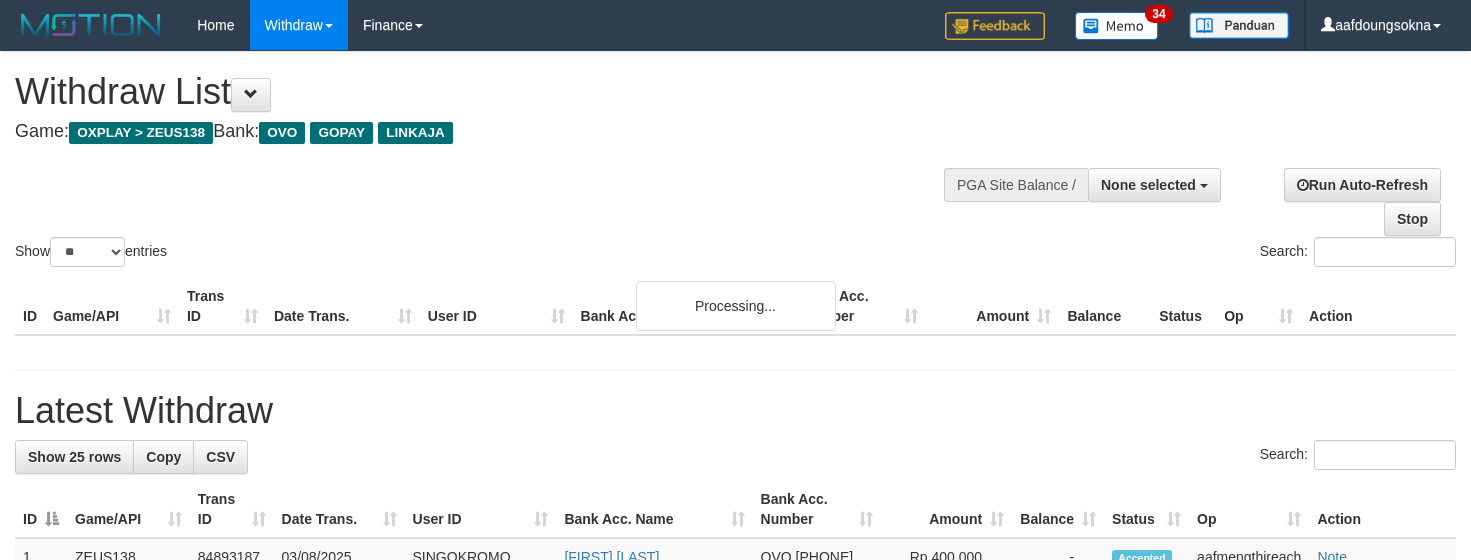 select 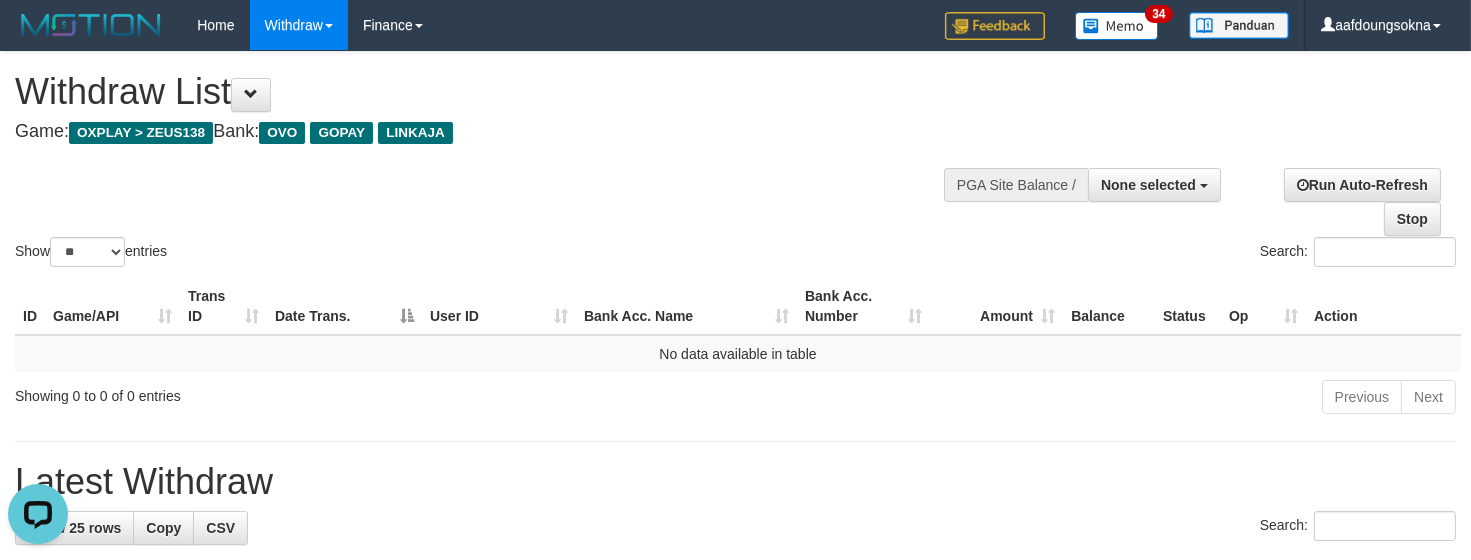 scroll, scrollTop: 0, scrollLeft: 0, axis: both 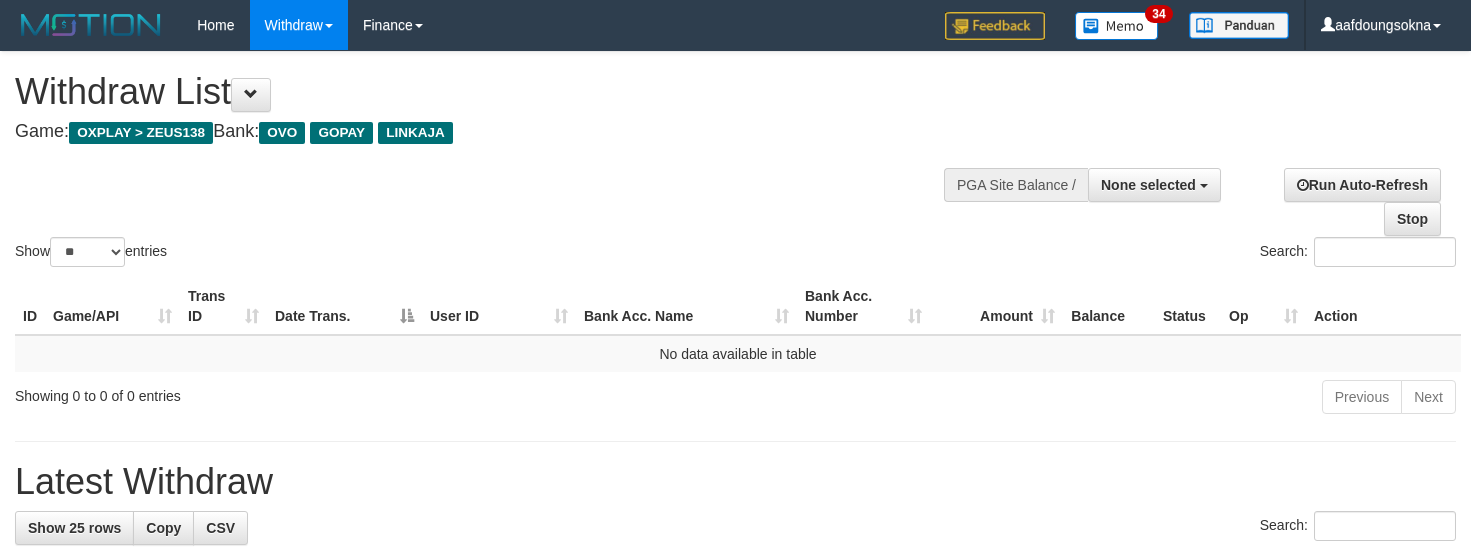 select 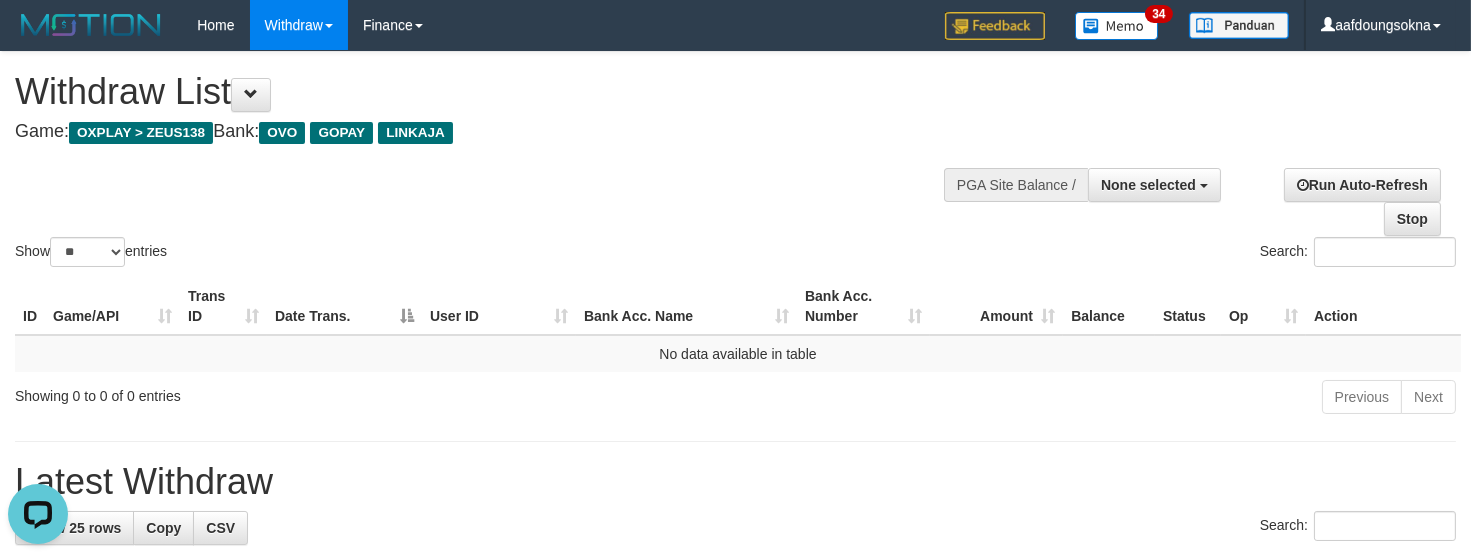 scroll, scrollTop: 0, scrollLeft: 0, axis: both 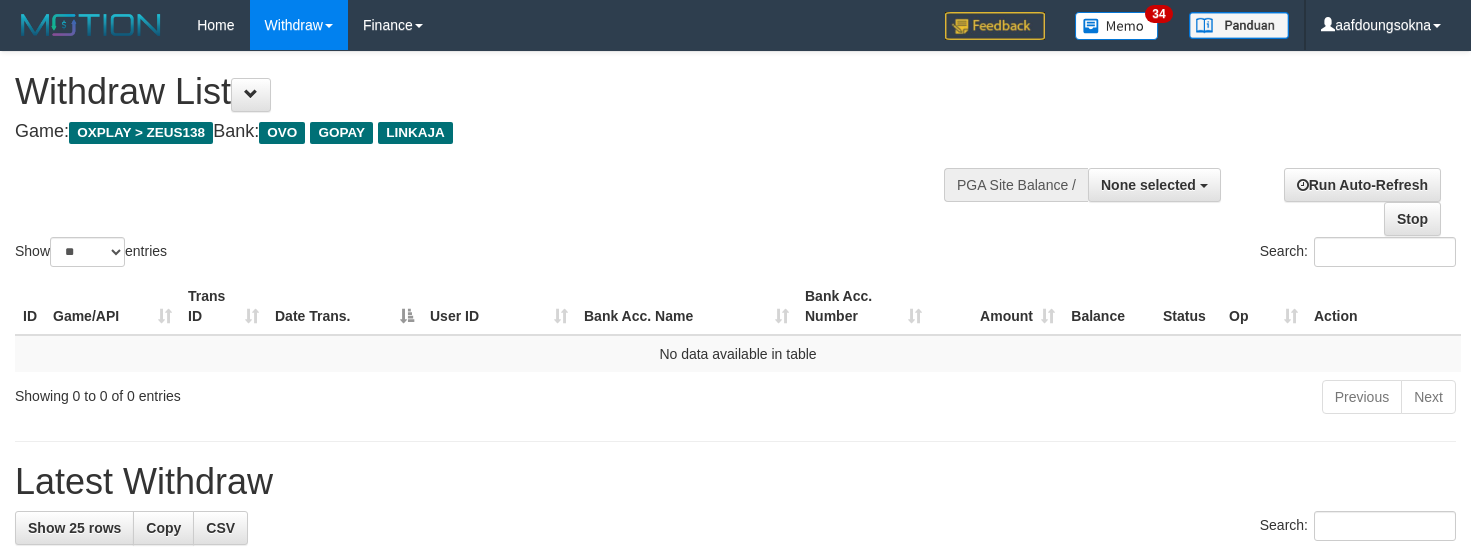 select 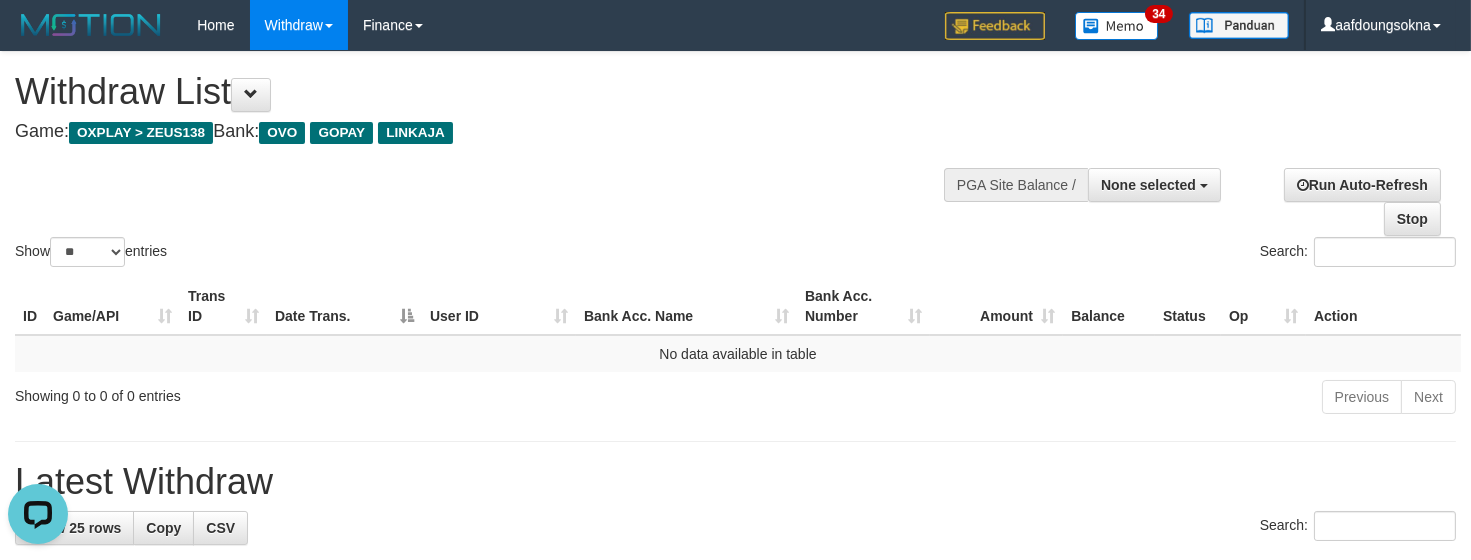 scroll, scrollTop: 0, scrollLeft: 0, axis: both 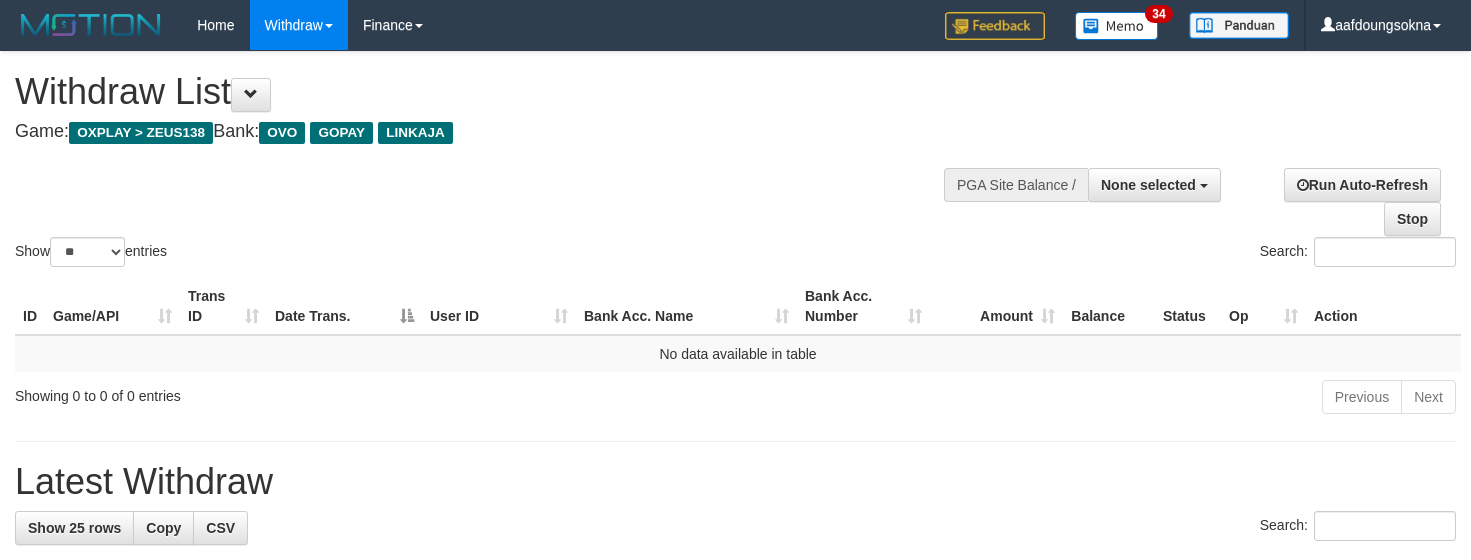 select 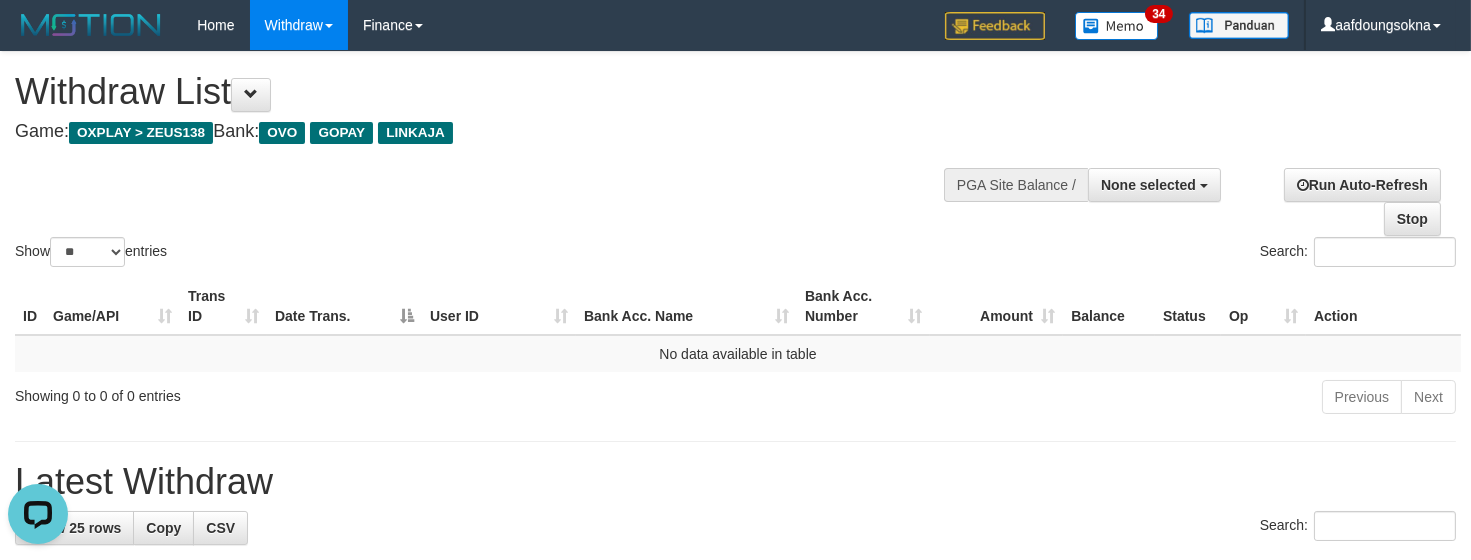scroll, scrollTop: 0, scrollLeft: 0, axis: both 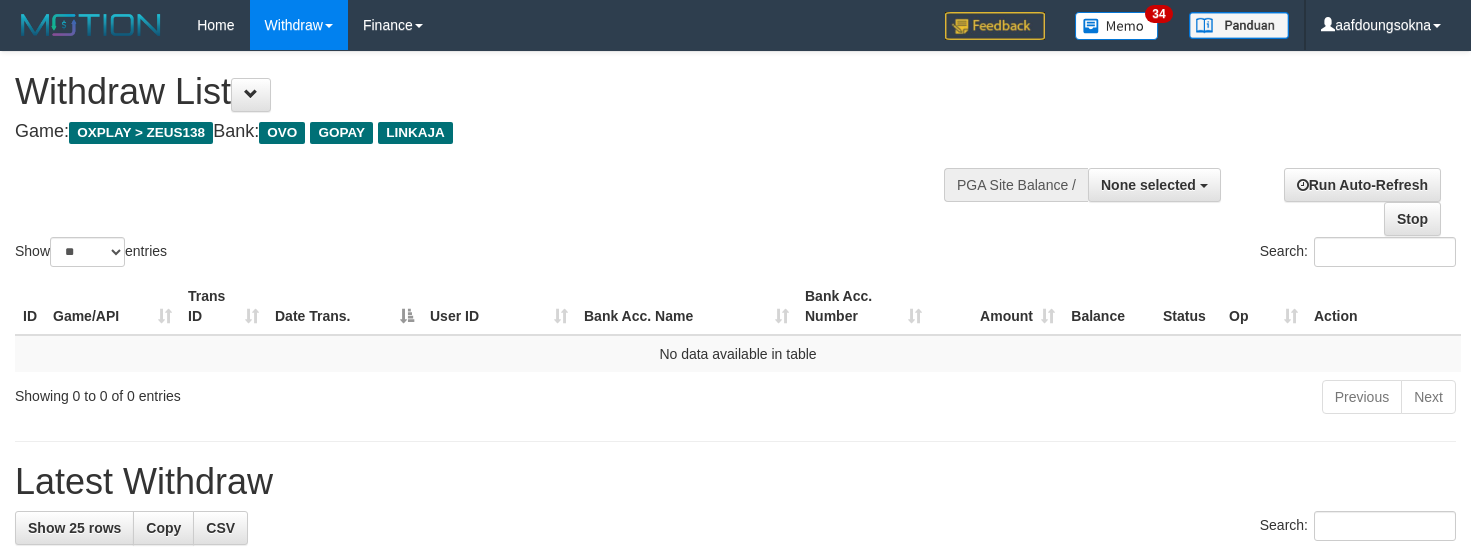 select 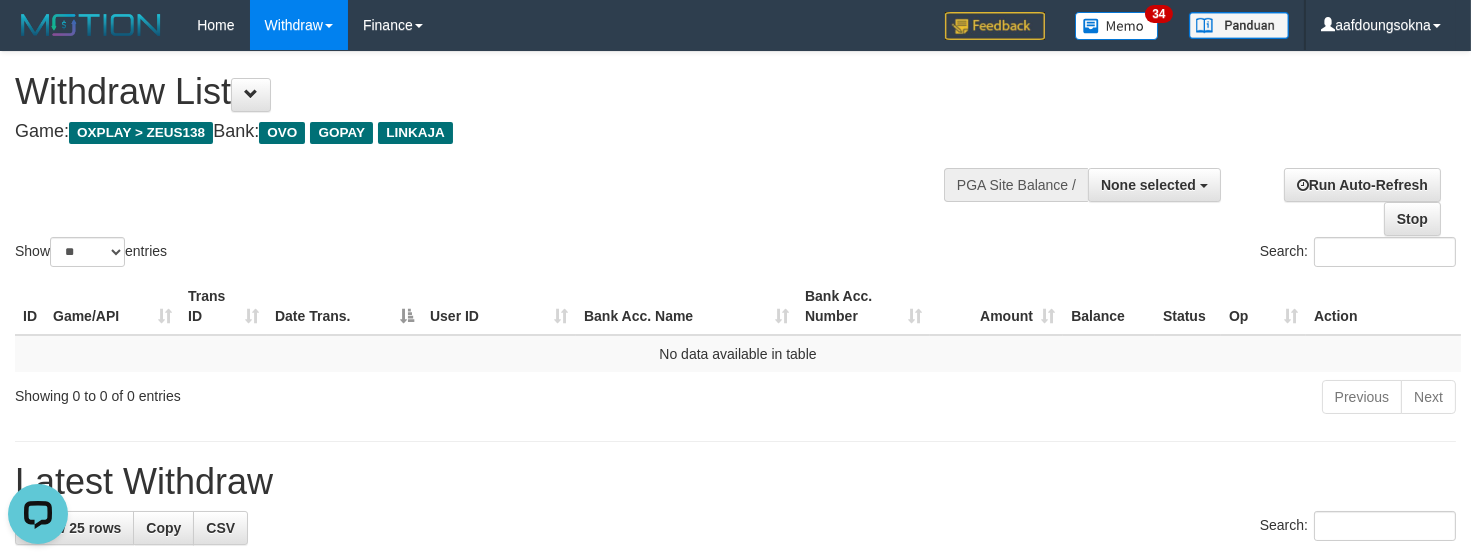 scroll, scrollTop: 0, scrollLeft: 0, axis: both 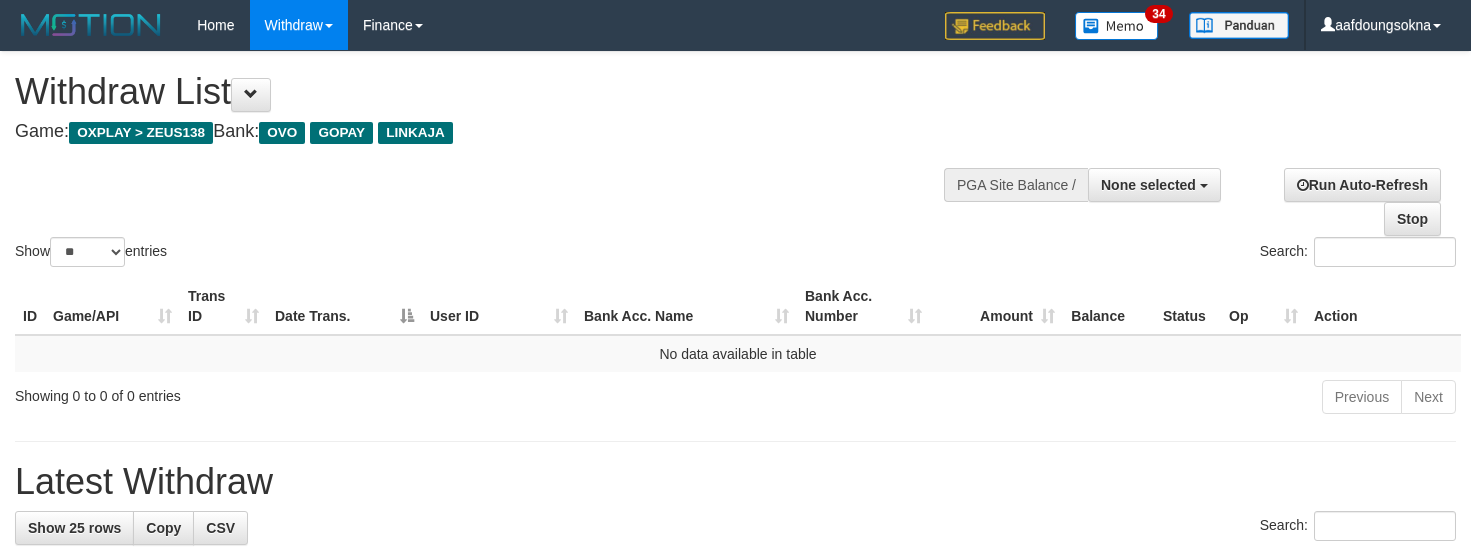 select 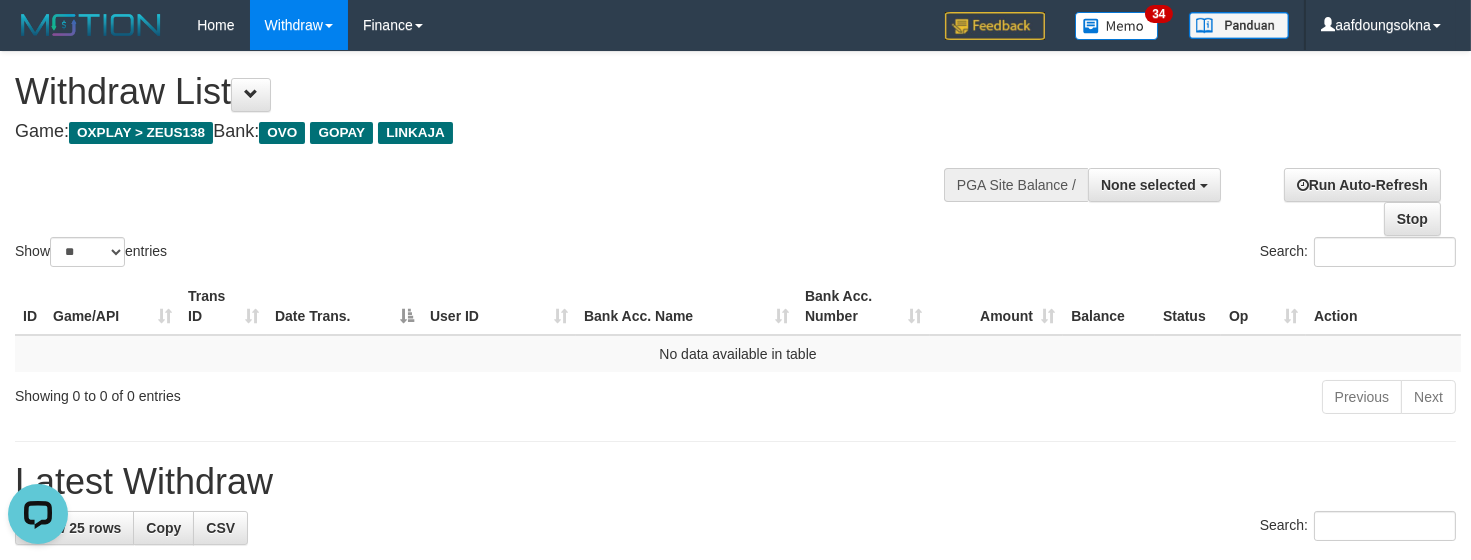 scroll, scrollTop: 0, scrollLeft: 0, axis: both 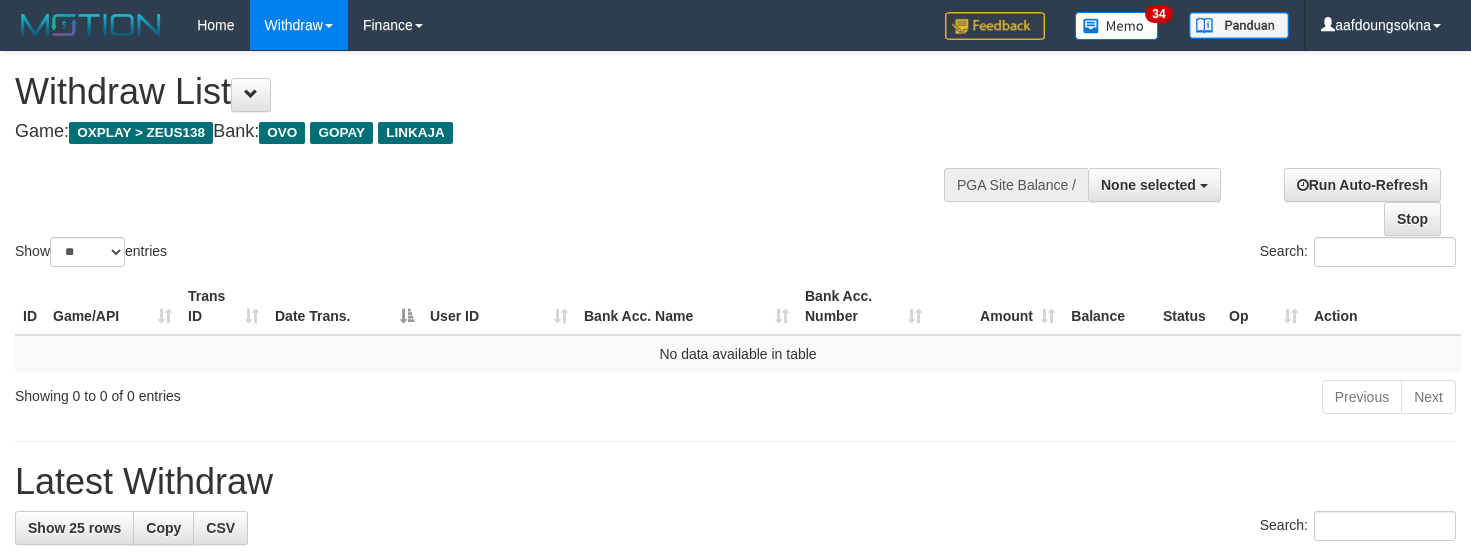 select 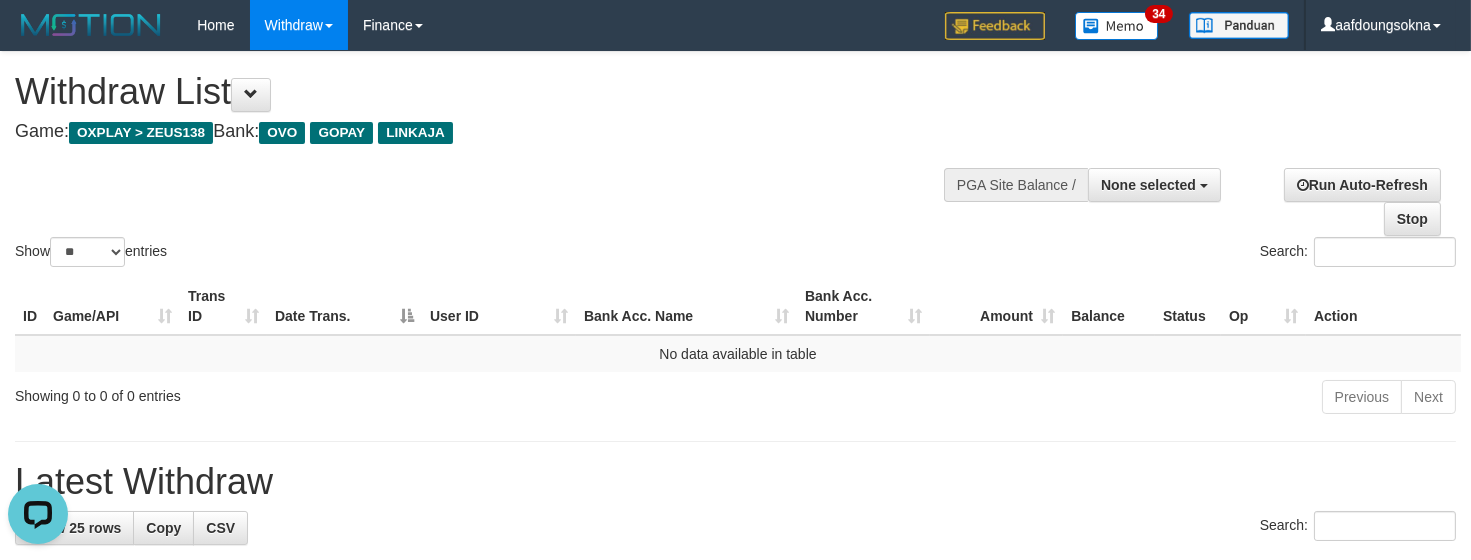 scroll, scrollTop: 0, scrollLeft: 0, axis: both 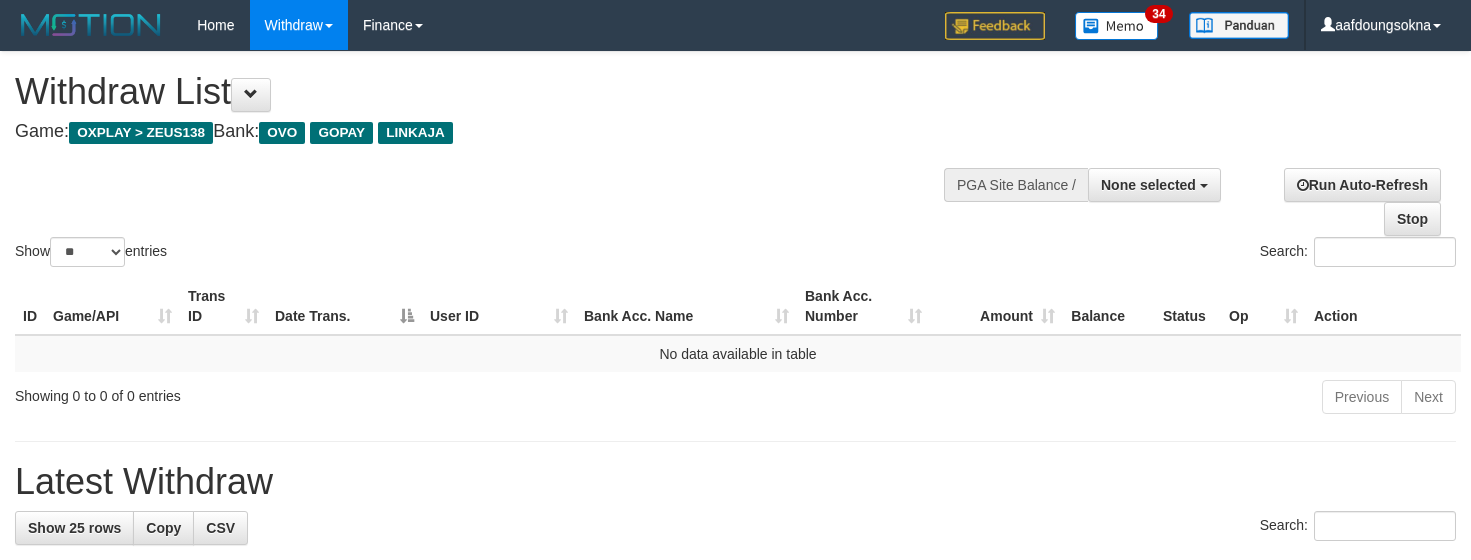 select 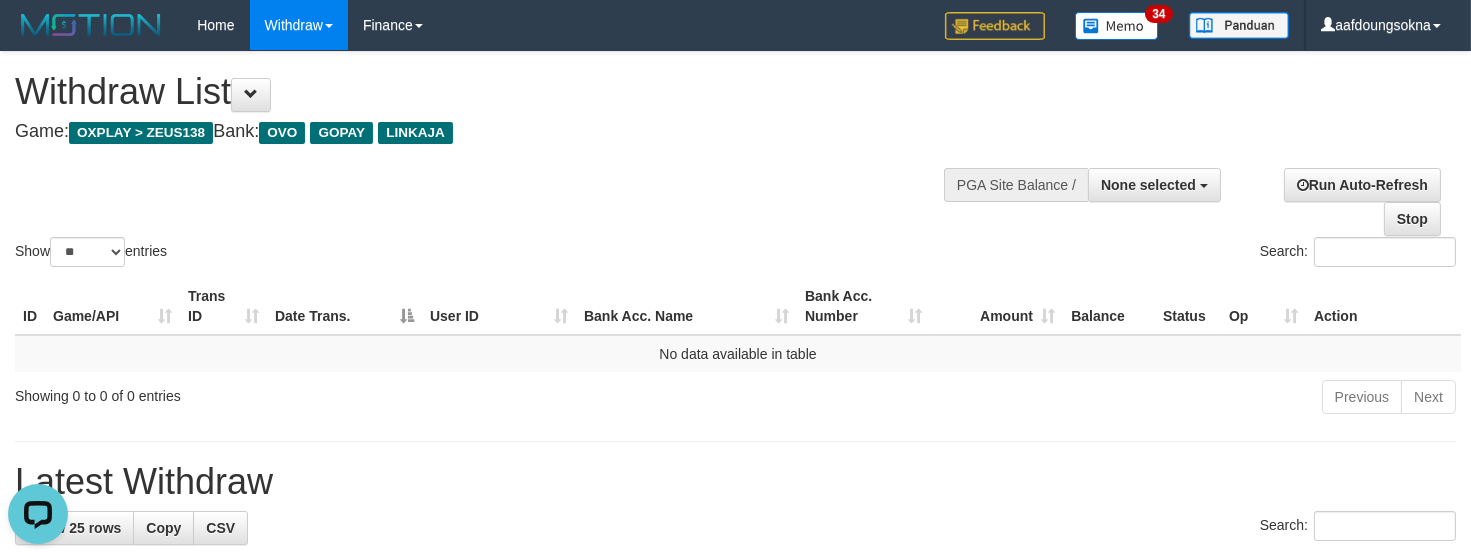 scroll, scrollTop: 0, scrollLeft: 0, axis: both 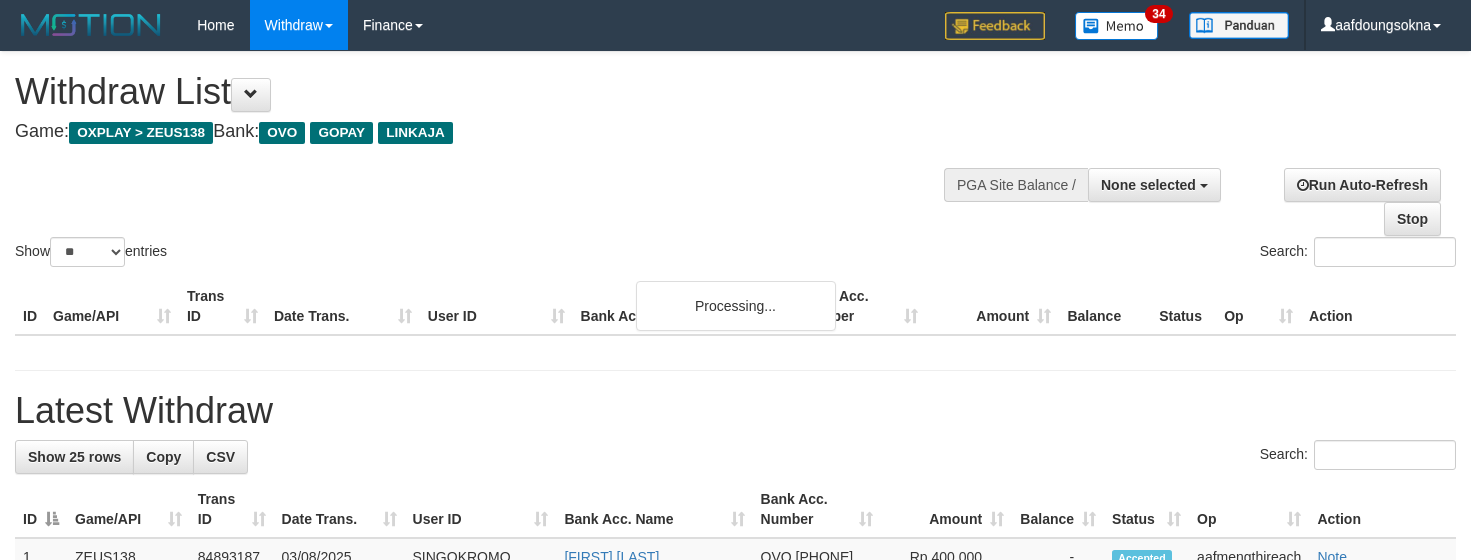select 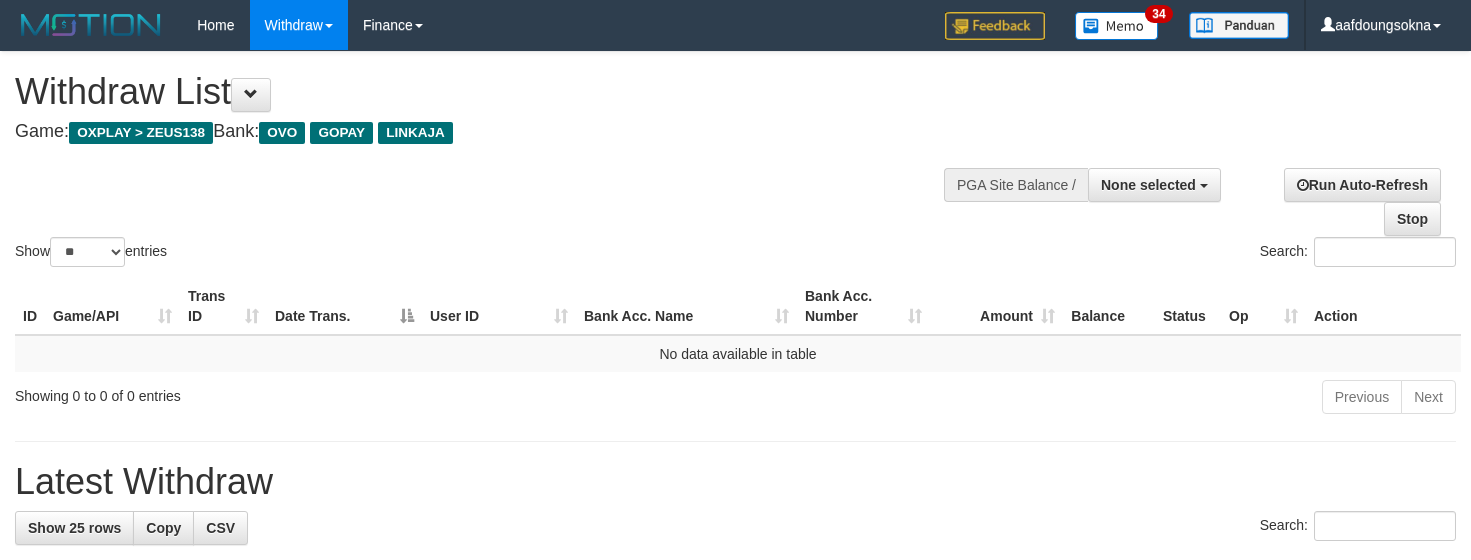 select 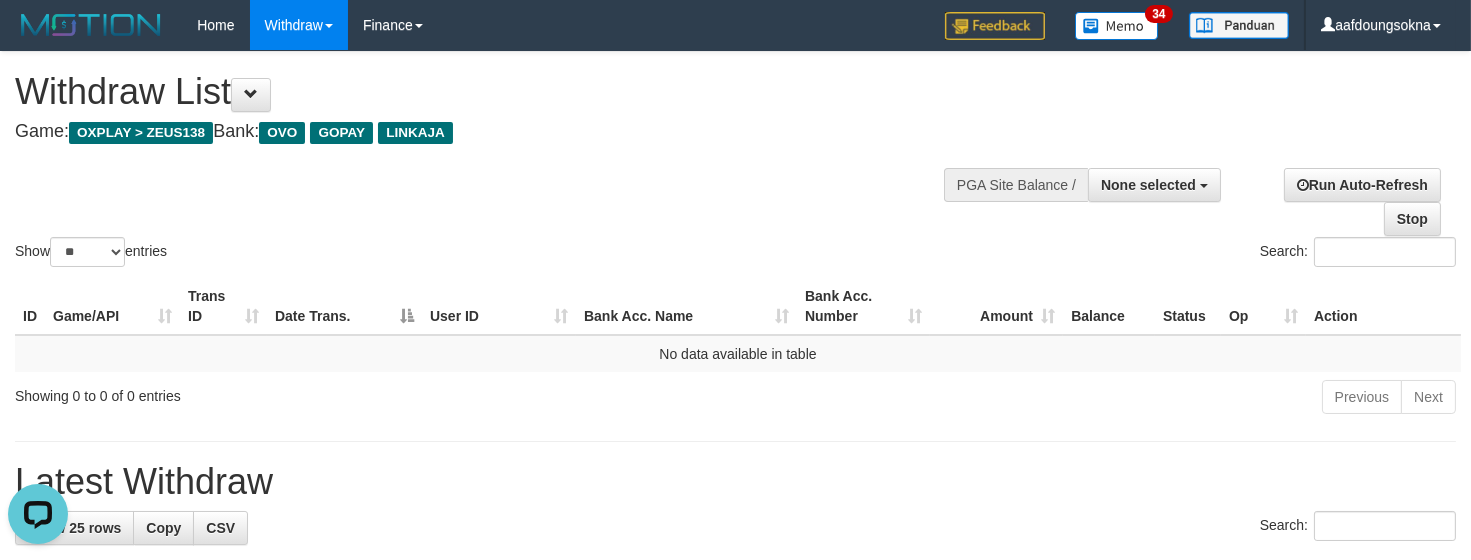 scroll, scrollTop: 0, scrollLeft: 0, axis: both 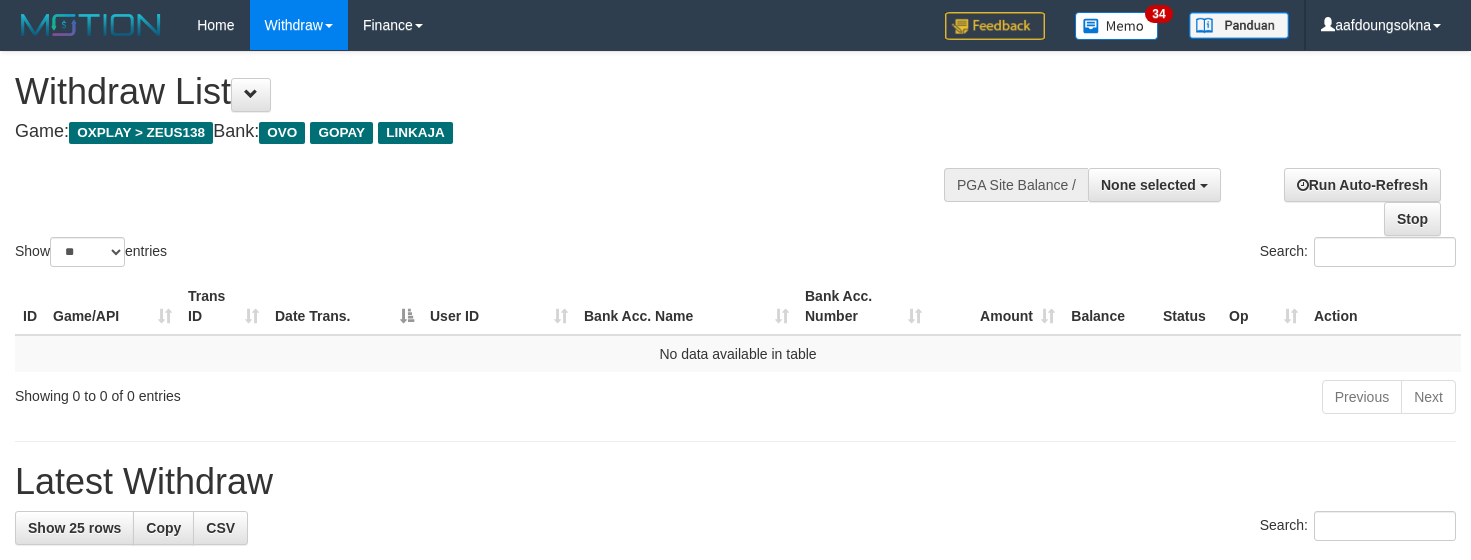 select 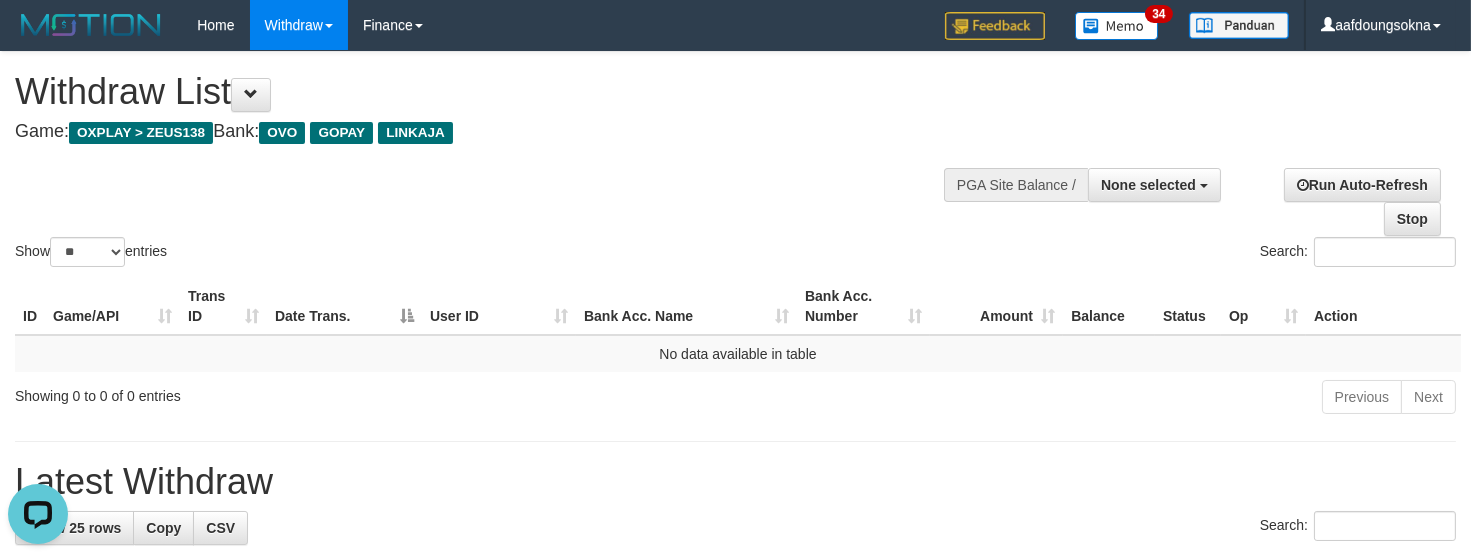 scroll, scrollTop: 0, scrollLeft: 0, axis: both 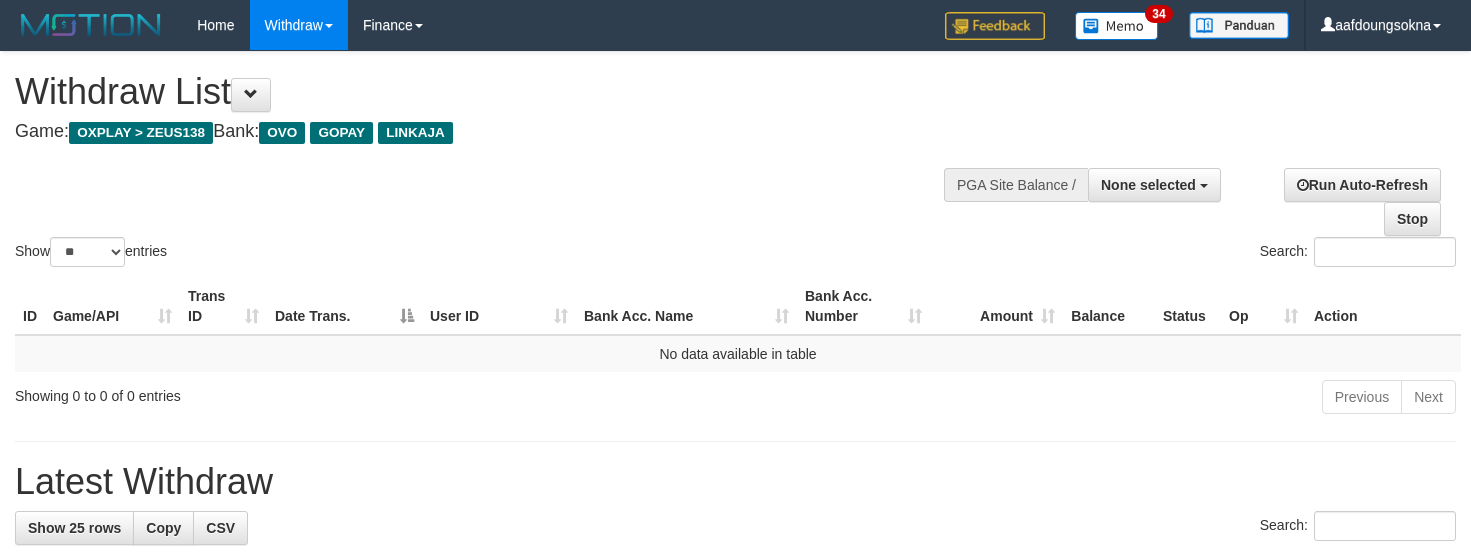select 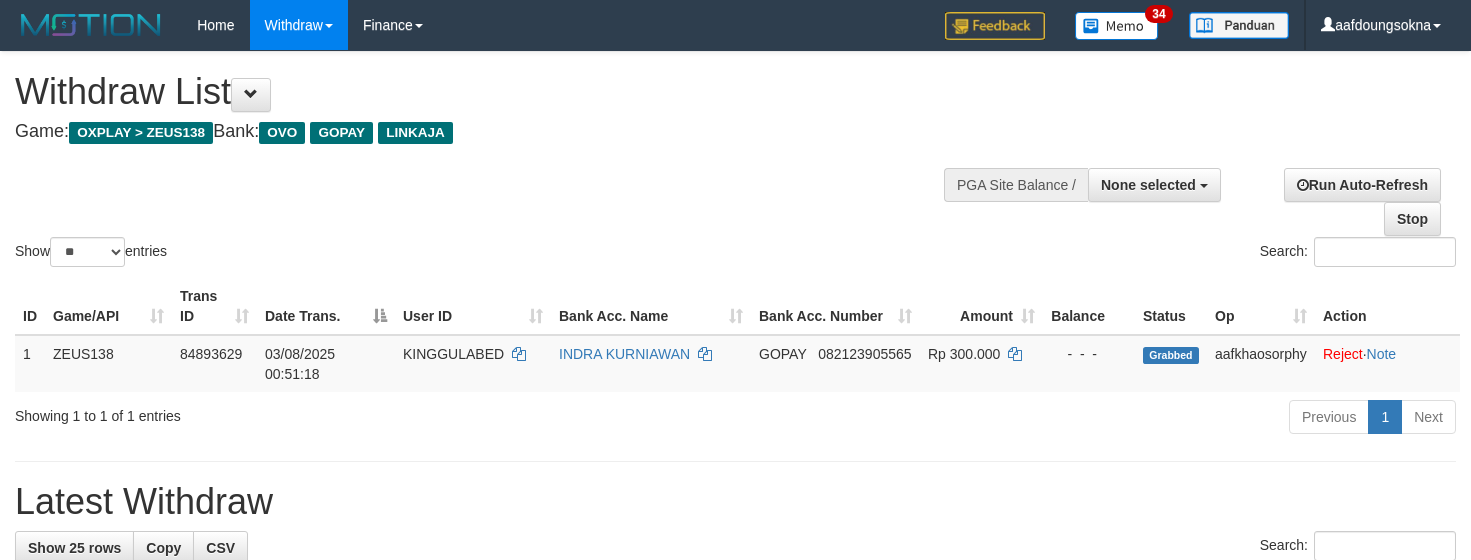 select 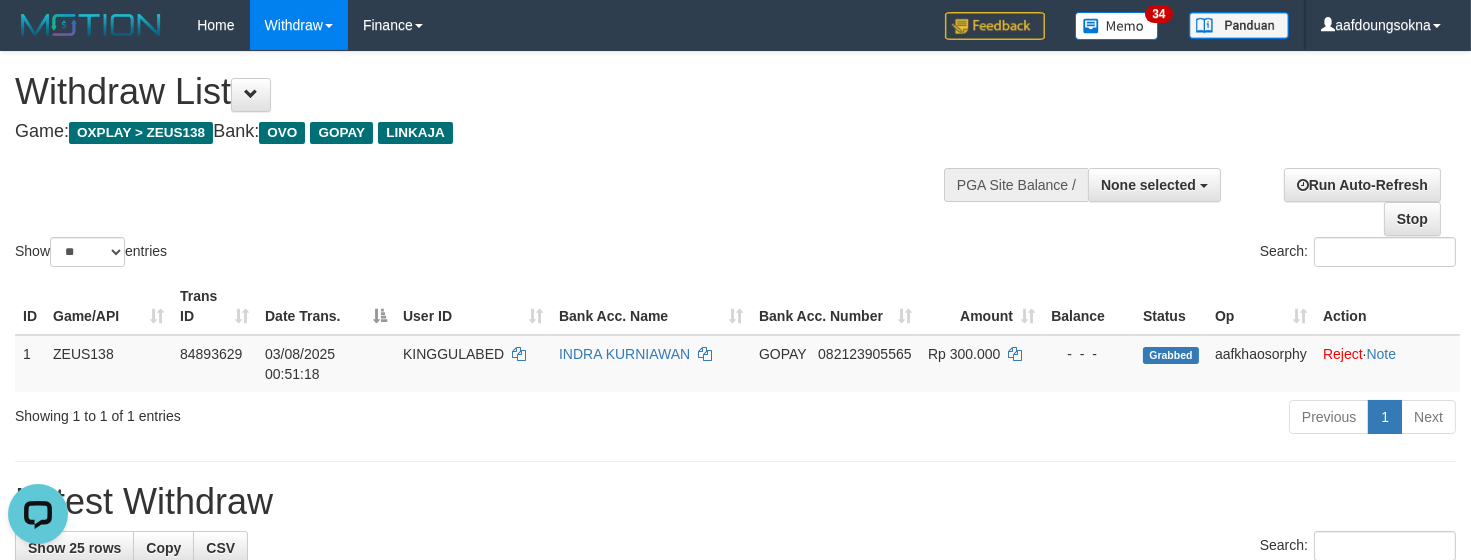 scroll, scrollTop: 0, scrollLeft: 0, axis: both 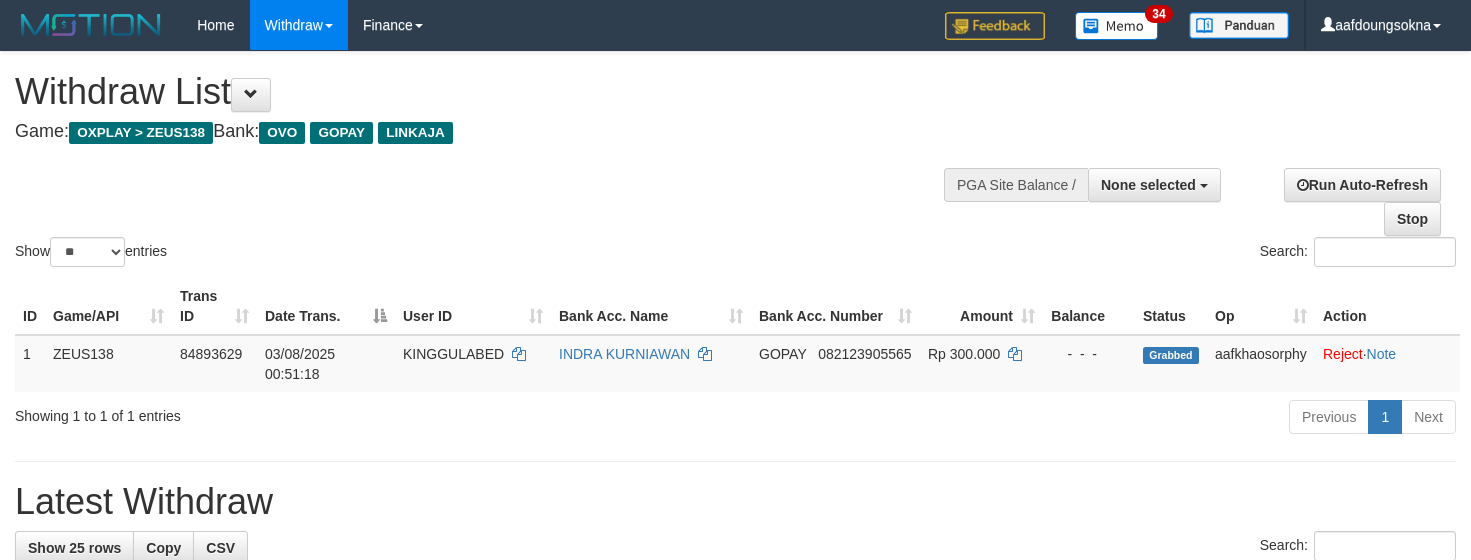 select 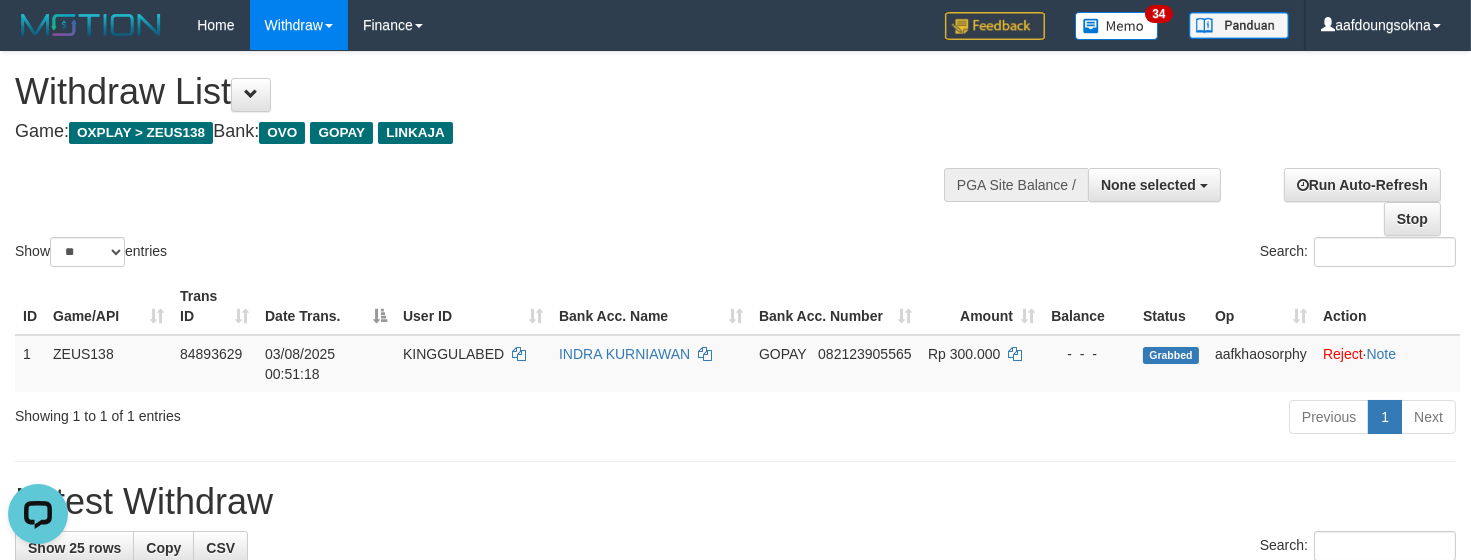 scroll, scrollTop: 0, scrollLeft: 0, axis: both 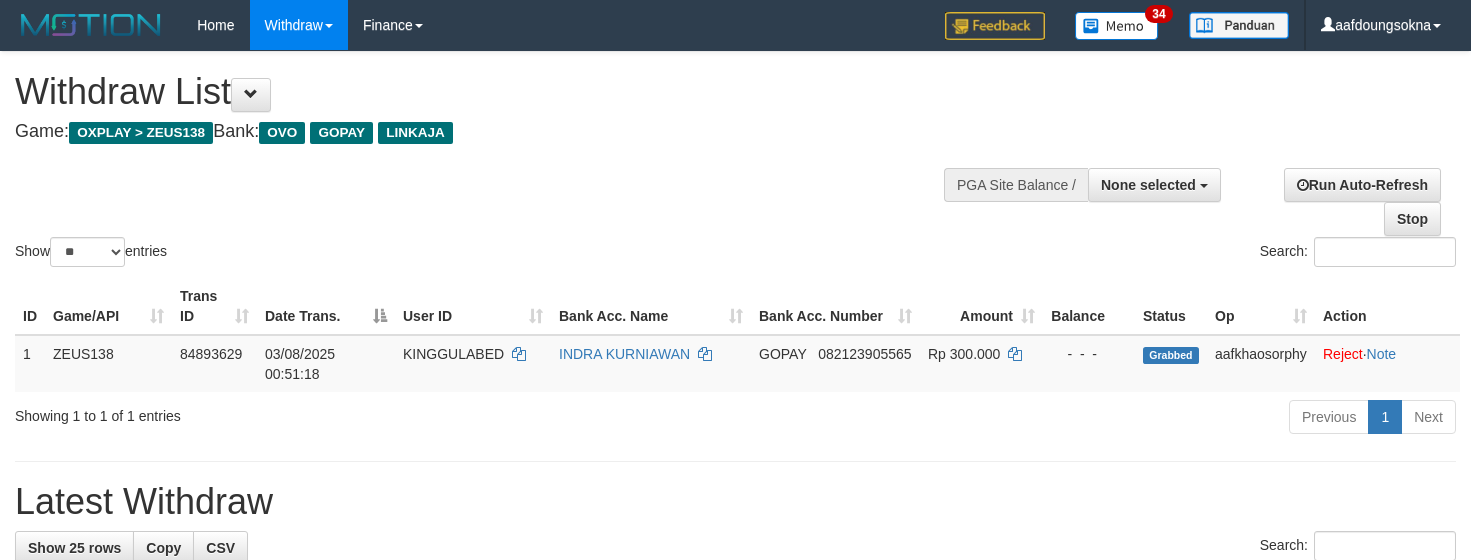 select 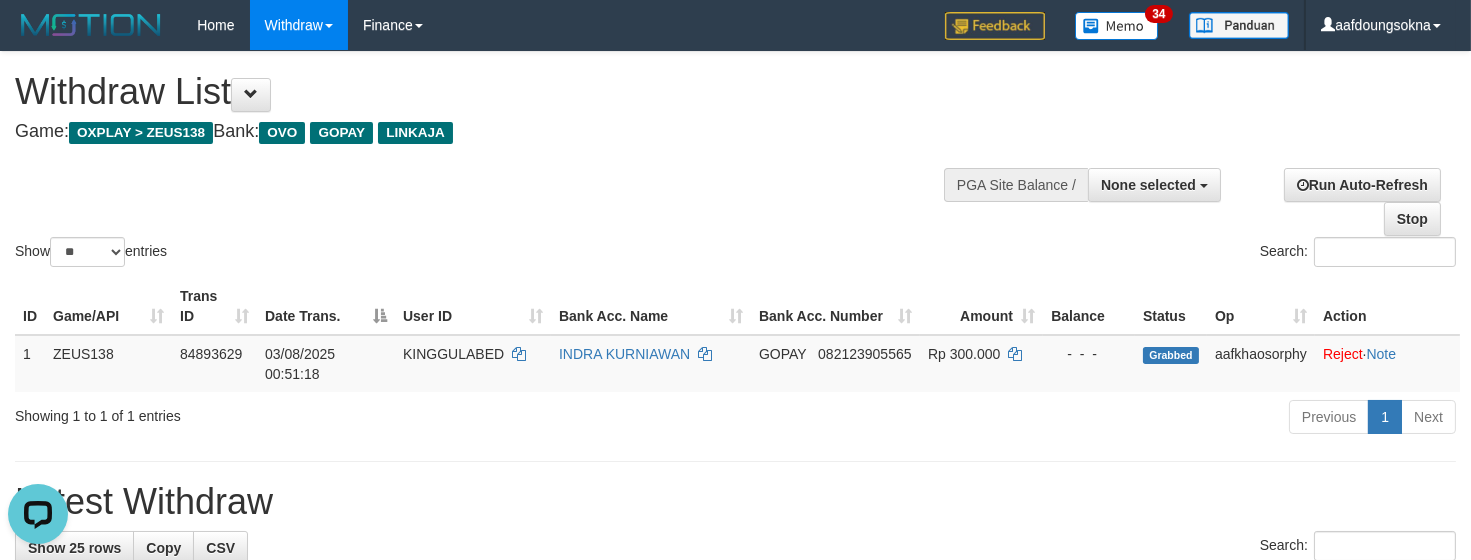 scroll, scrollTop: 0, scrollLeft: 0, axis: both 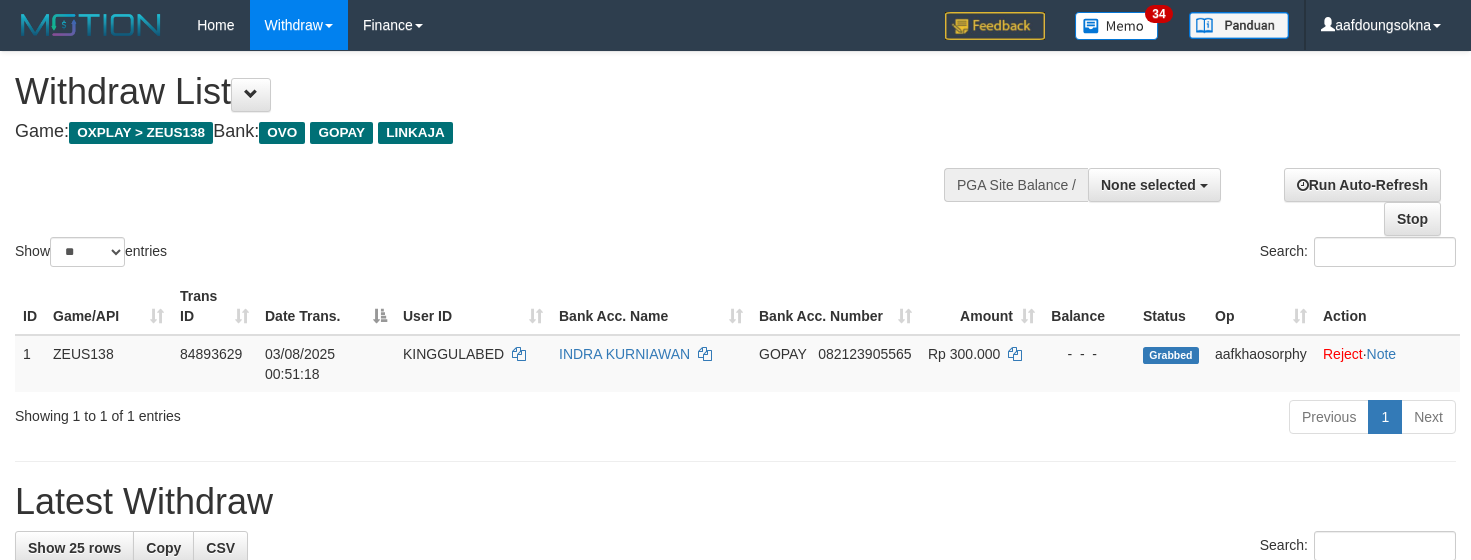 select 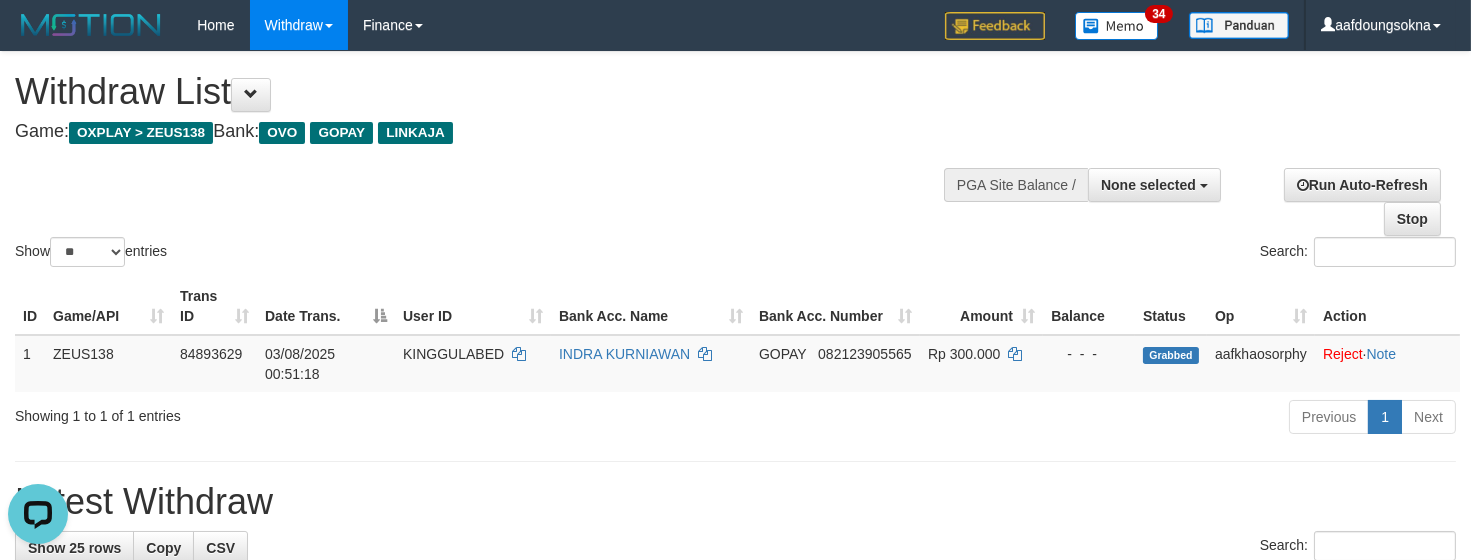 scroll, scrollTop: 0, scrollLeft: 0, axis: both 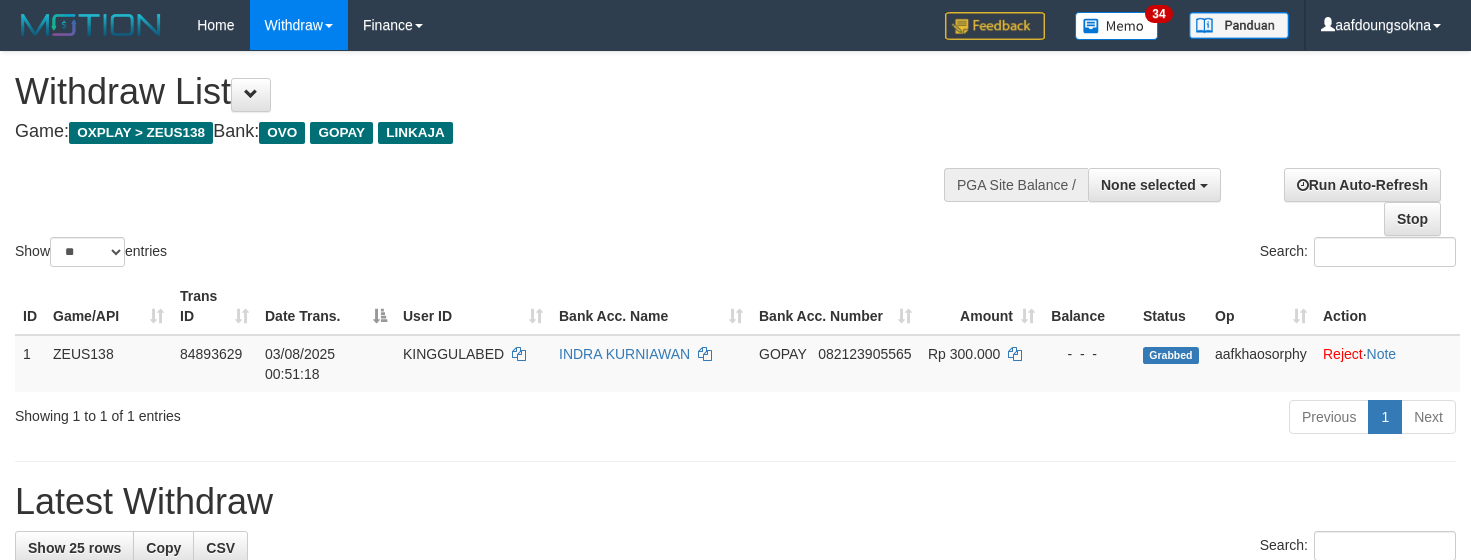 select 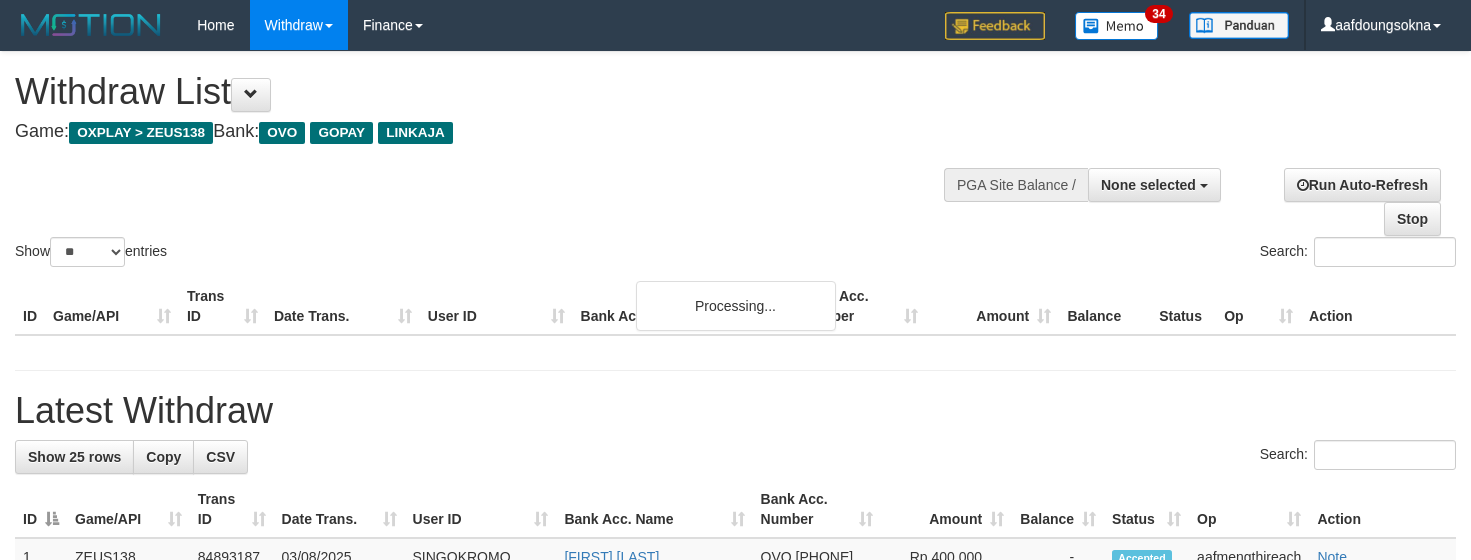 select 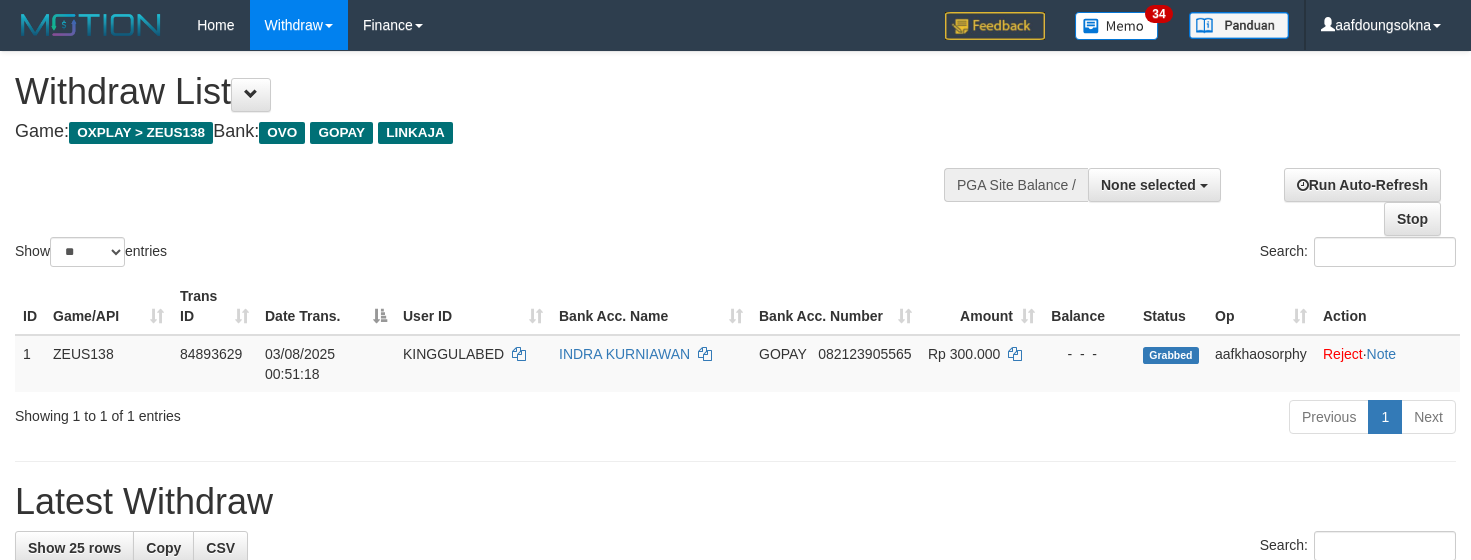 select 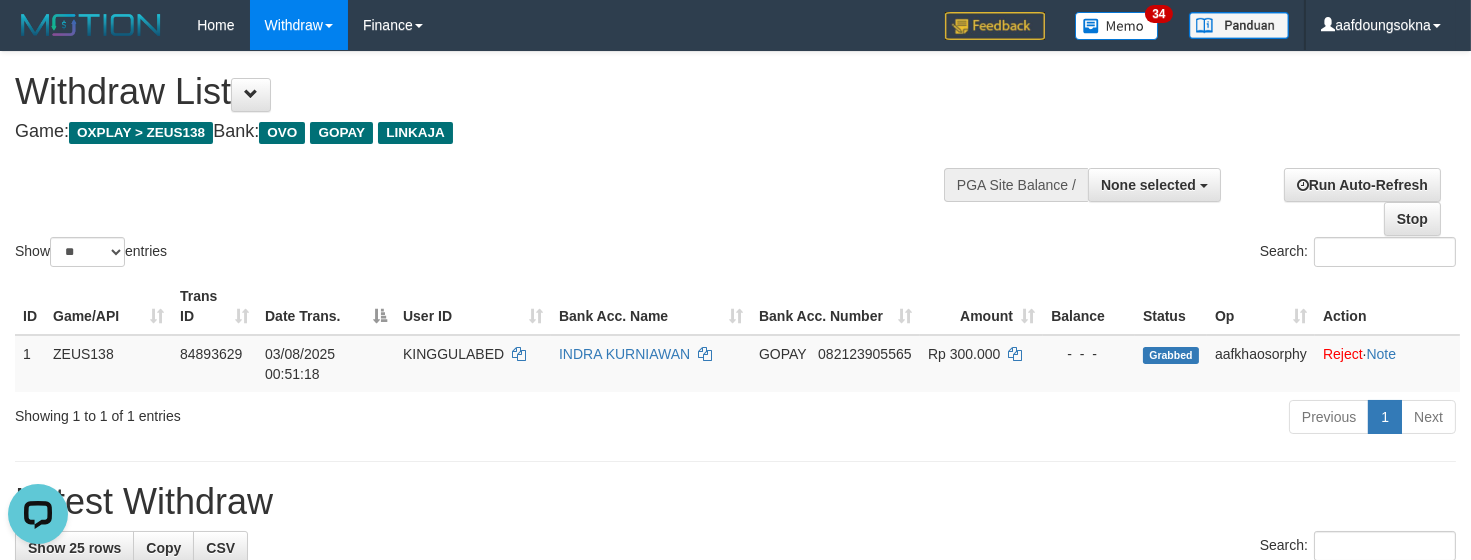 scroll, scrollTop: 0, scrollLeft: 0, axis: both 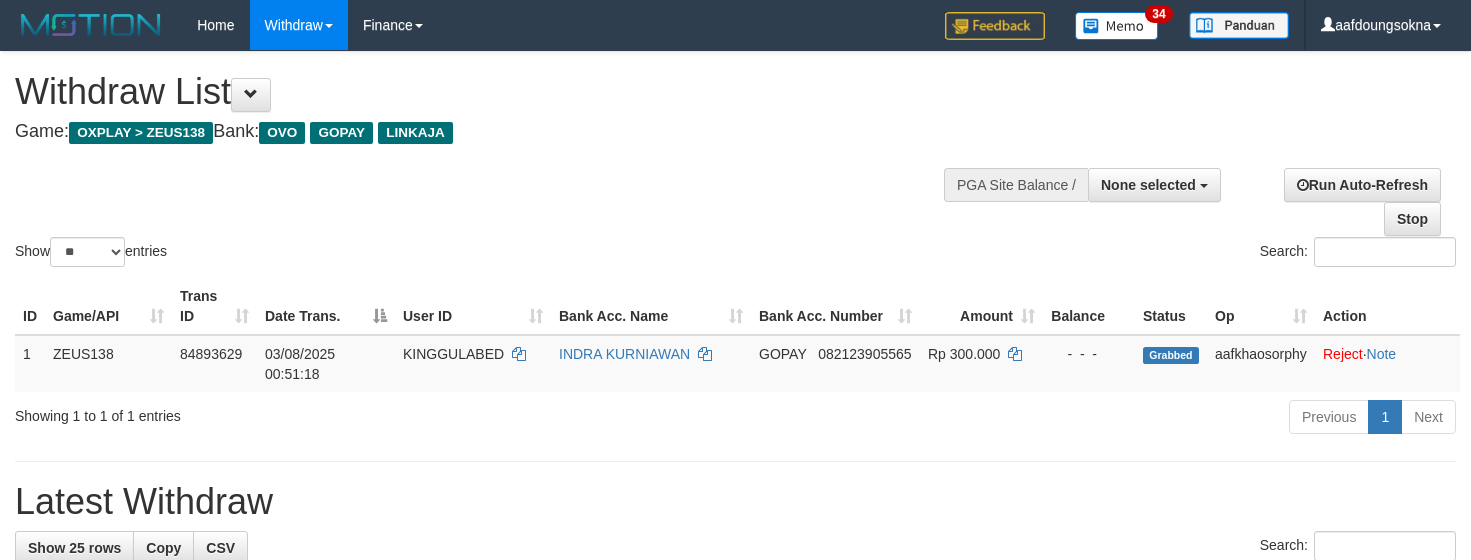 select 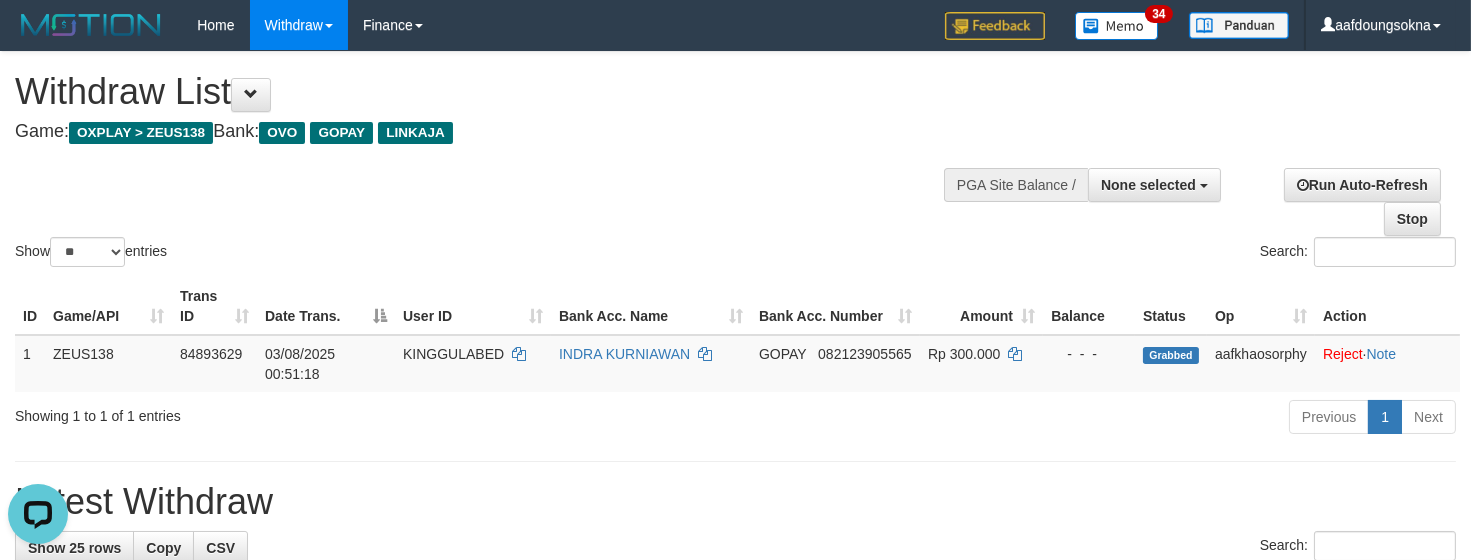 scroll, scrollTop: 0, scrollLeft: 0, axis: both 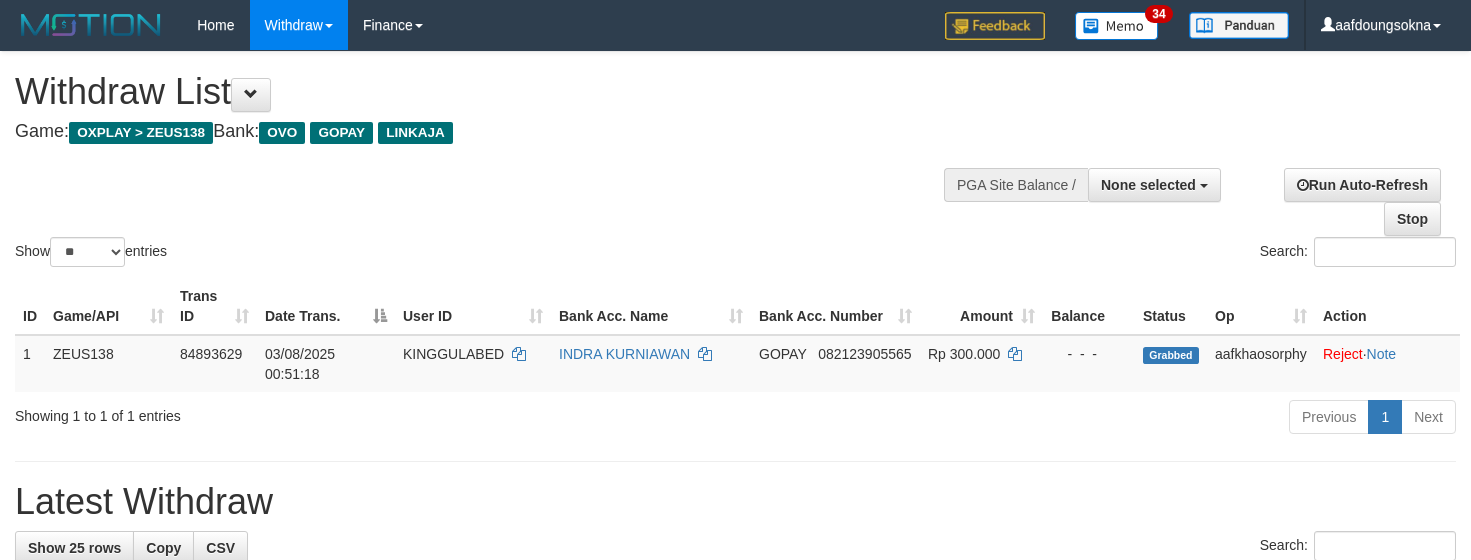 select 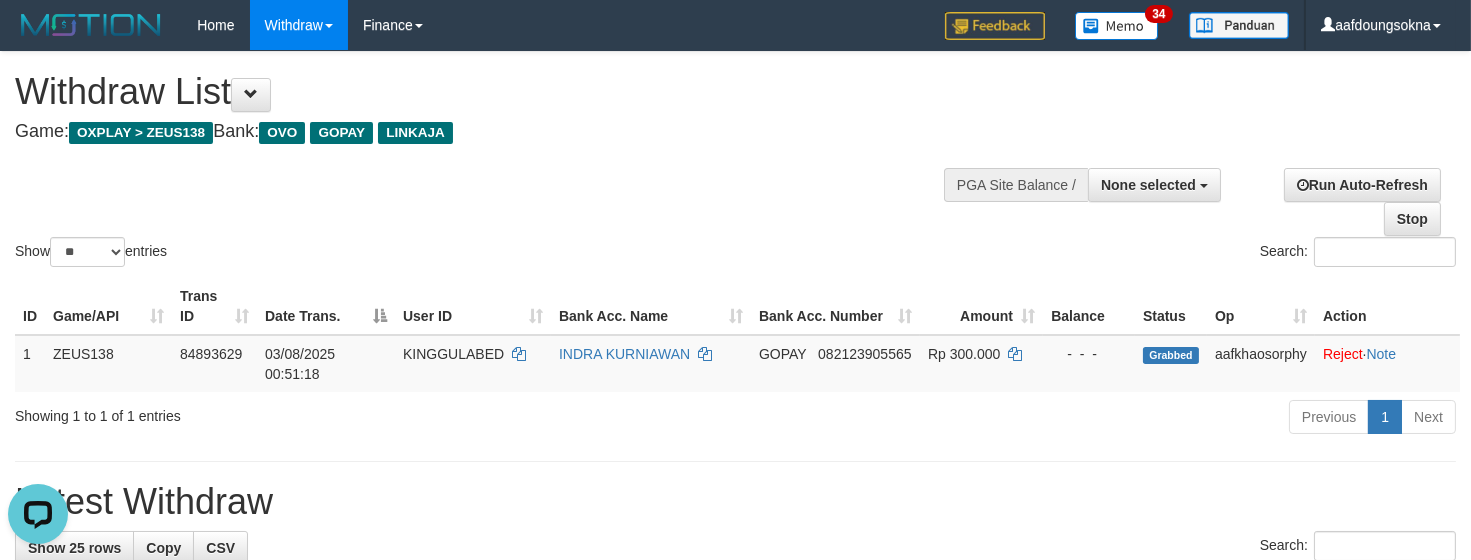 scroll, scrollTop: 0, scrollLeft: 0, axis: both 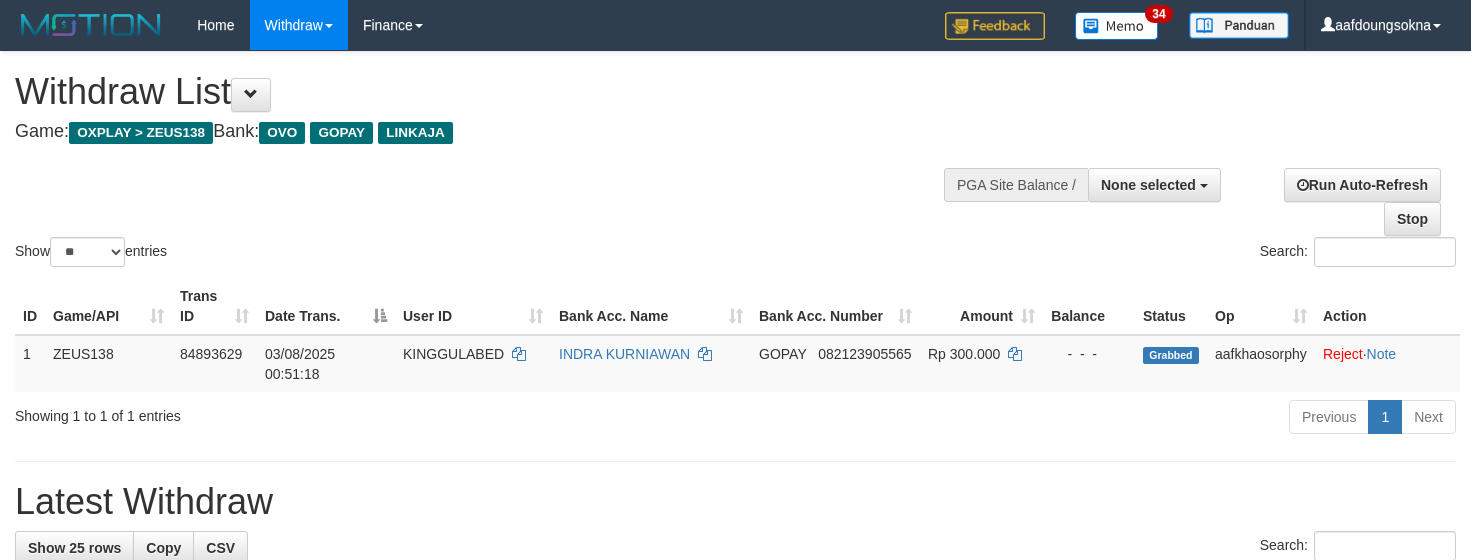 select 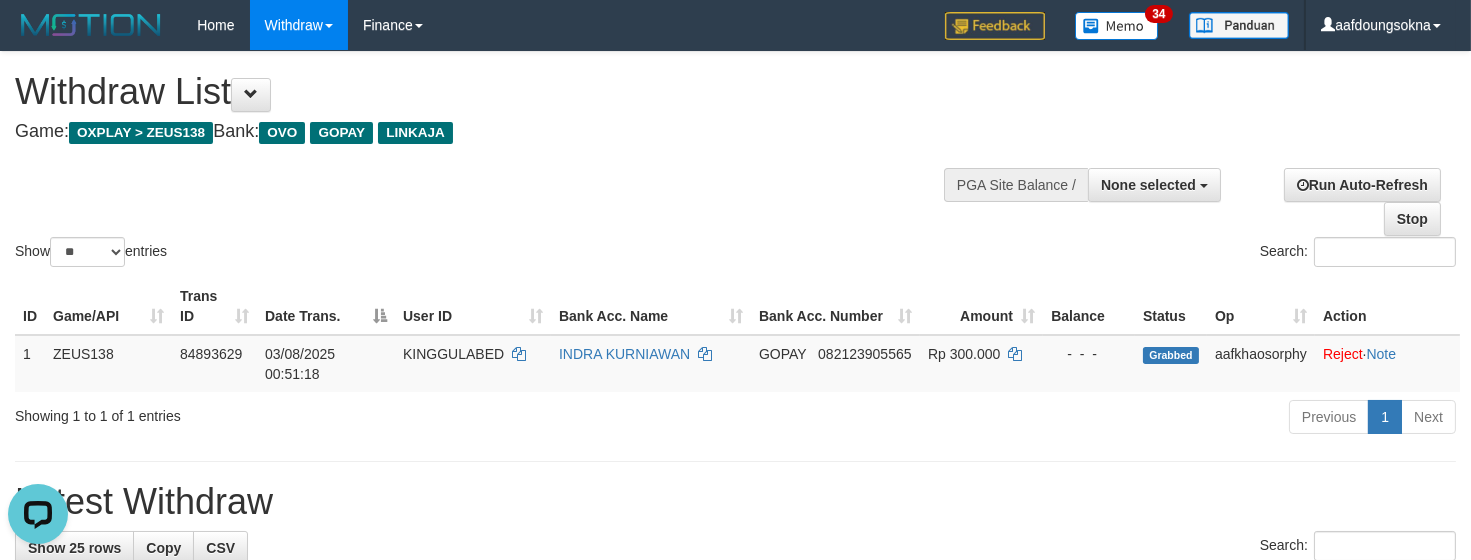 scroll, scrollTop: 0, scrollLeft: 0, axis: both 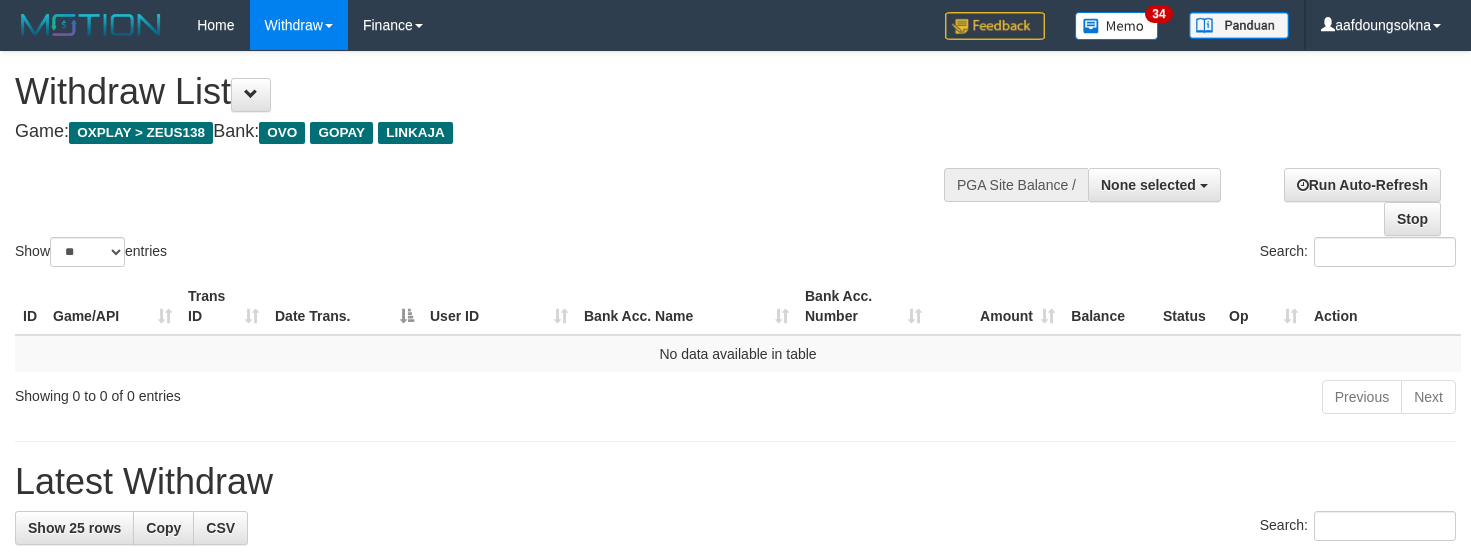 select 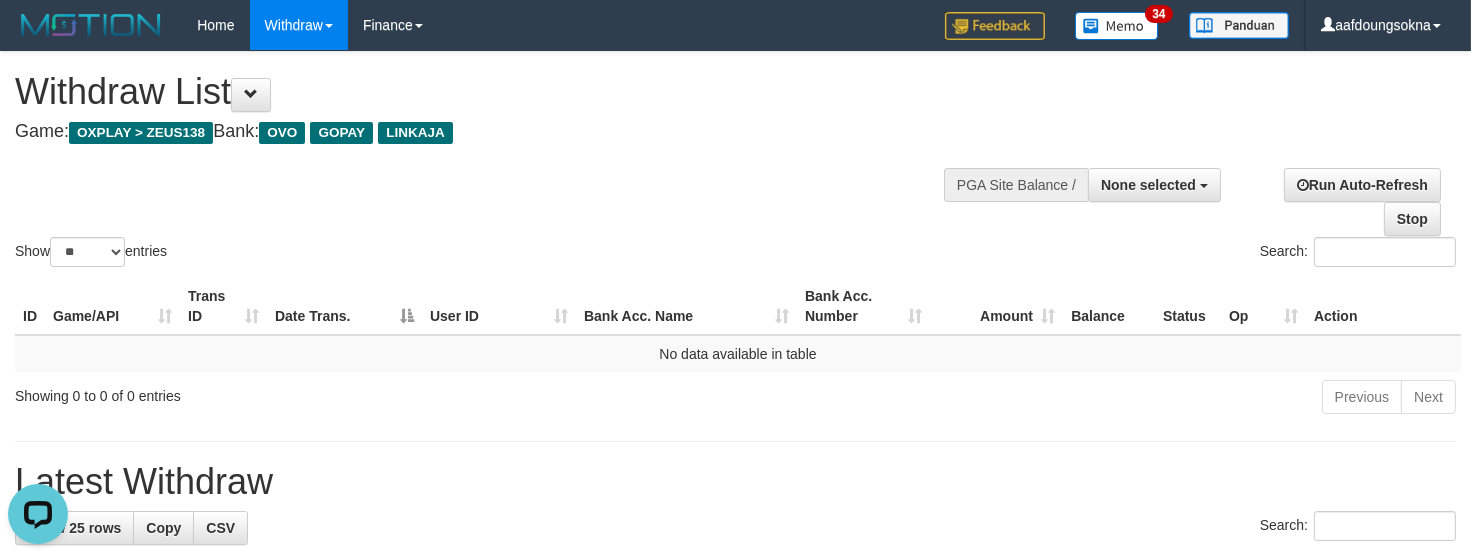 scroll, scrollTop: 0, scrollLeft: 0, axis: both 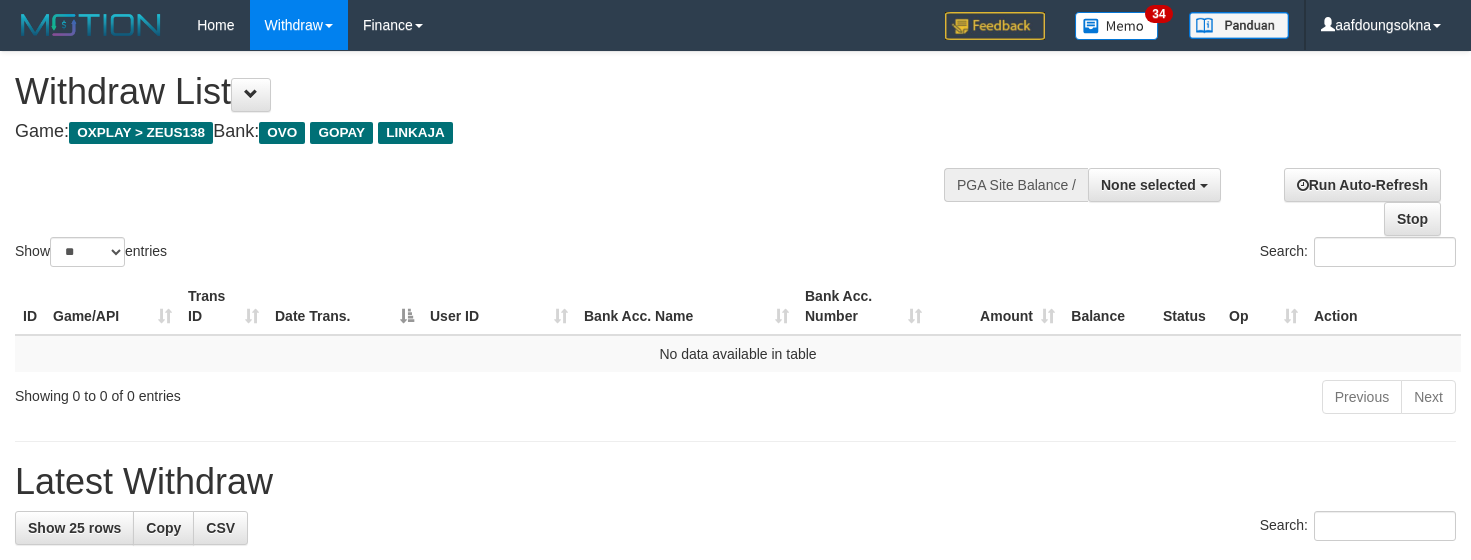 select 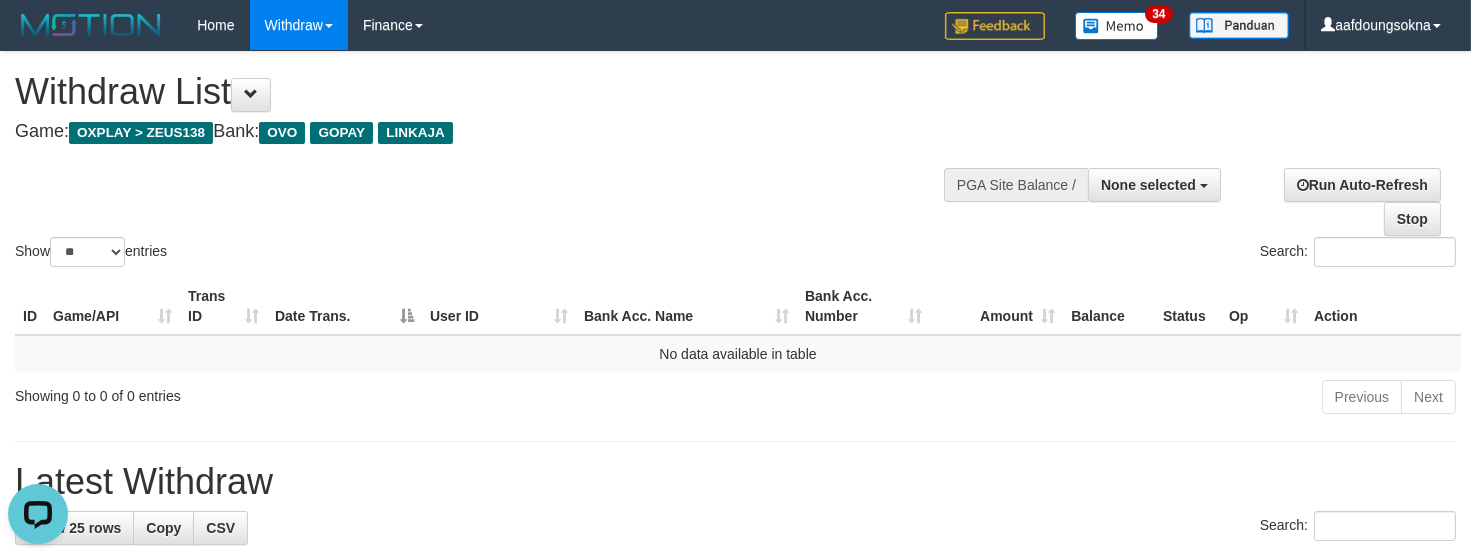 scroll, scrollTop: 0, scrollLeft: 0, axis: both 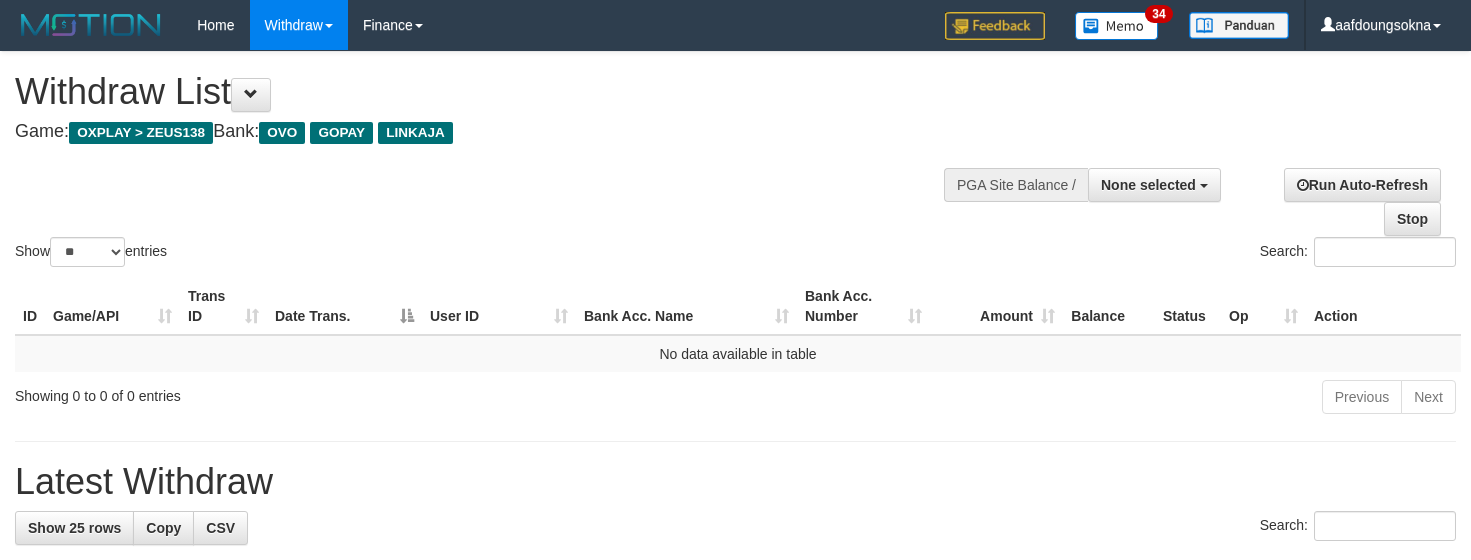 select 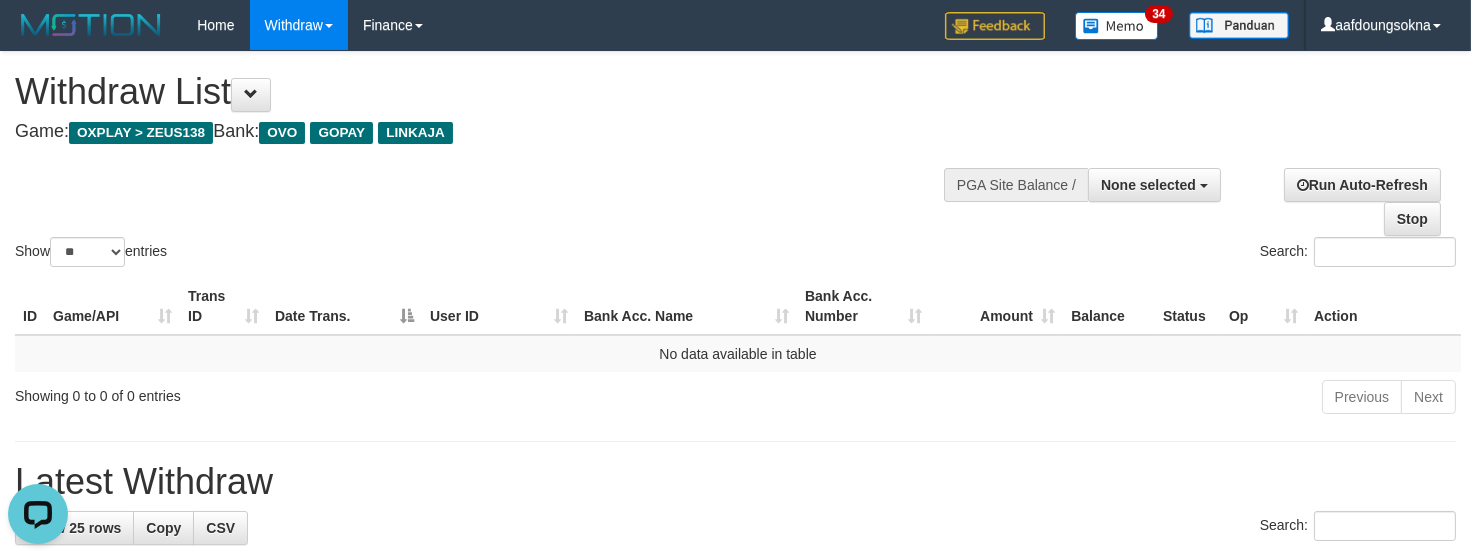 scroll, scrollTop: 0, scrollLeft: 0, axis: both 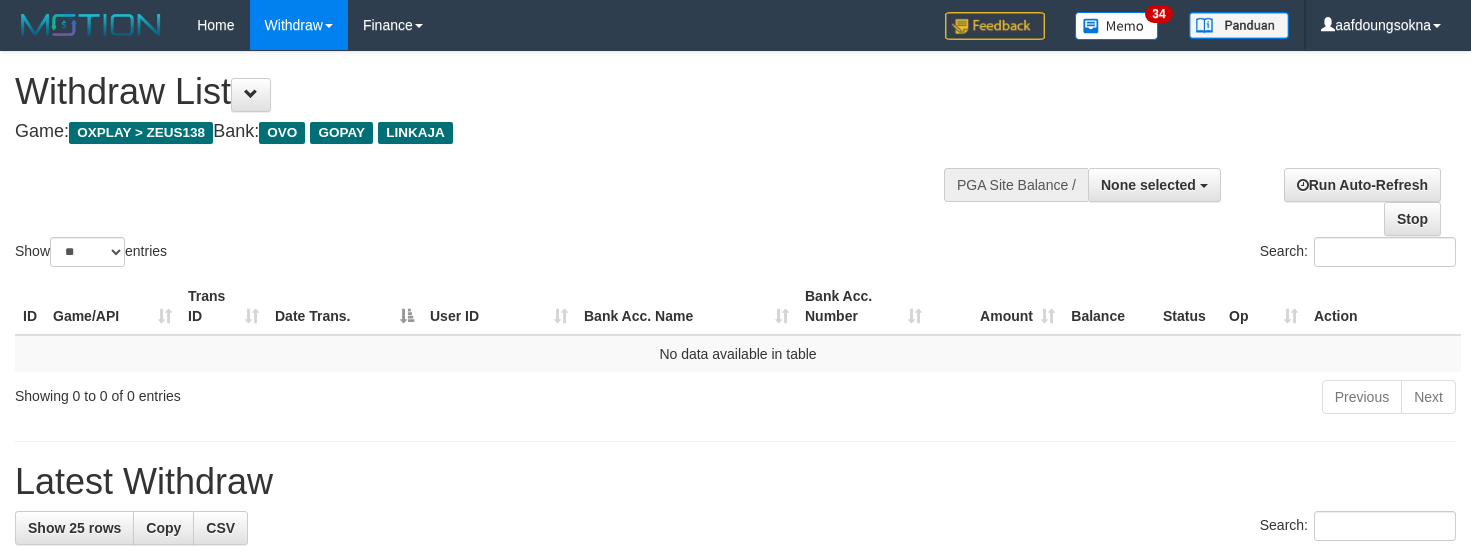 select 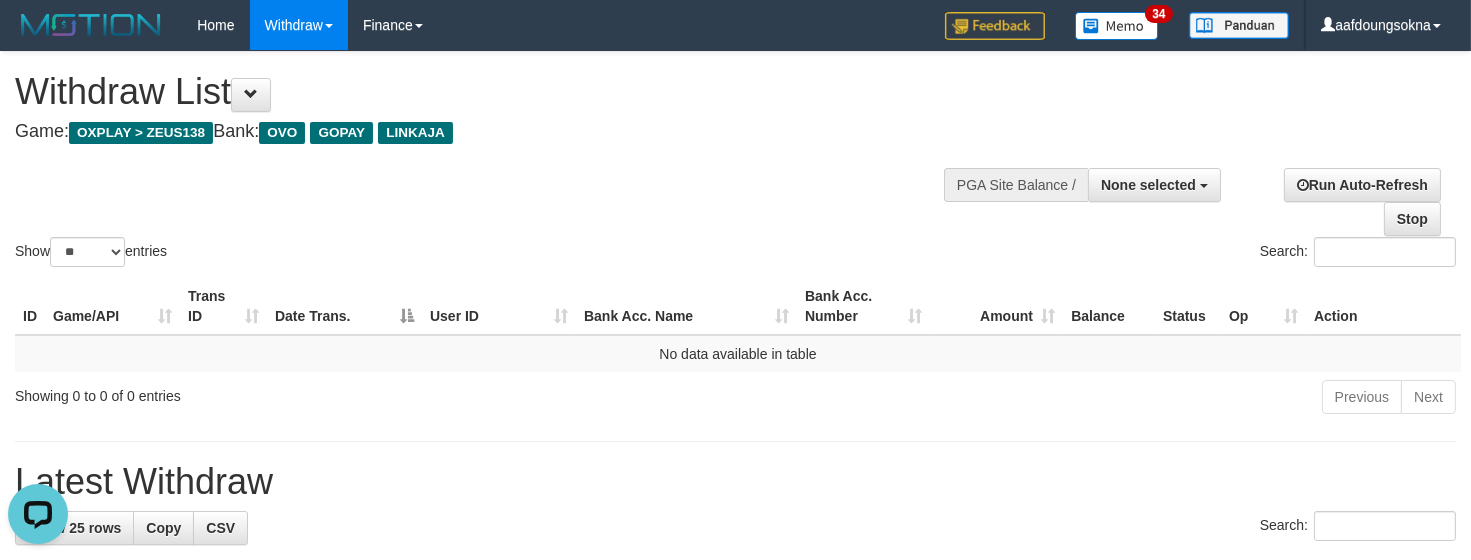 scroll, scrollTop: 0, scrollLeft: 0, axis: both 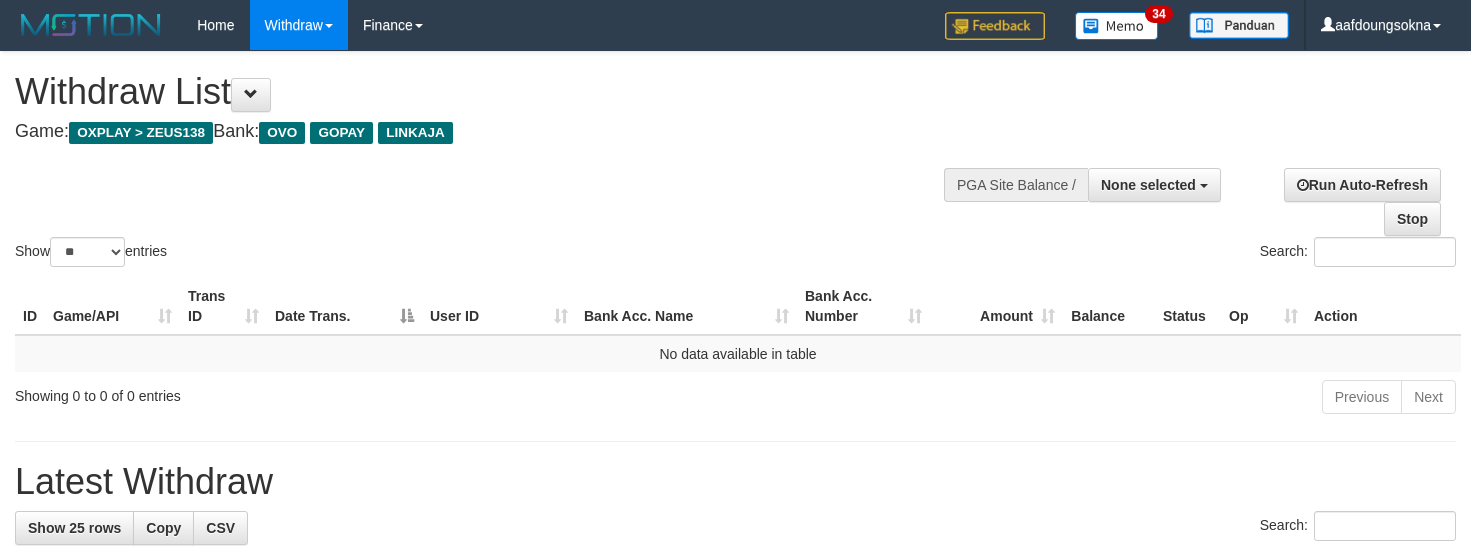 select 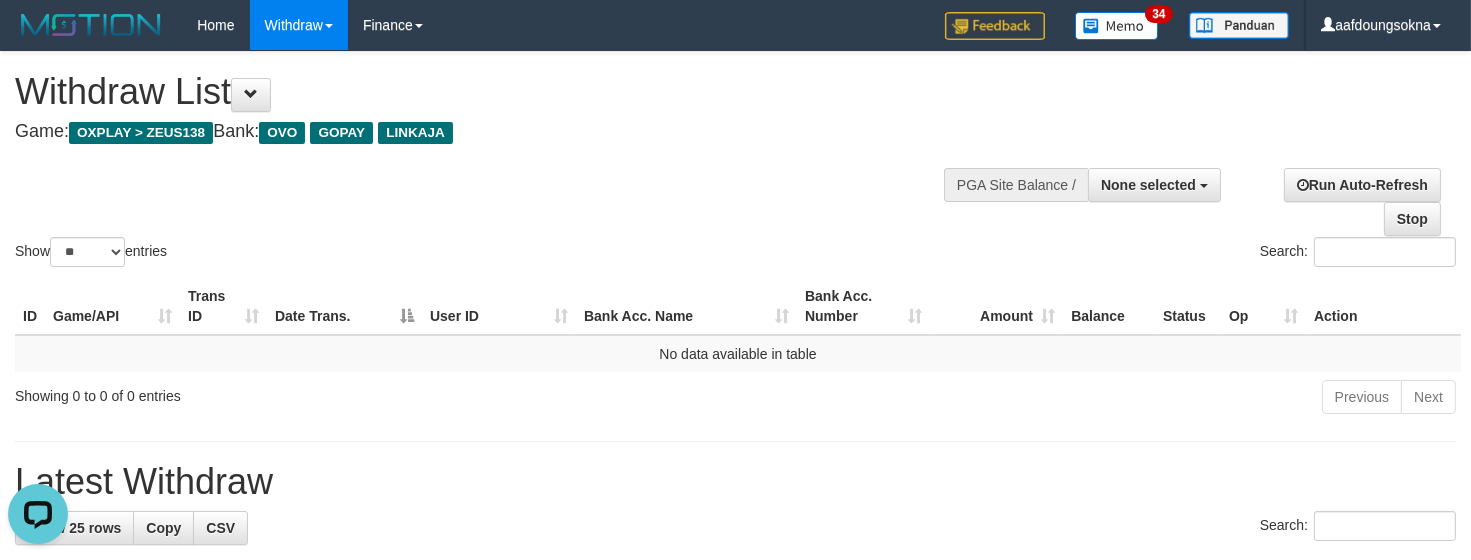 scroll, scrollTop: 0, scrollLeft: 0, axis: both 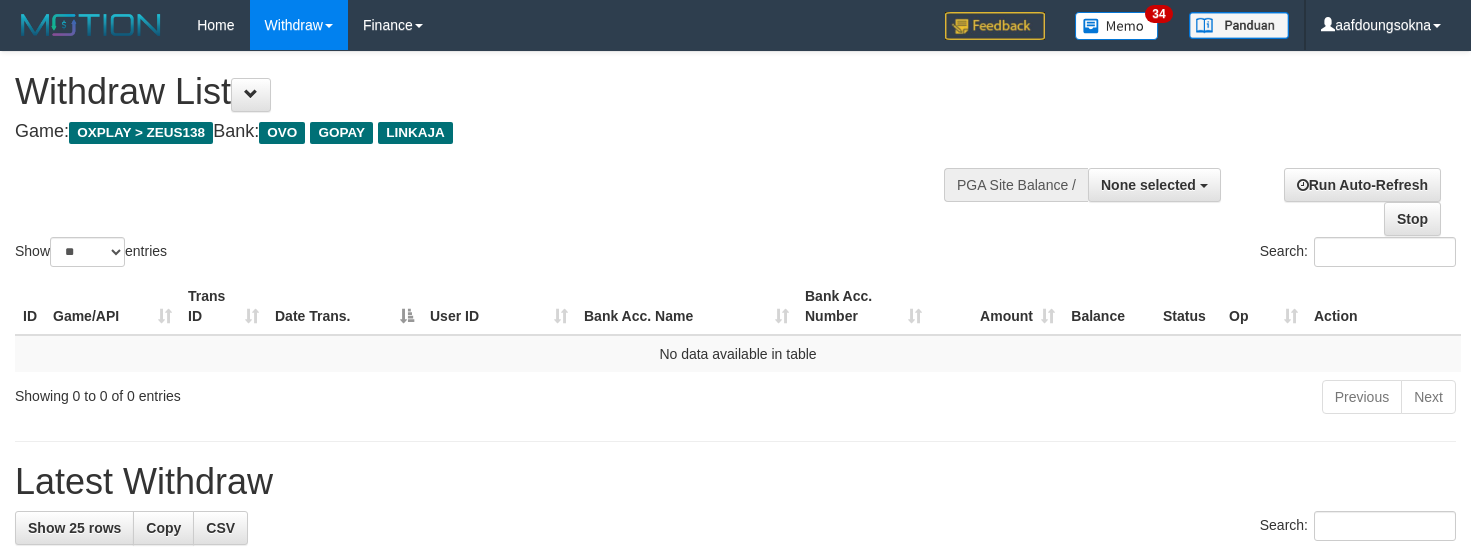 select 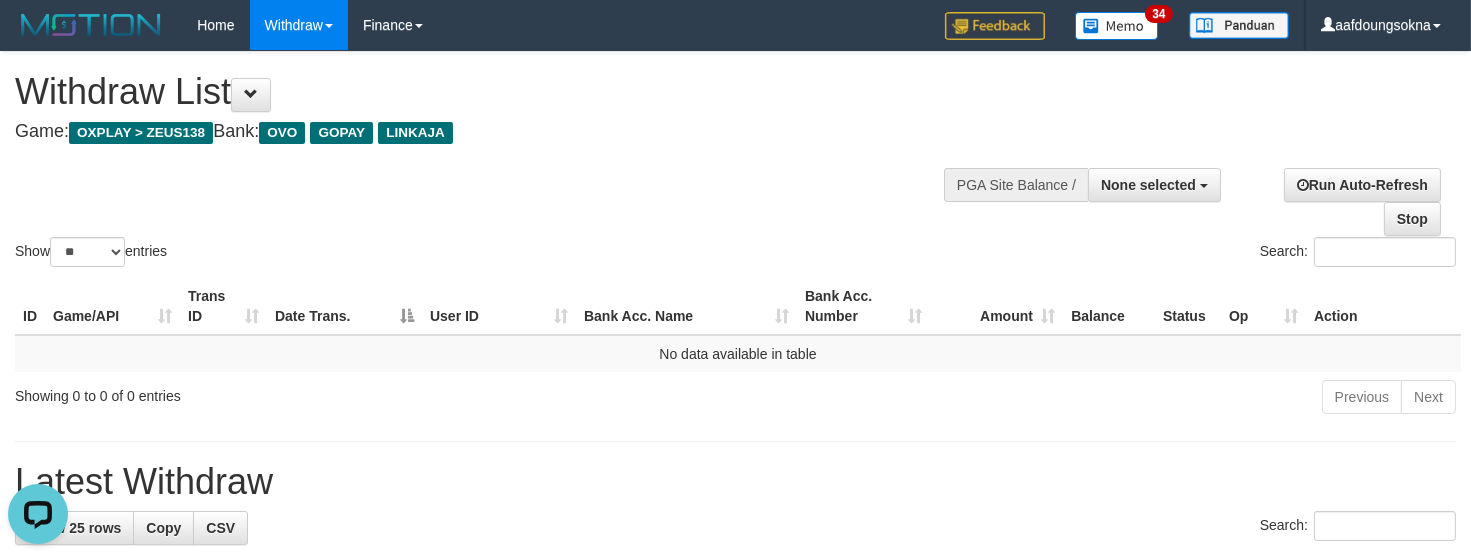 scroll, scrollTop: 0, scrollLeft: 0, axis: both 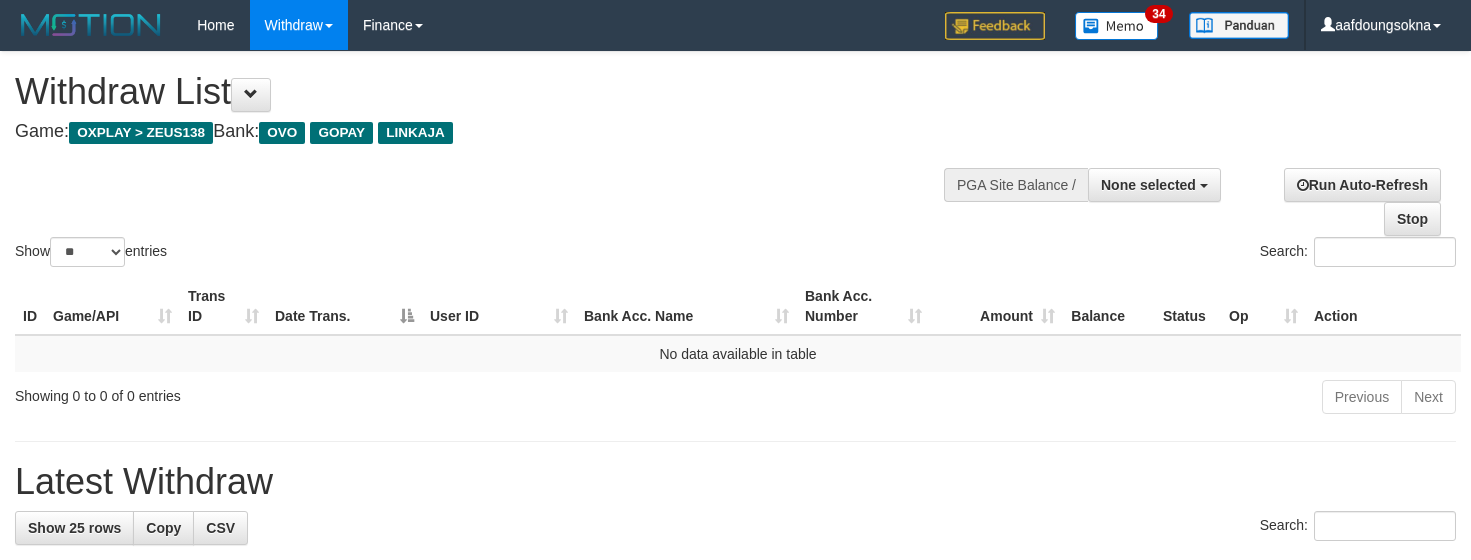 select 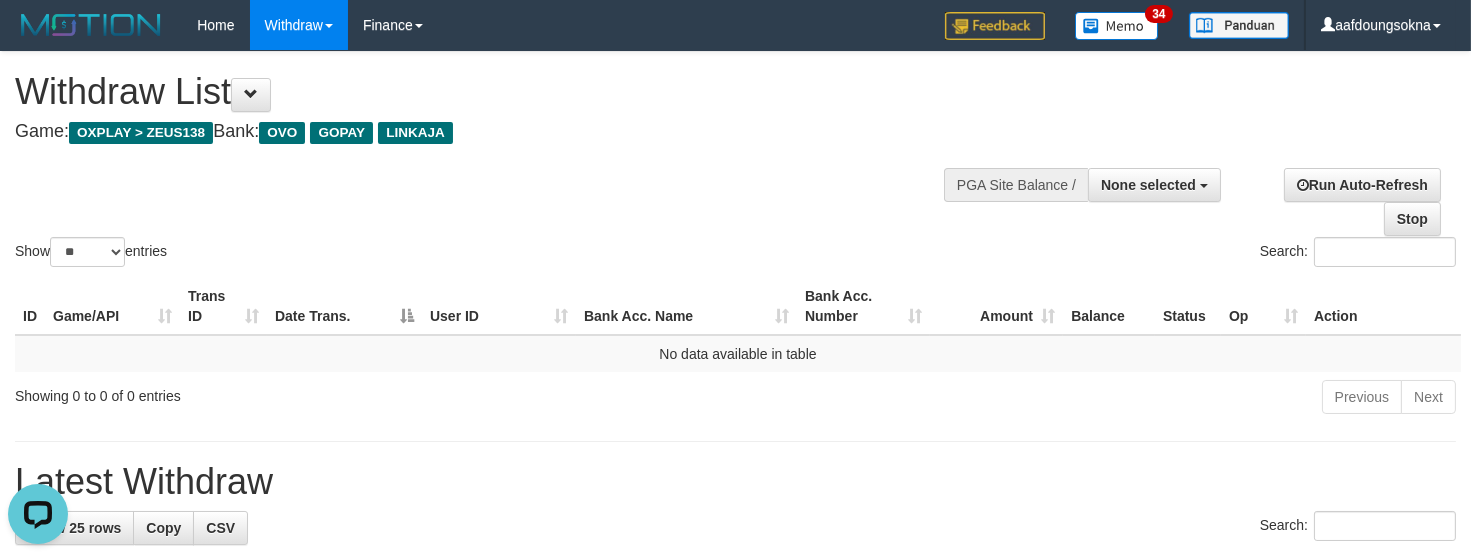 scroll, scrollTop: 0, scrollLeft: 0, axis: both 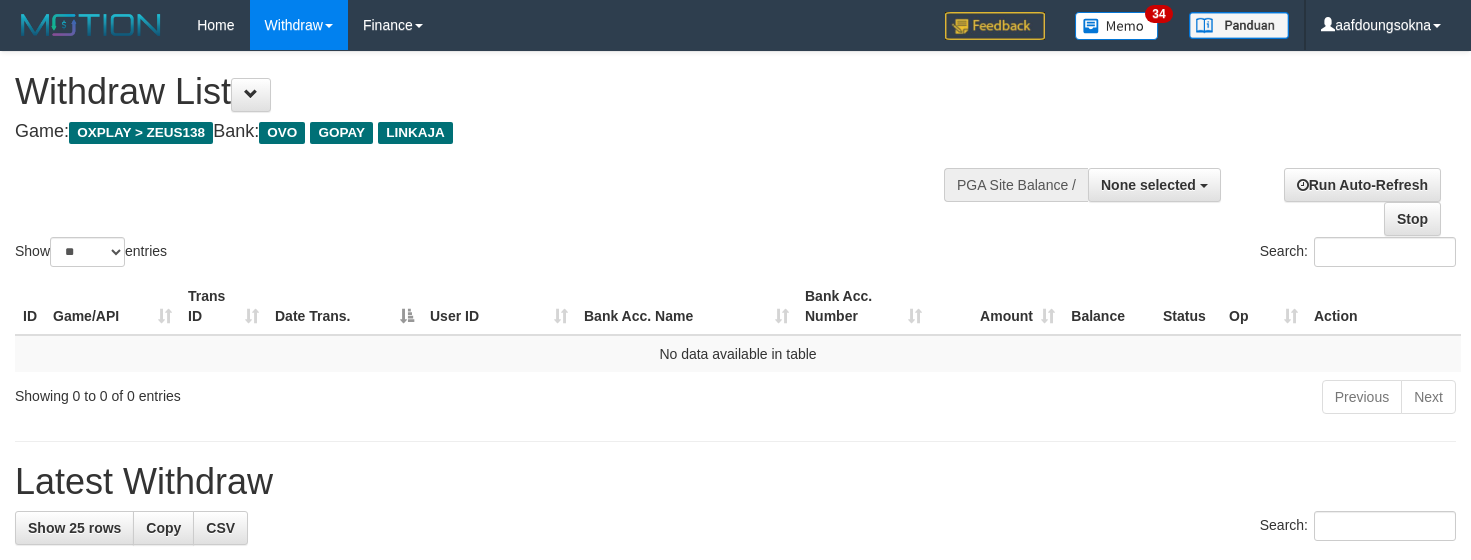 select 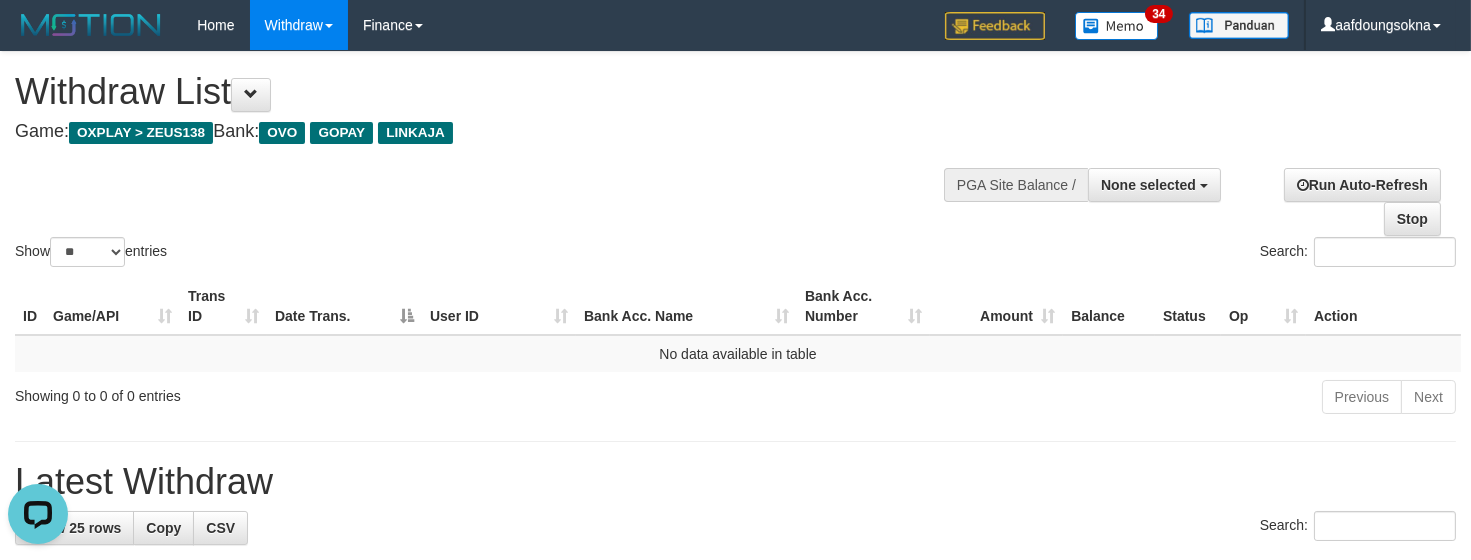 scroll, scrollTop: 0, scrollLeft: 0, axis: both 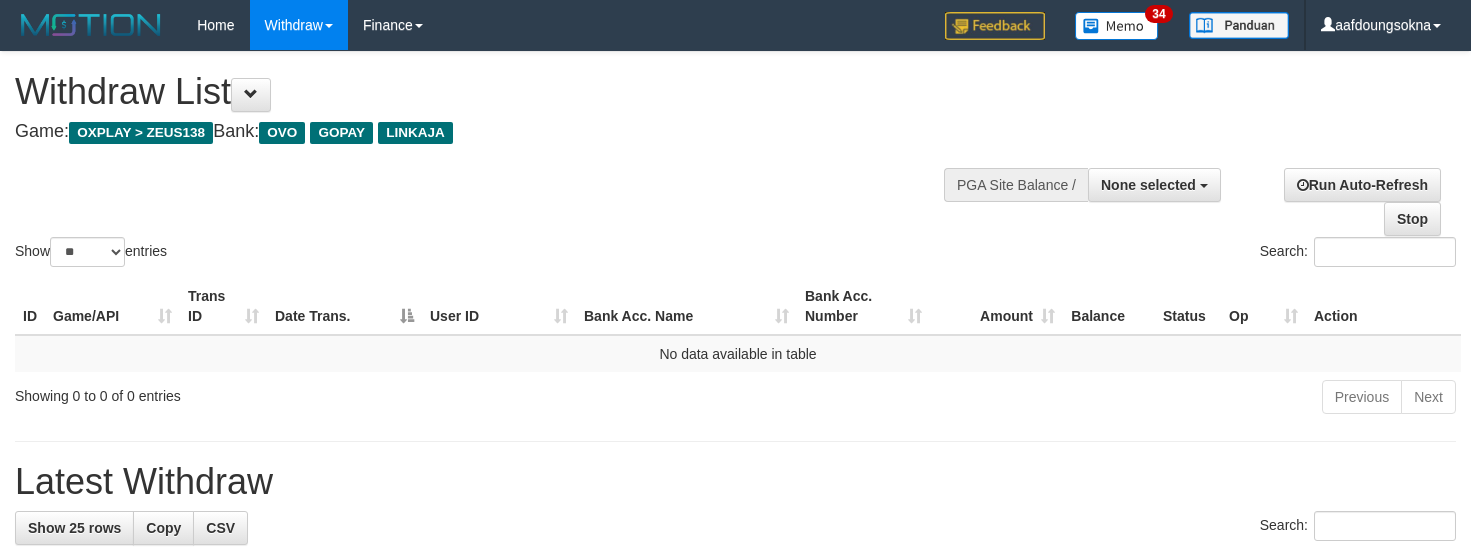 select 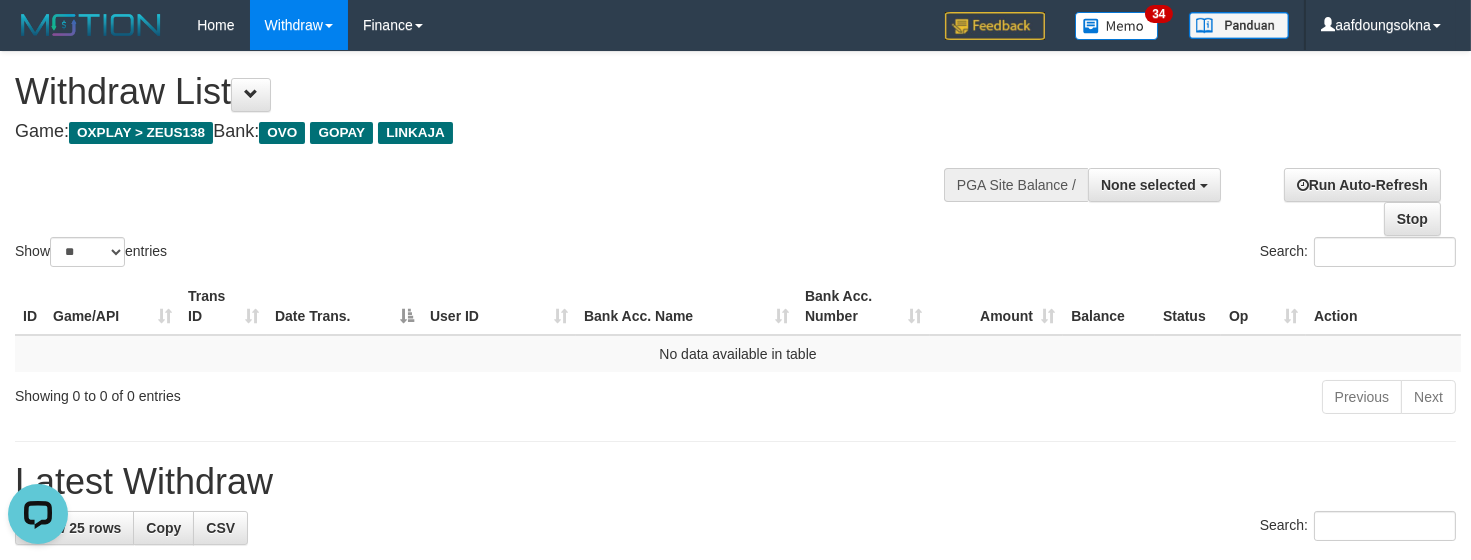 scroll, scrollTop: 0, scrollLeft: 0, axis: both 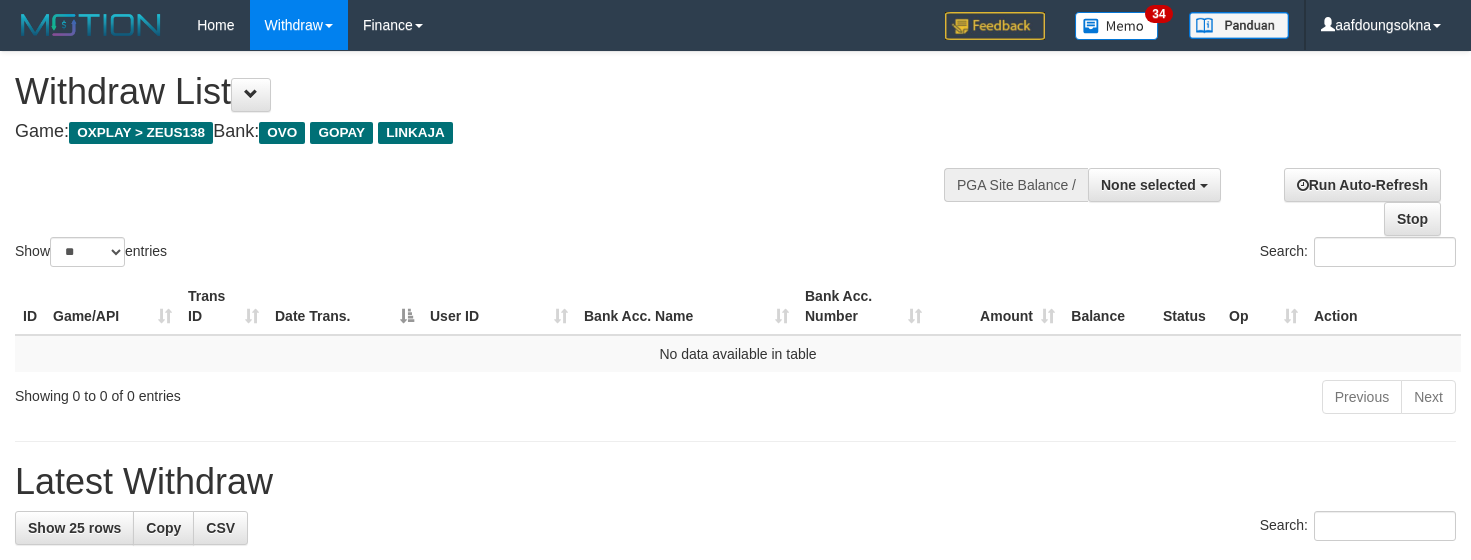 select 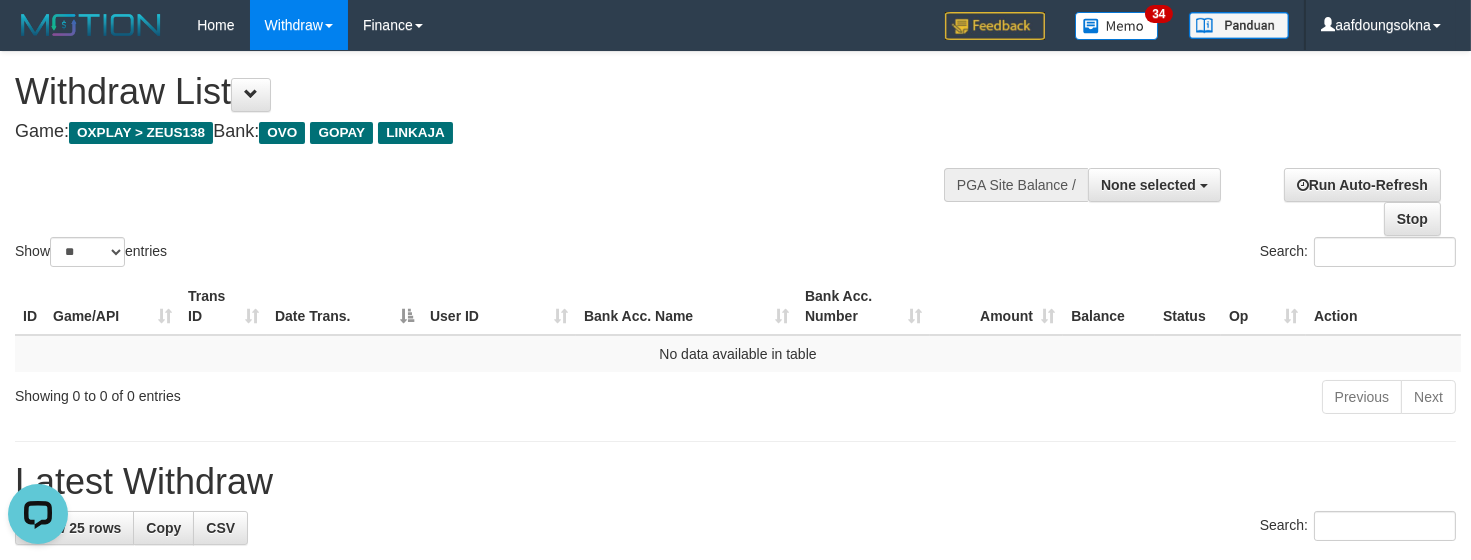 scroll, scrollTop: 0, scrollLeft: 0, axis: both 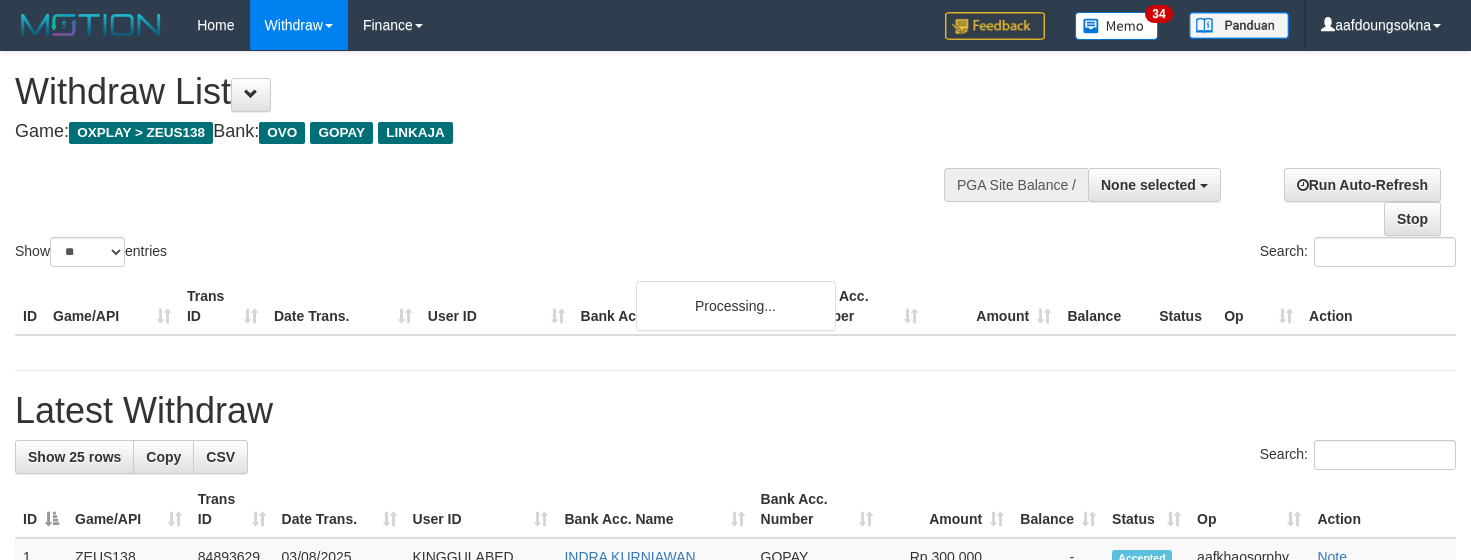 select 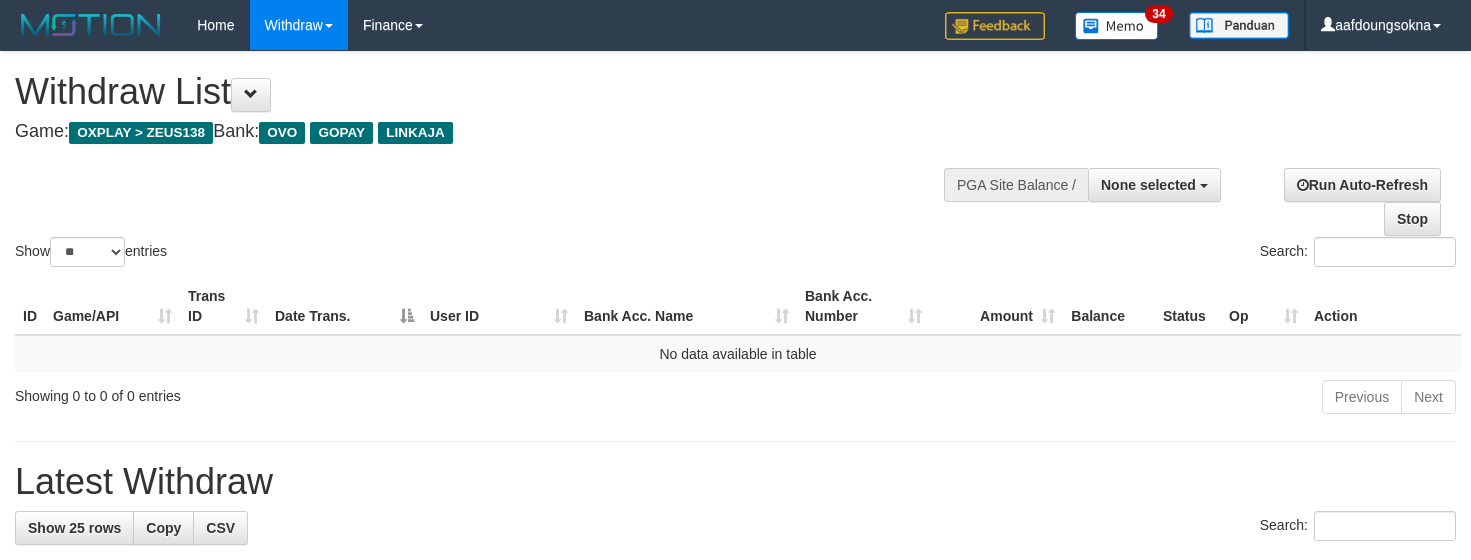 select 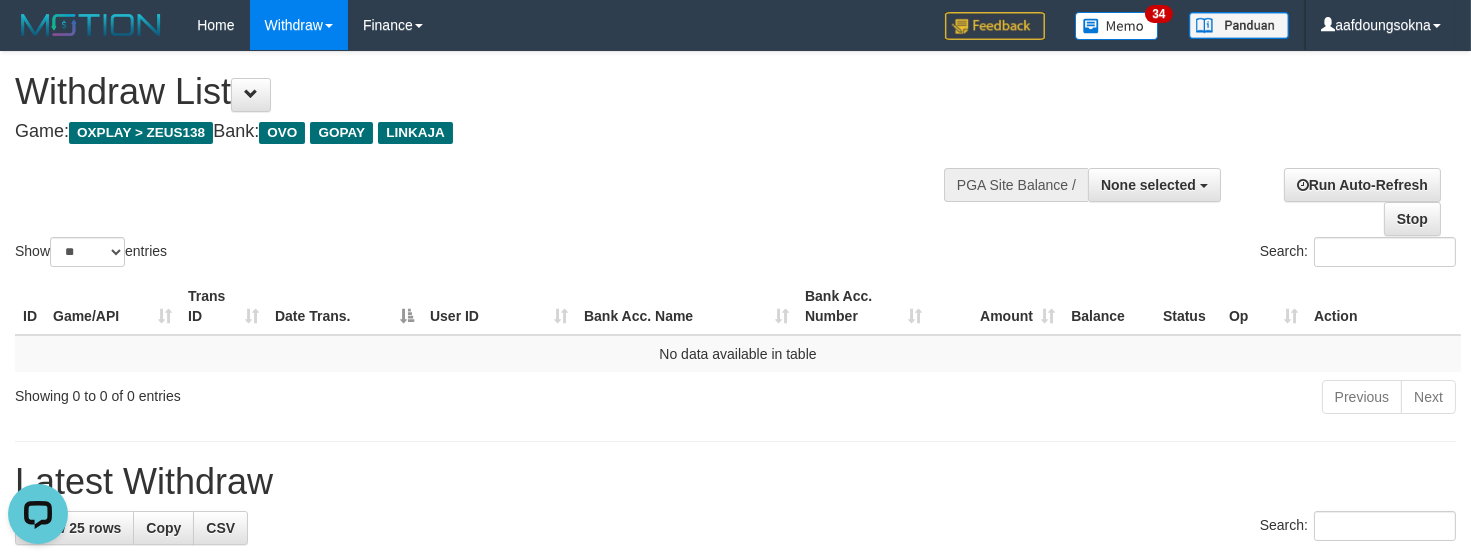 scroll, scrollTop: 0, scrollLeft: 0, axis: both 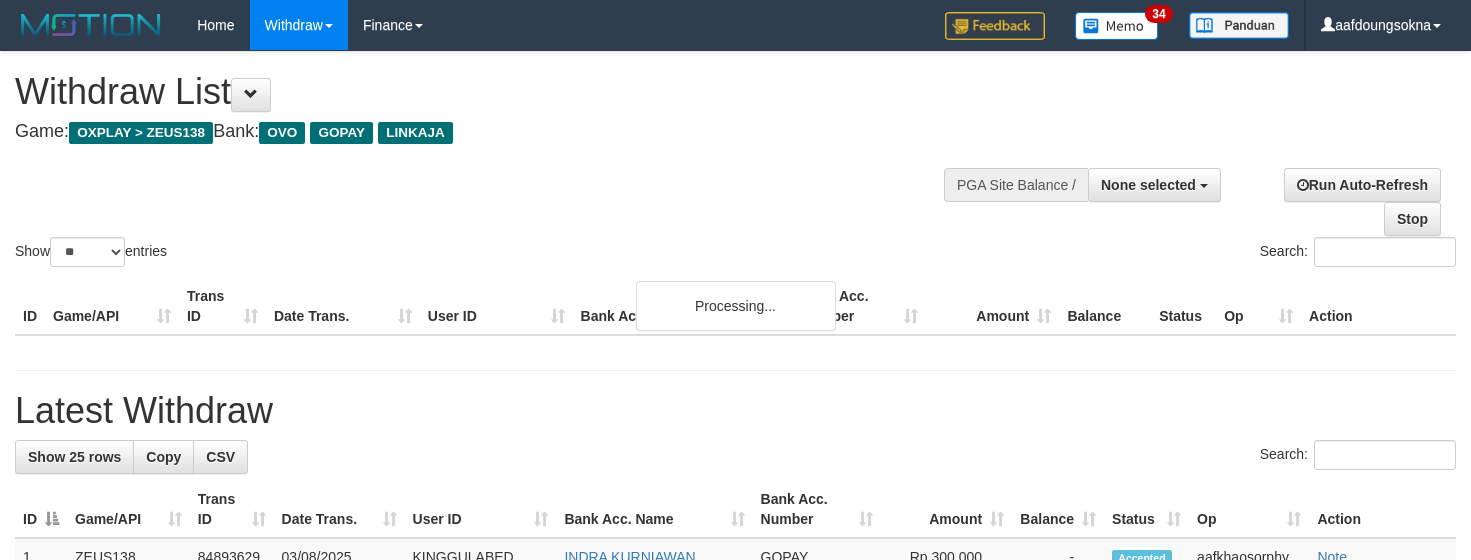 select 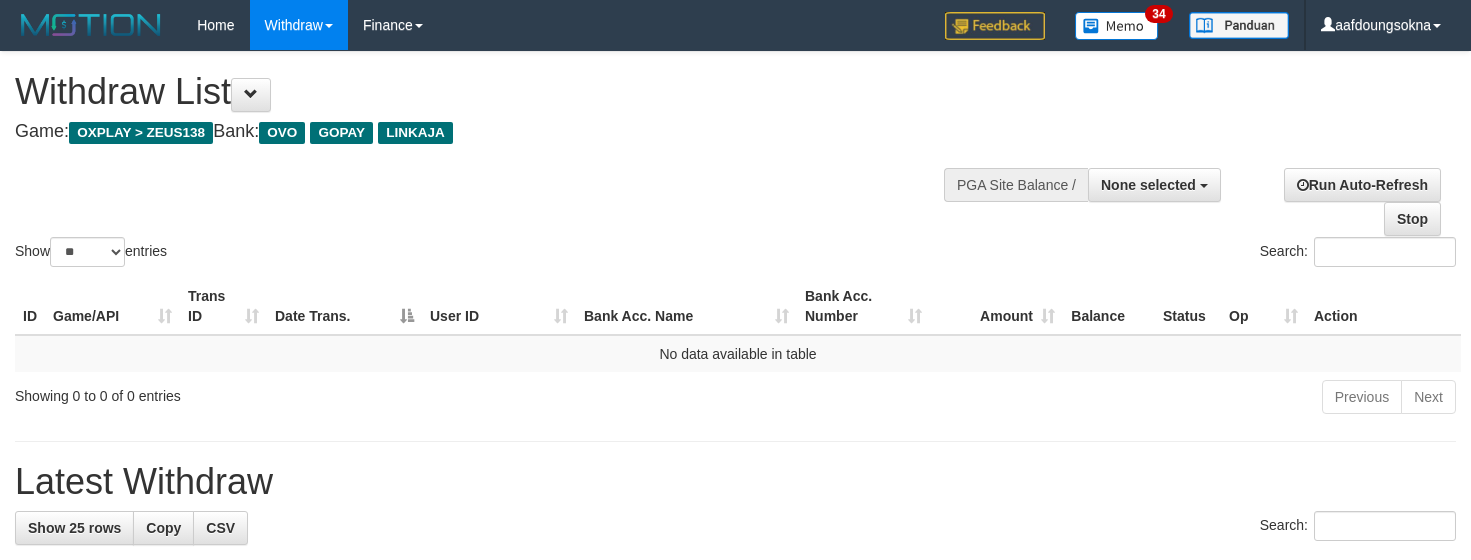 select 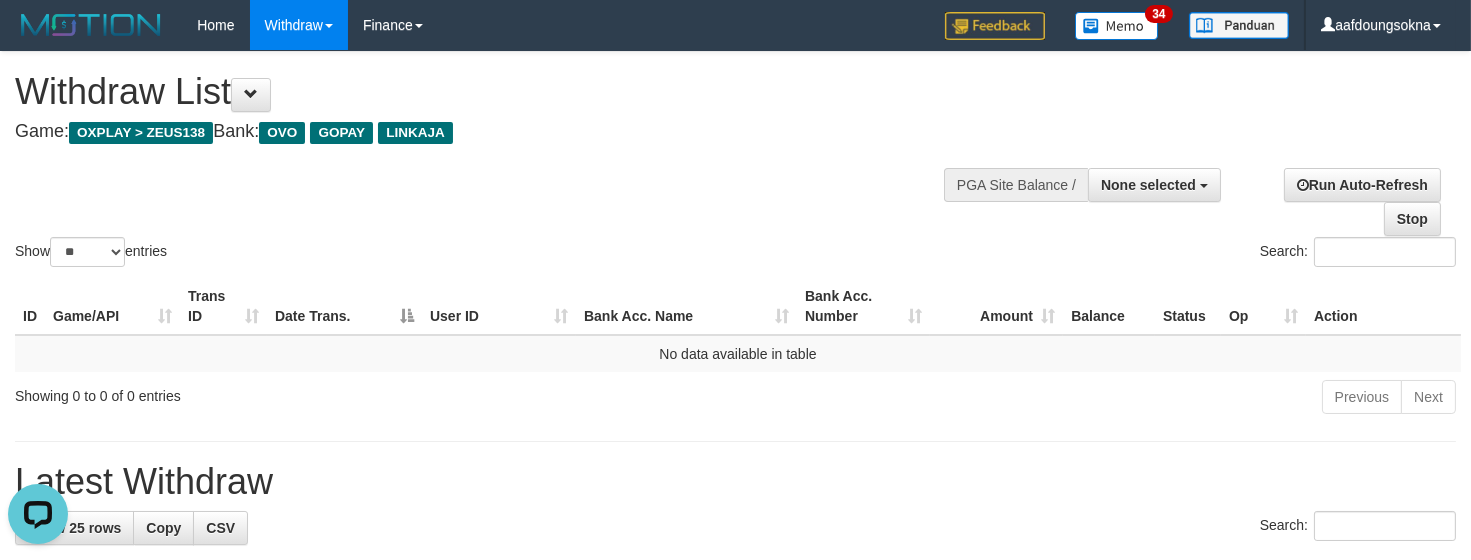 scroll, scrollTop: 0, scrollLeft: 0, axis: both 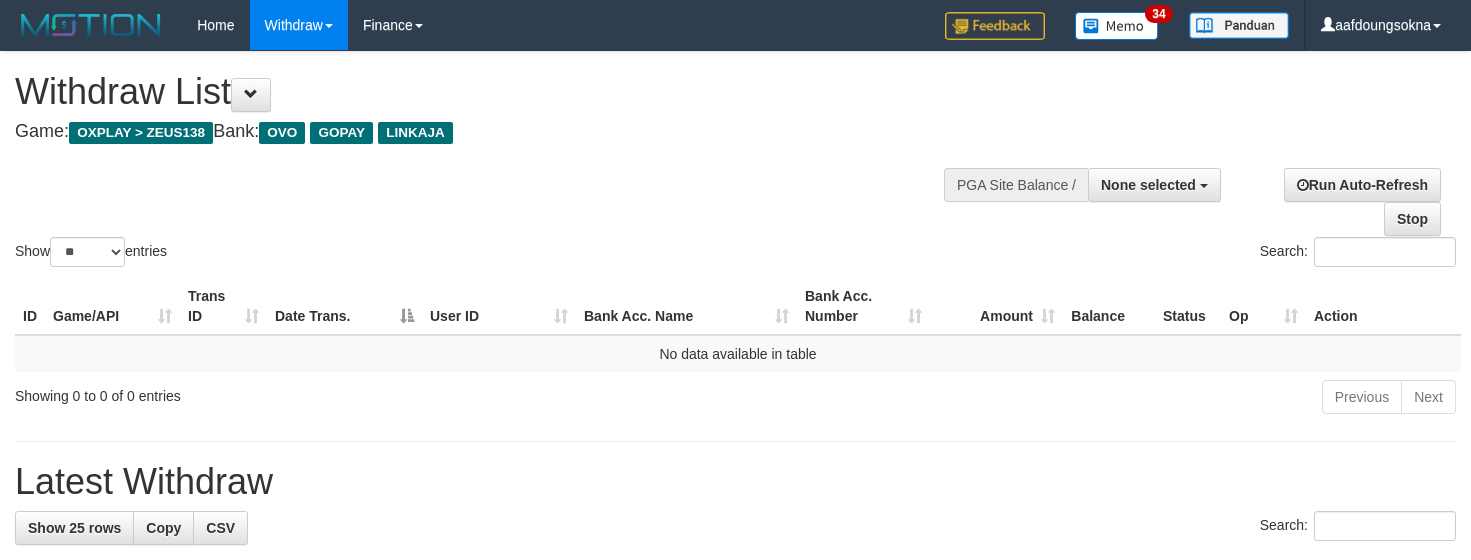 select 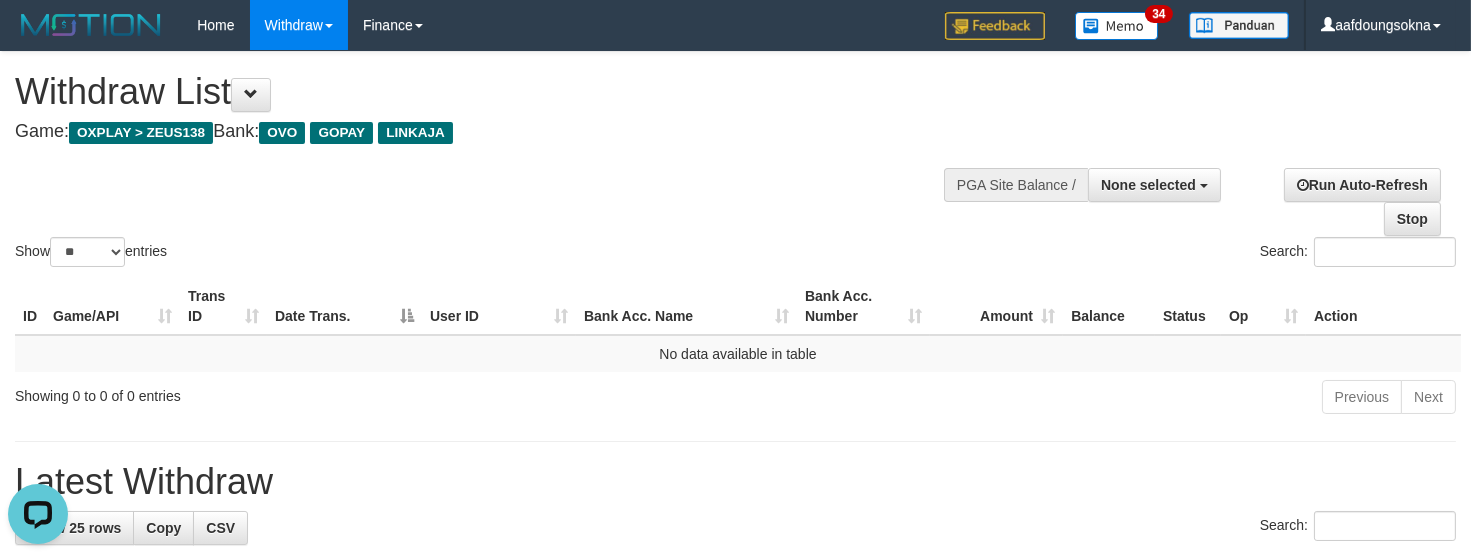 scroll, scrollTop: 0, scrollLeft: 0, axis: both 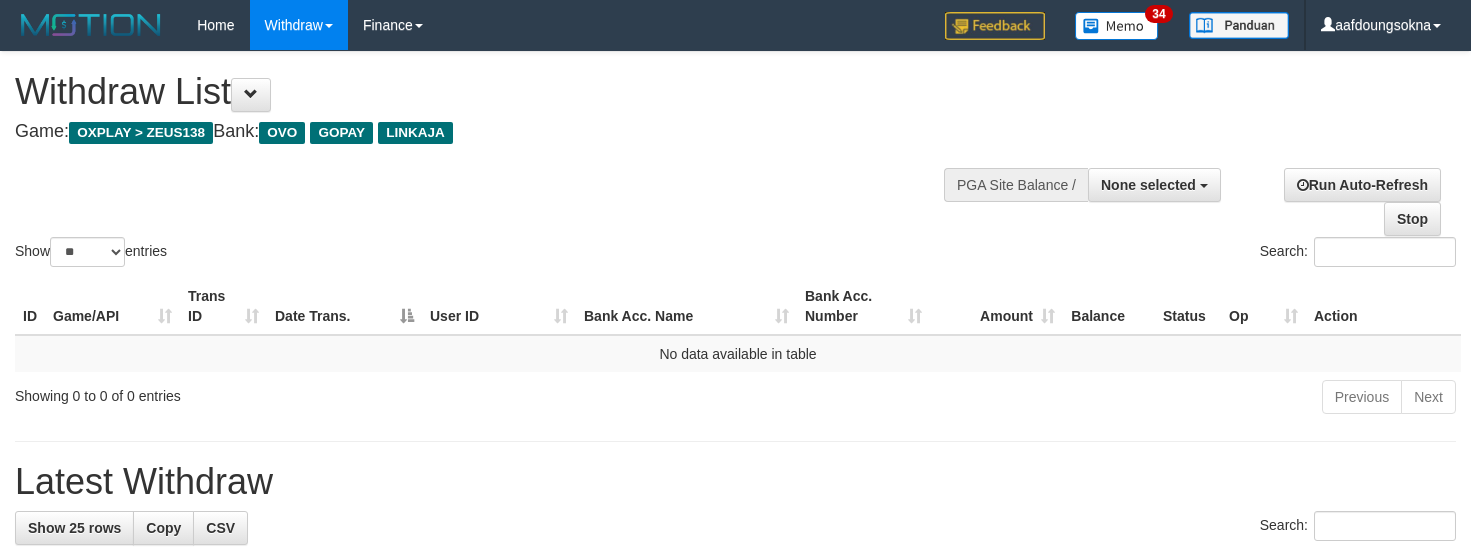 select 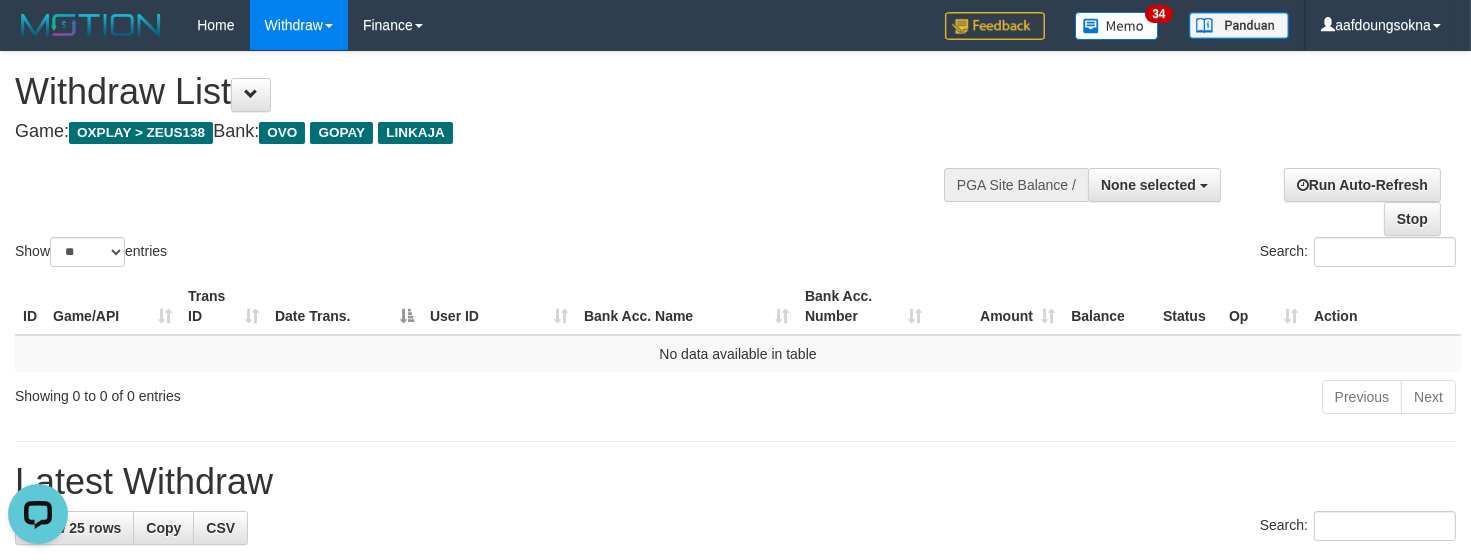 scroll, scrollTop: 0, scrollLeft: 0, axis: both 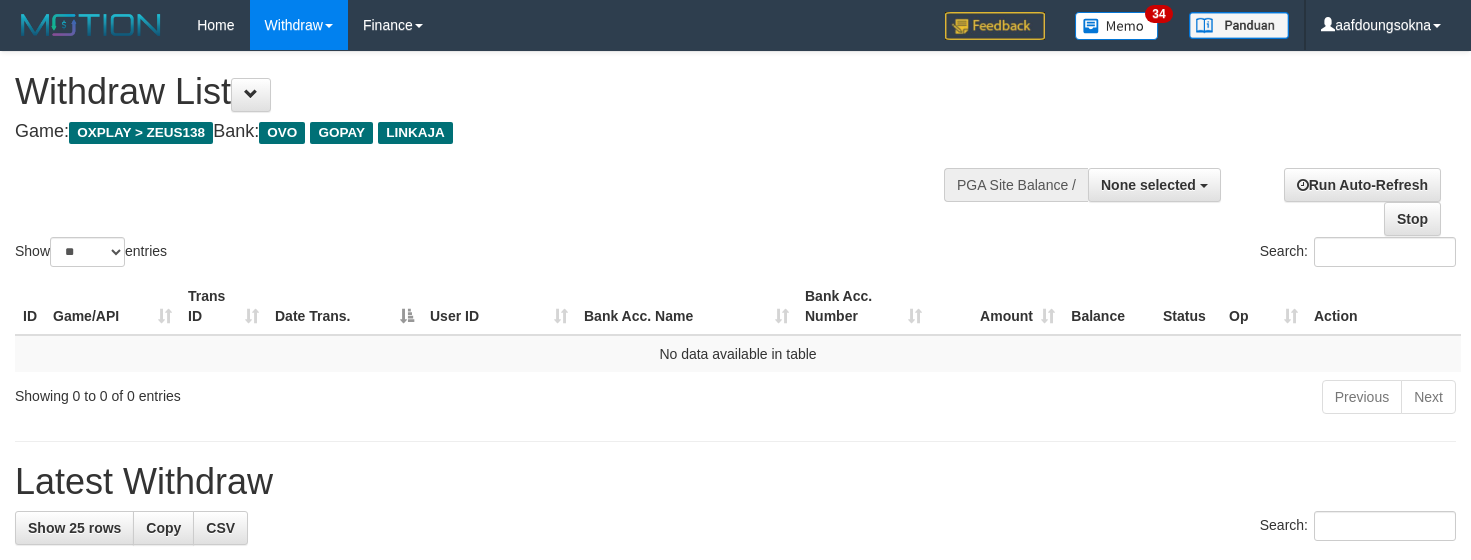 select 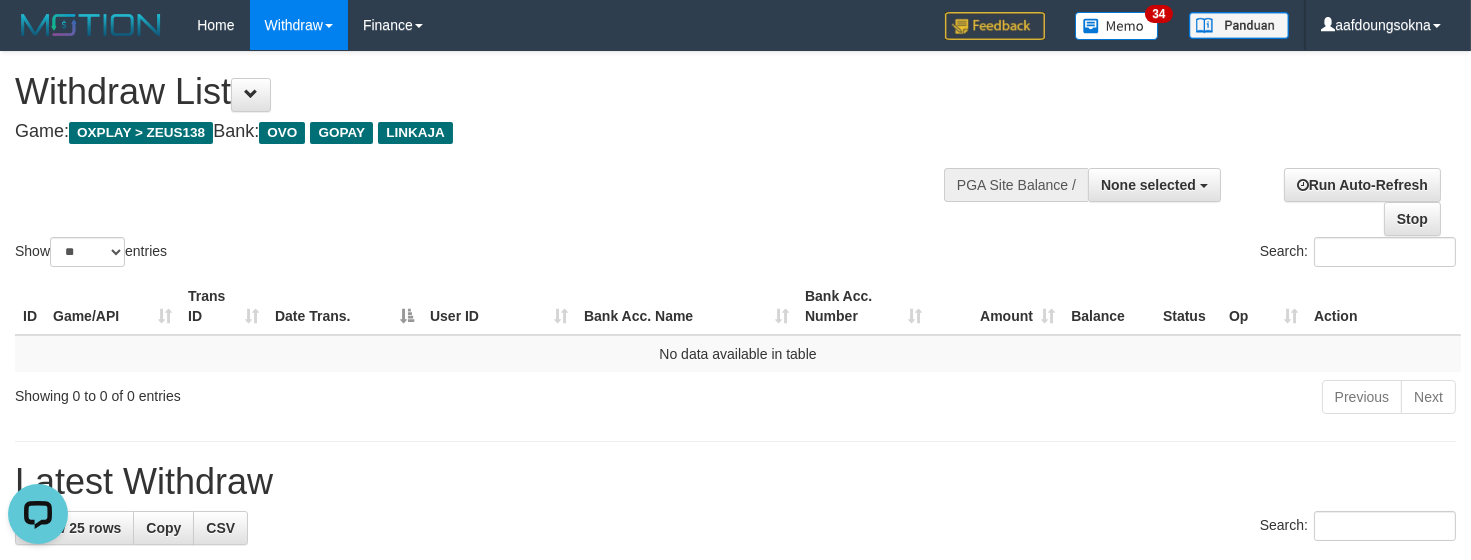 scroll, scrollTop: 0, scrollLeft: 0, axis: both 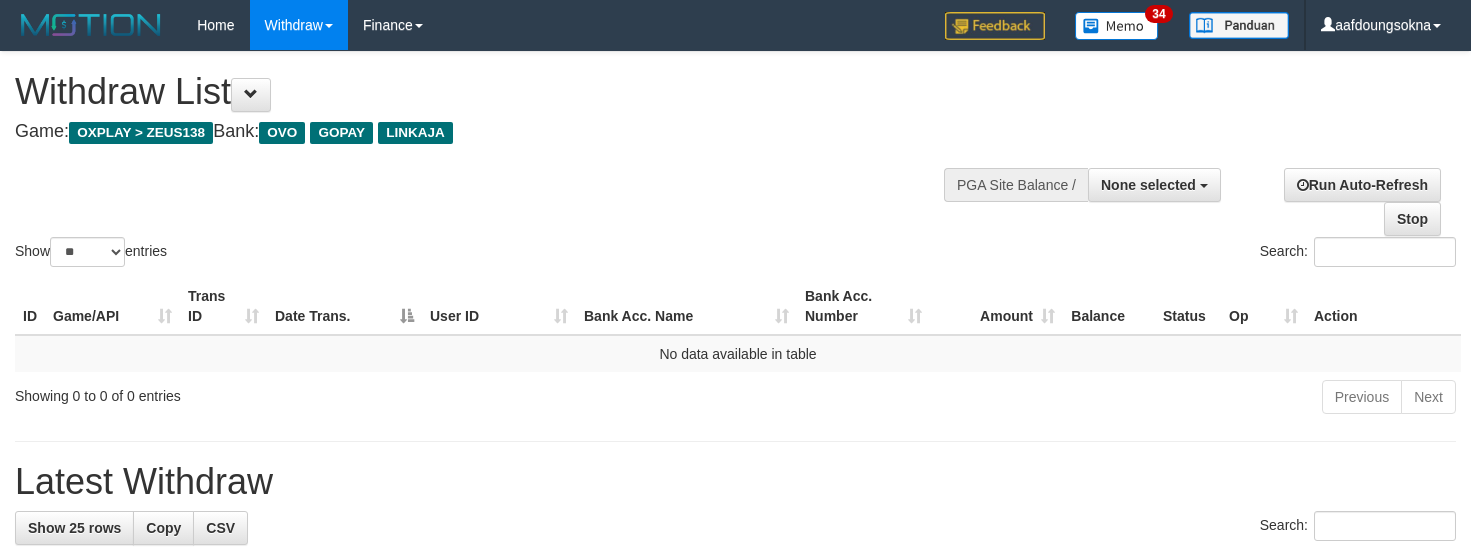 select 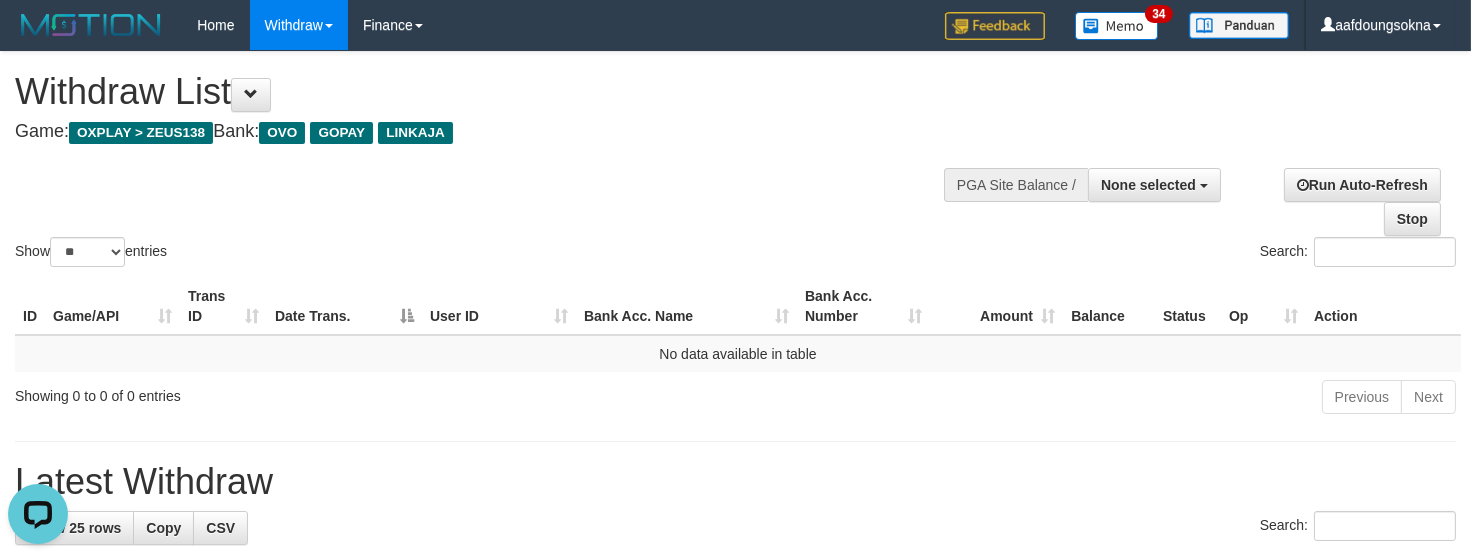 scroll, scrollTop: 0, scrollLeft: 0, axis: both 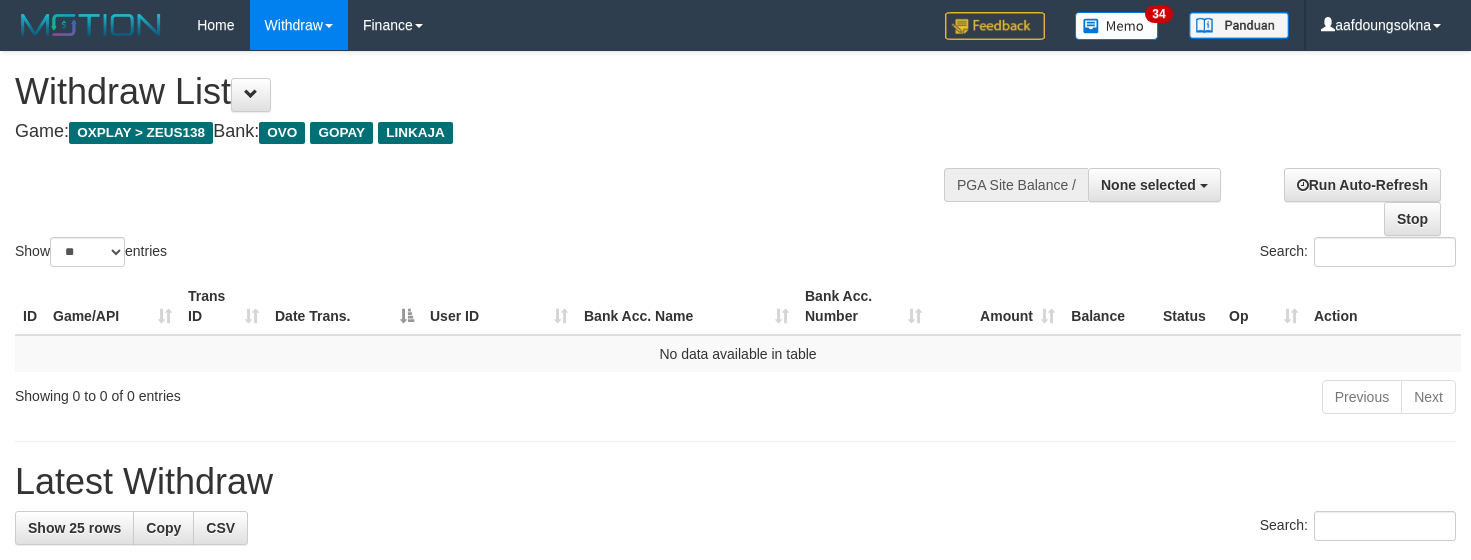 select 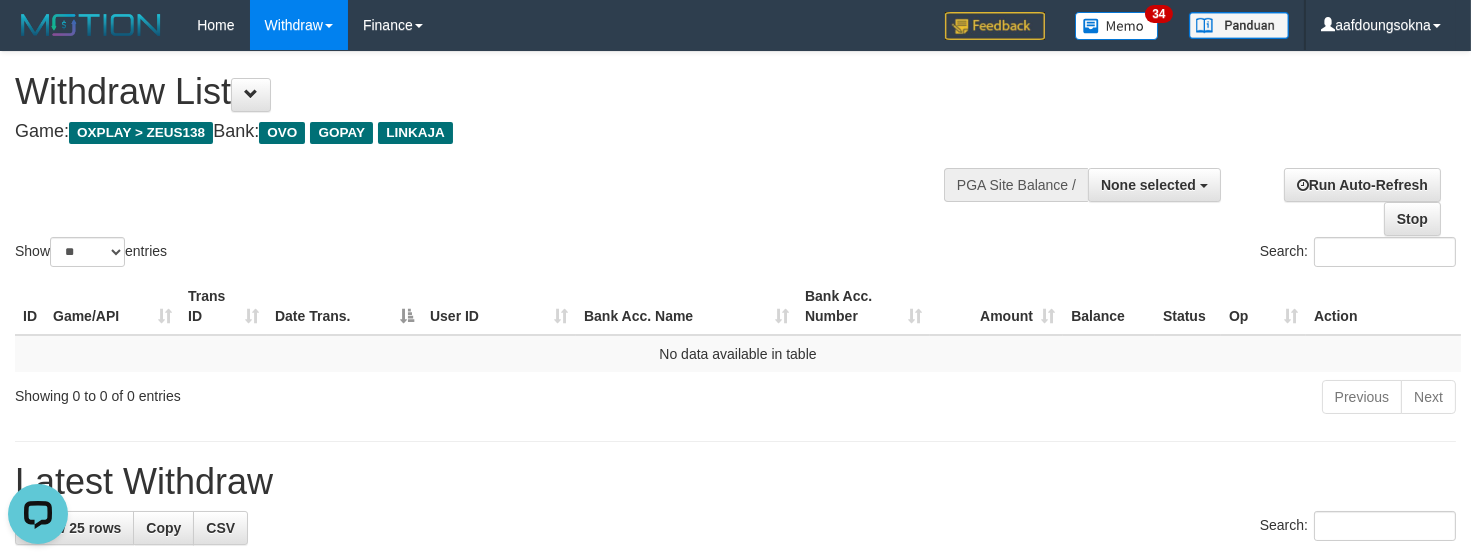 scroll, scrollTop: 0, scrollLeft: 0, axis: both 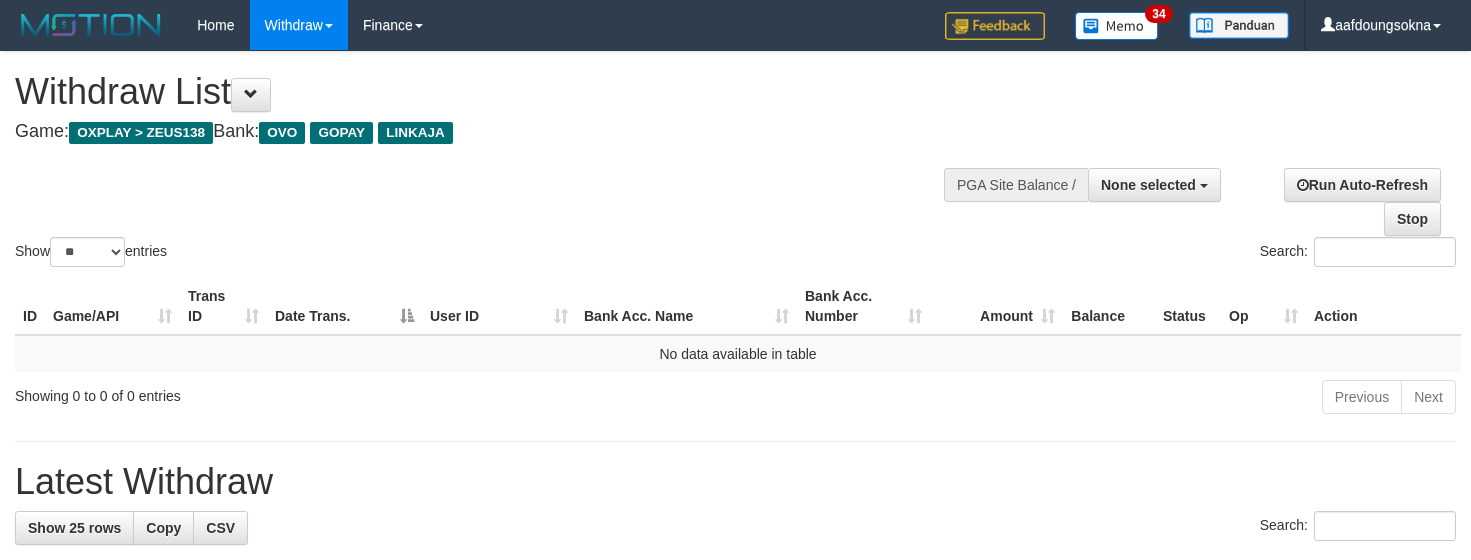 select 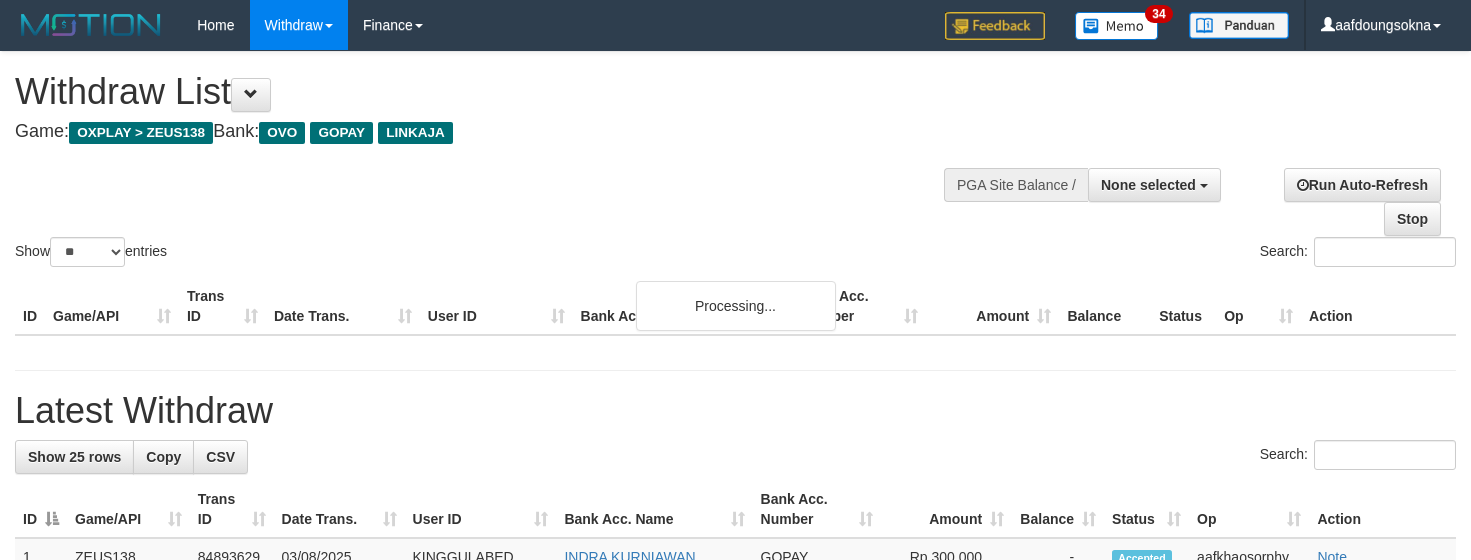 select 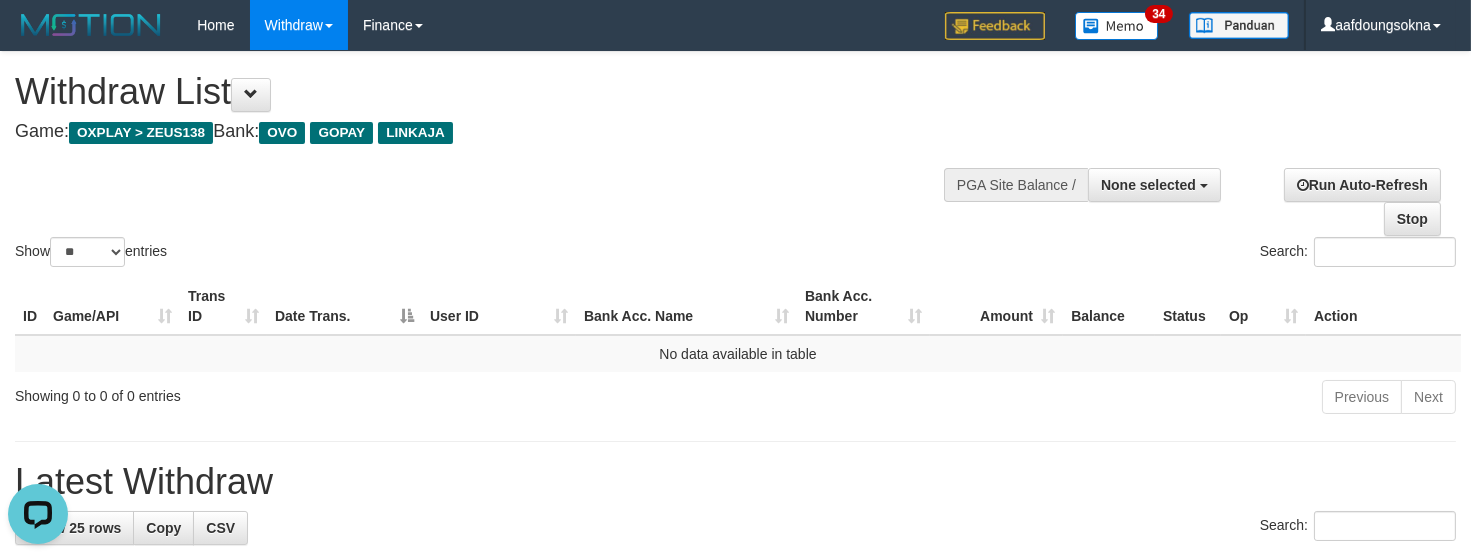 scroll, scrollTop: 0, scrollLeft: 0, axis: both 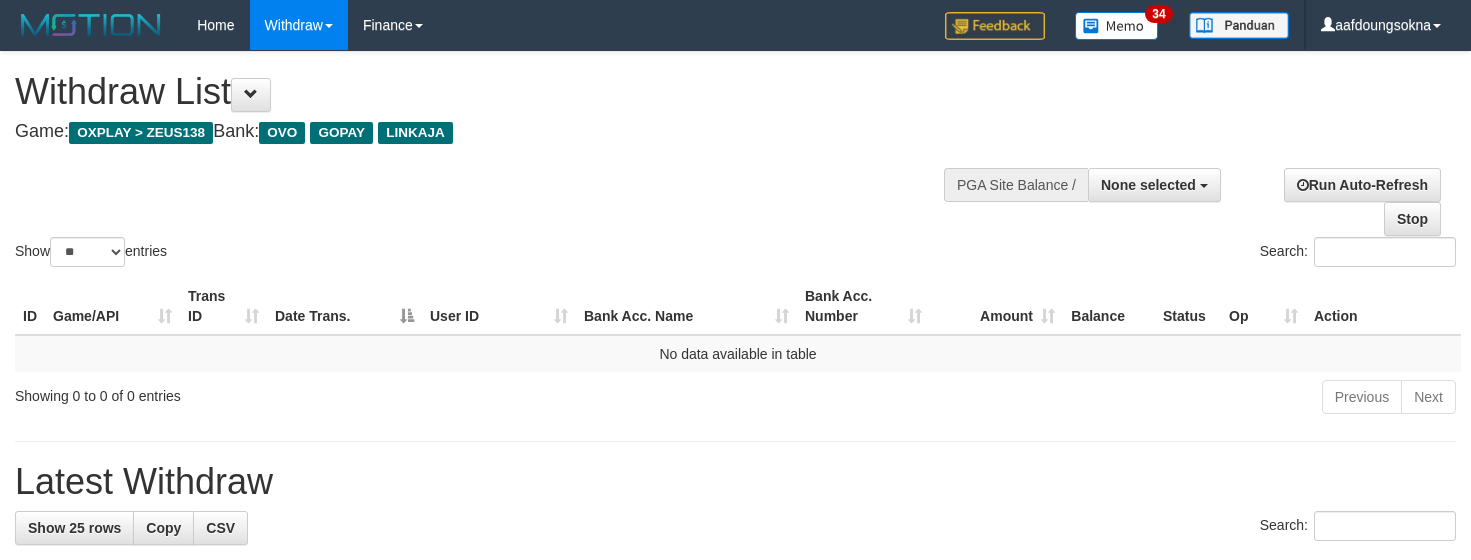 select 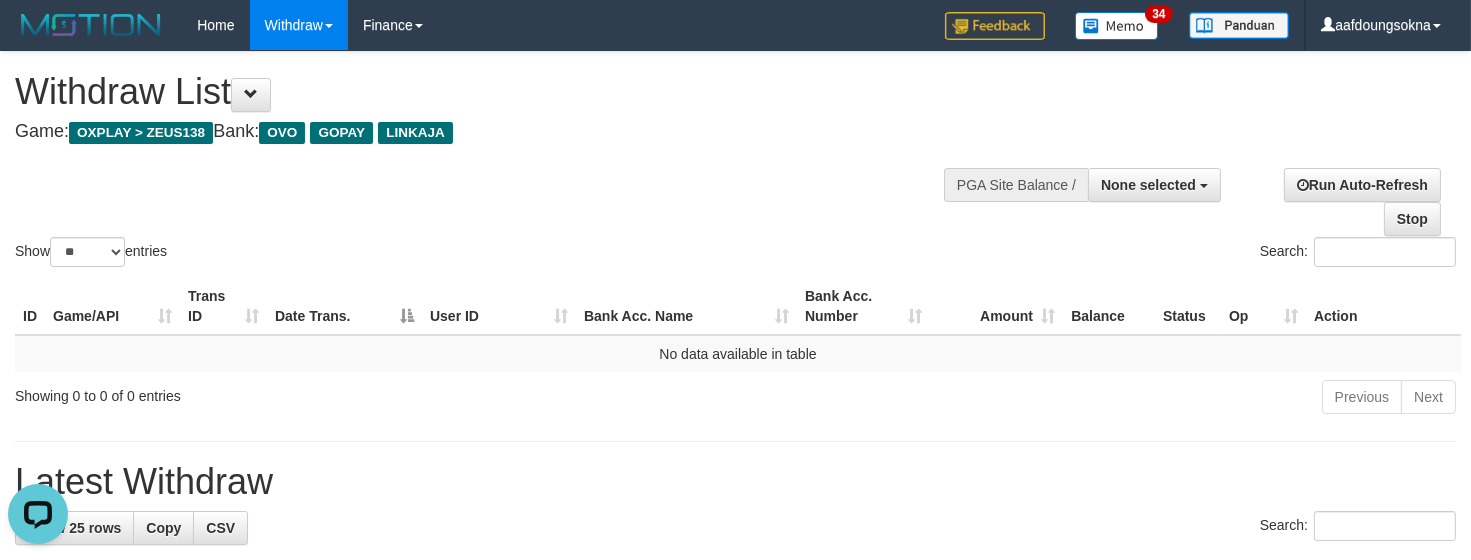 scroll, scrollTop: 0, scrollLeft: 0, axis: both 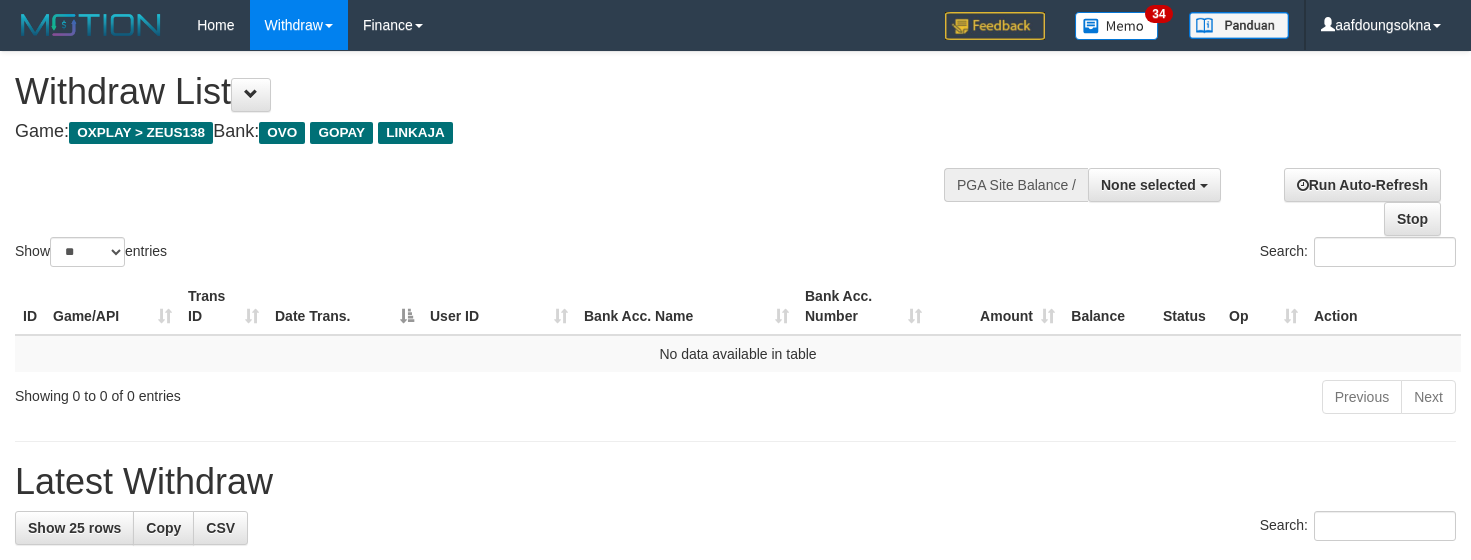 select 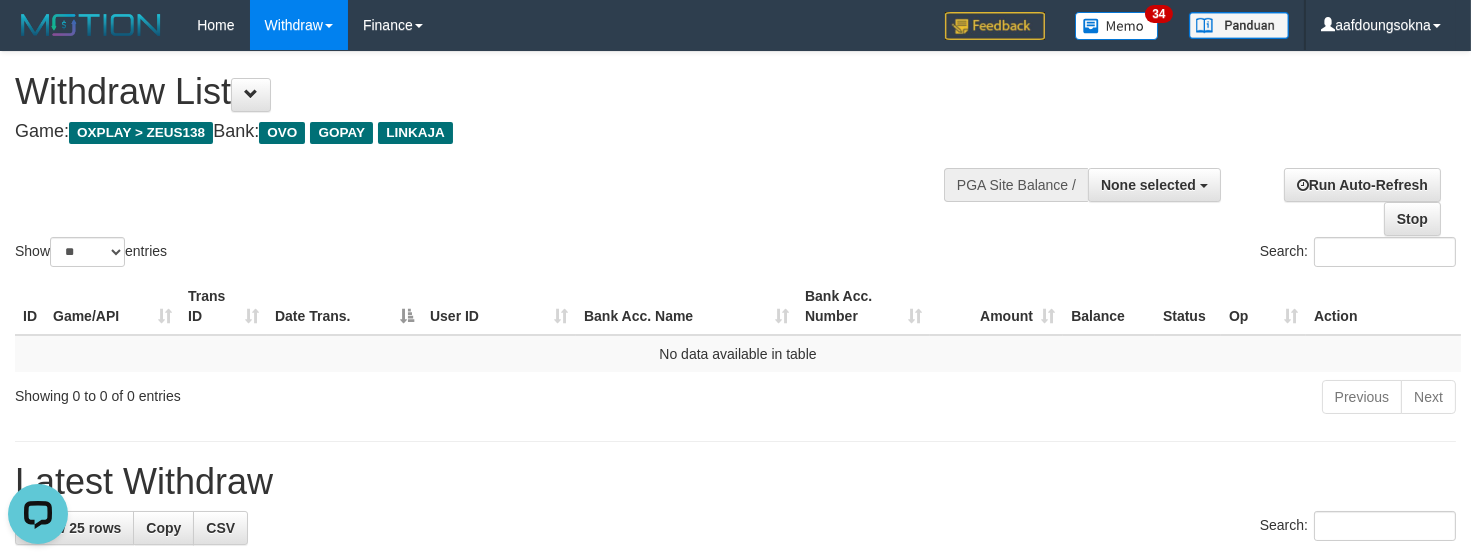 scroll, scrollTop: 0, scrollLeft: 0, axis: both 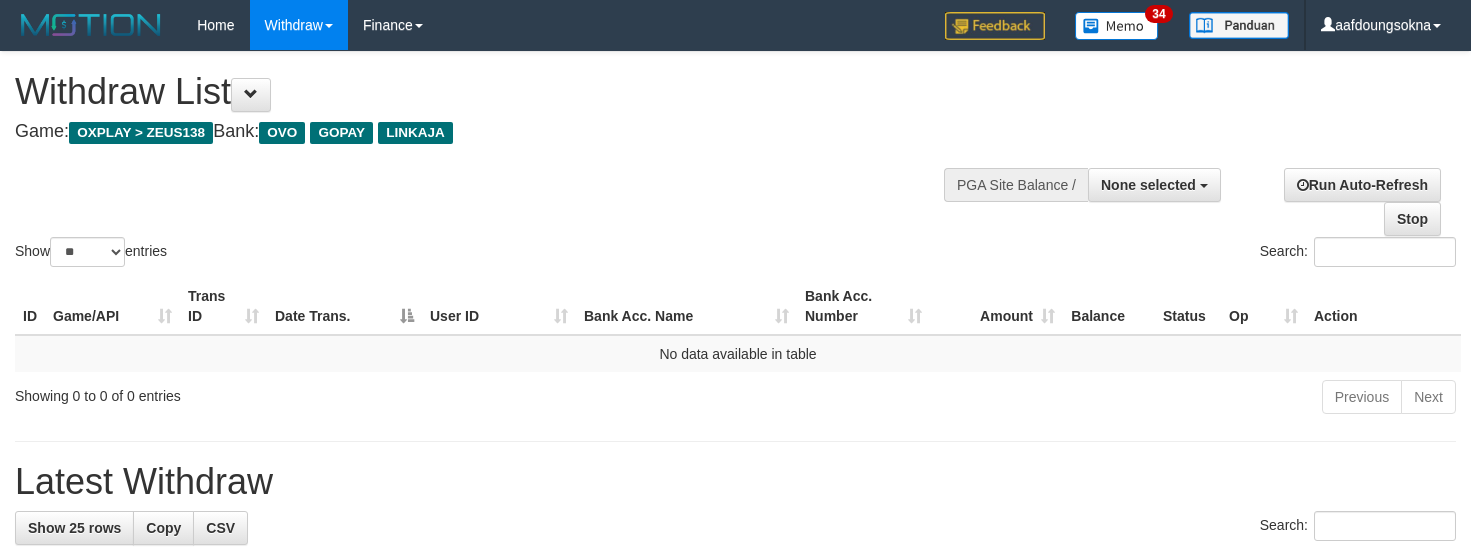select 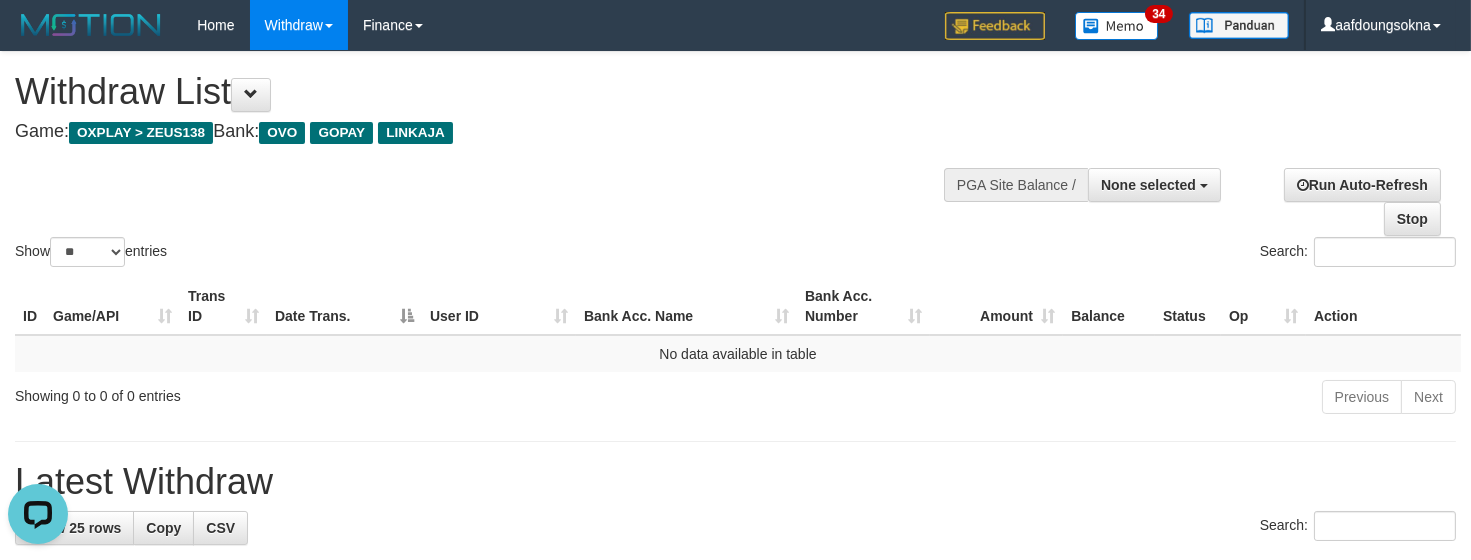 scroll, scrollTop: 0, scrollLeft: 0, axis: both 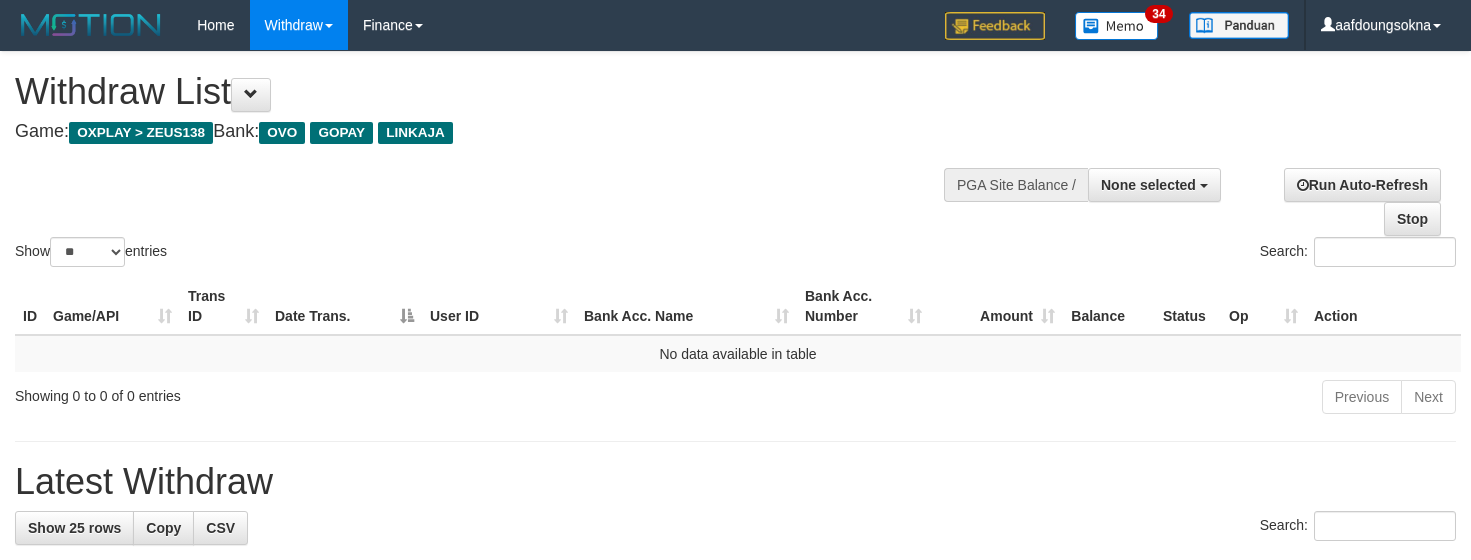 select 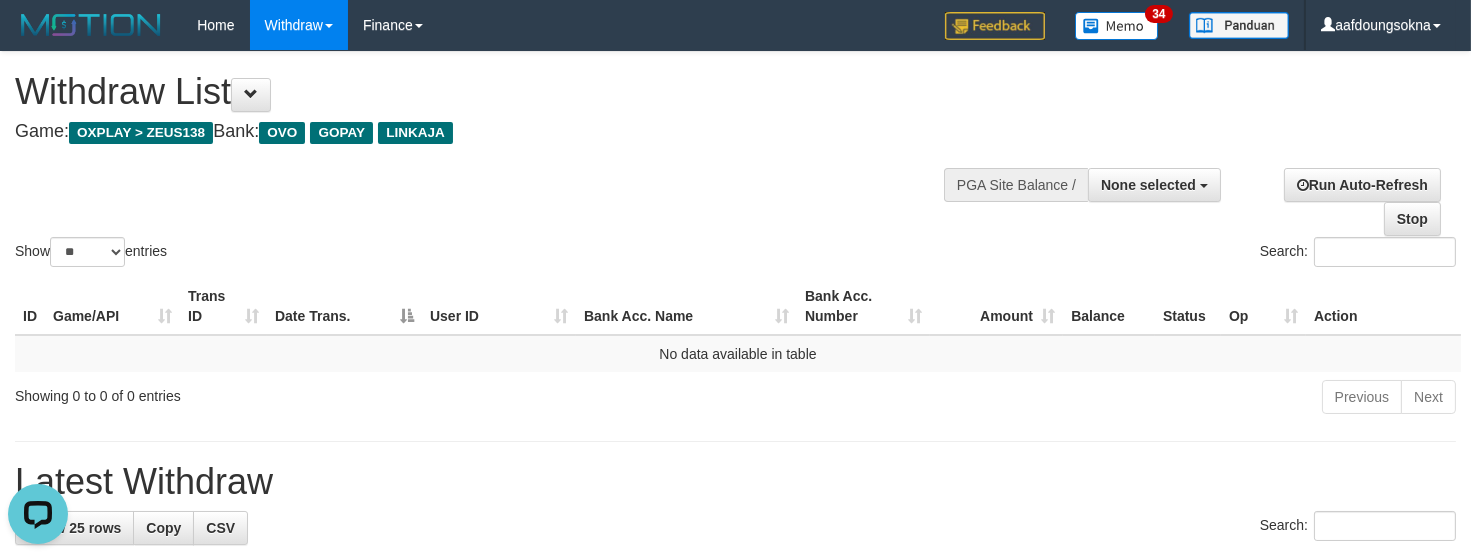 scroll, scrollTop: 0, scrollLeft: 0, axis: both 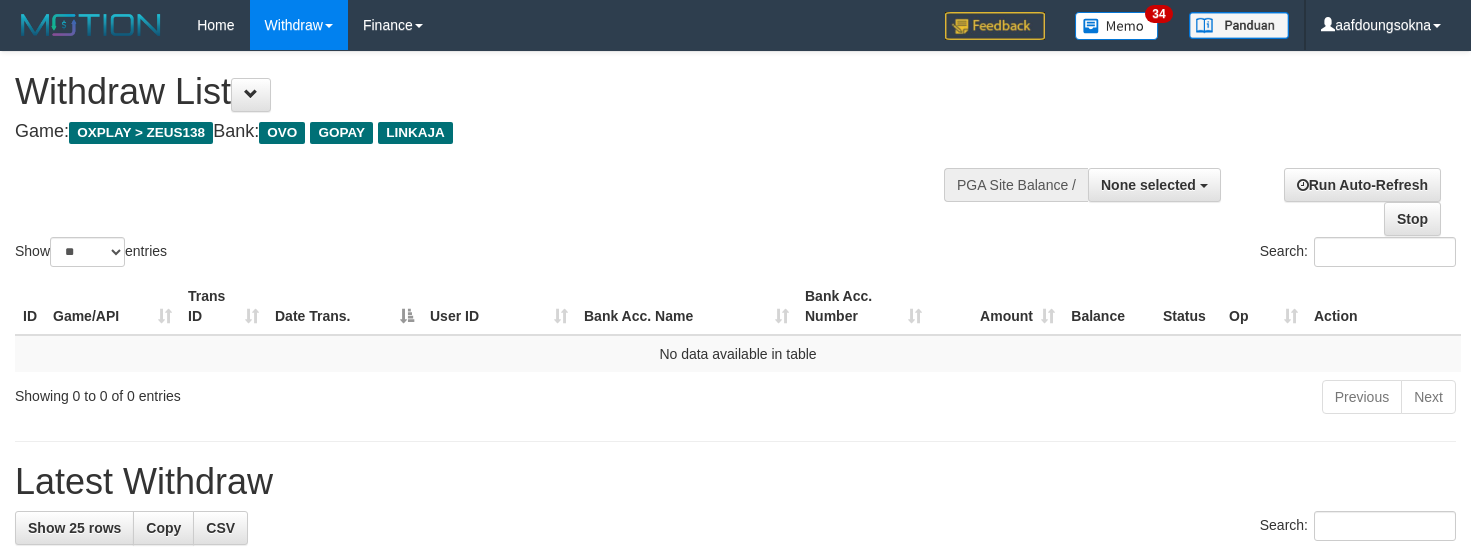 select 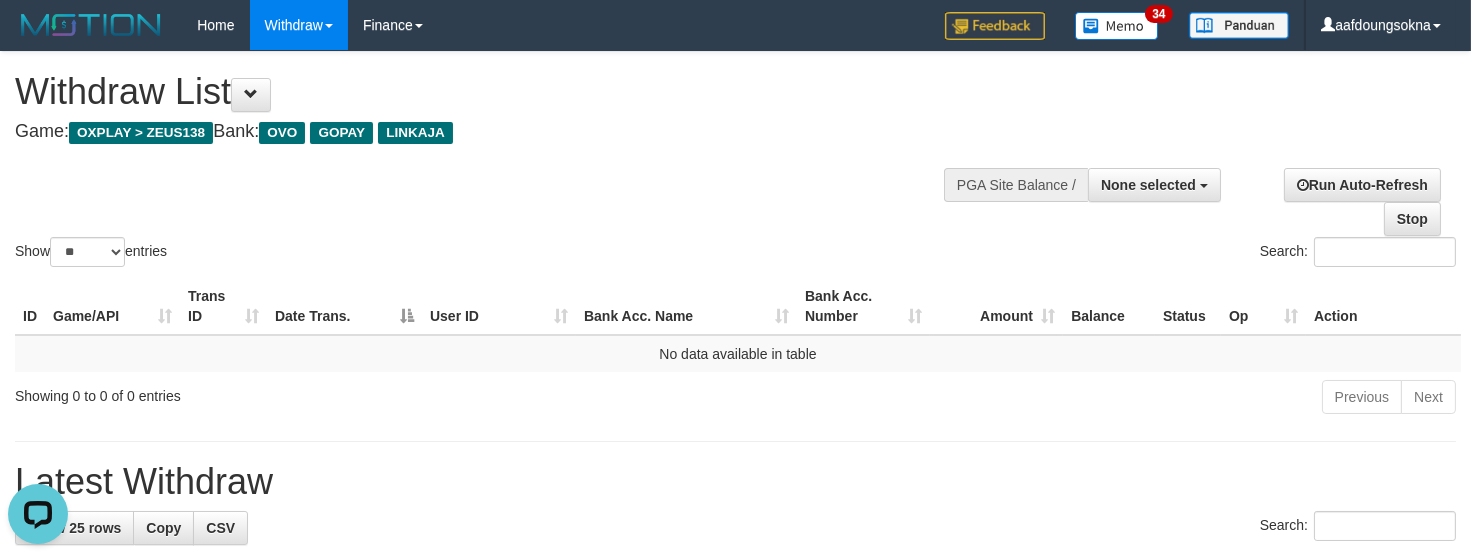 scroll, scrollTop: 0, scrollLeft: 0, axis: both 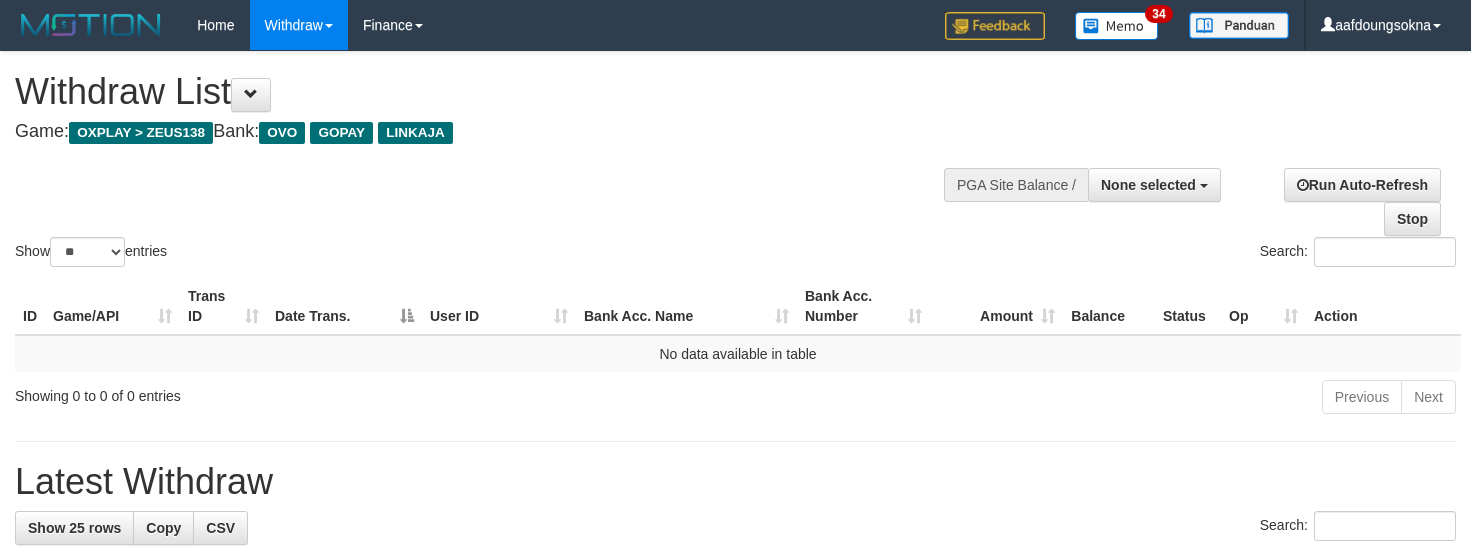 select 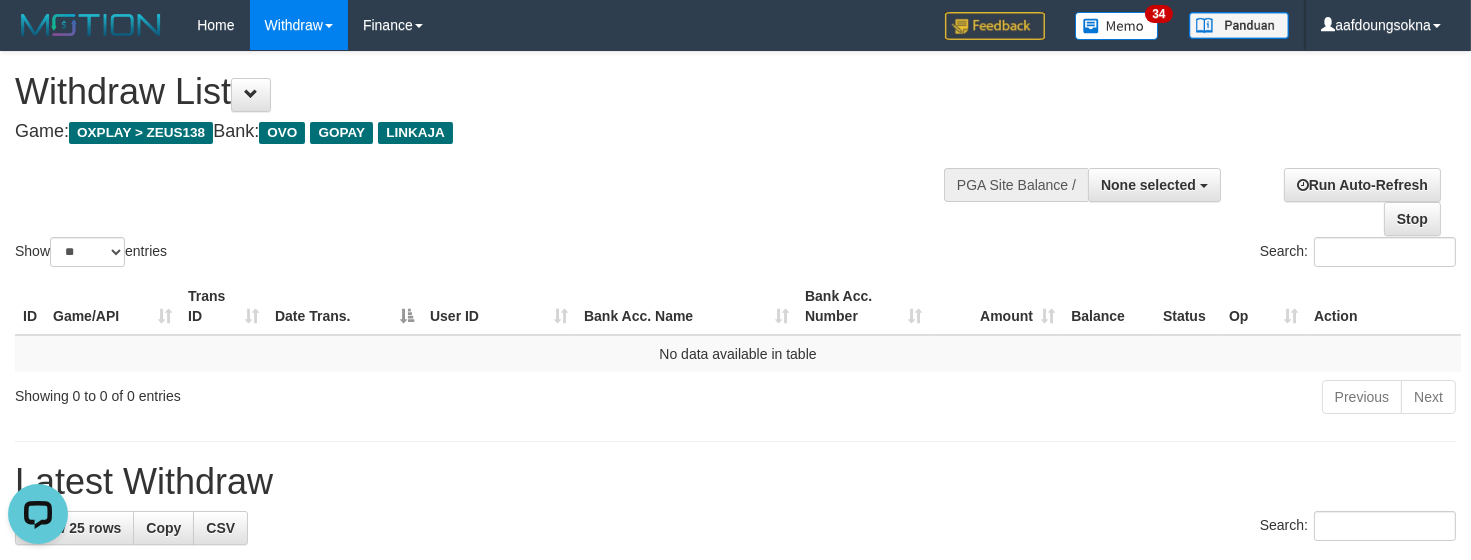 scroll, scrollTop: 0, scrollLeft: 0, axis: both 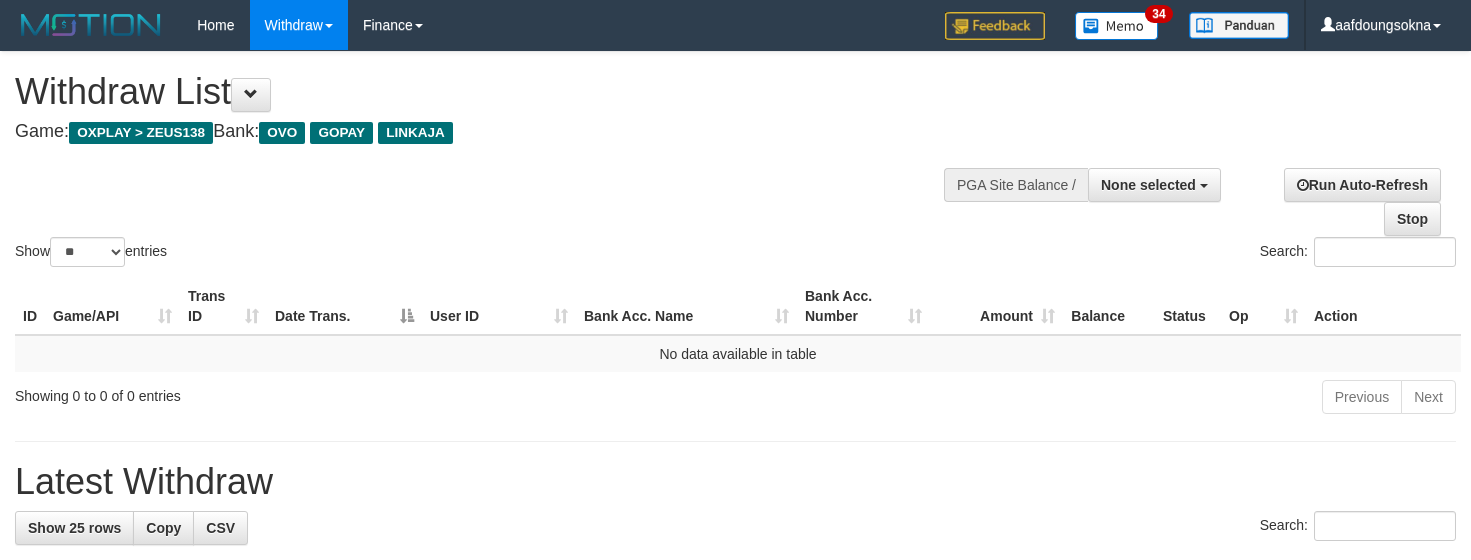 select 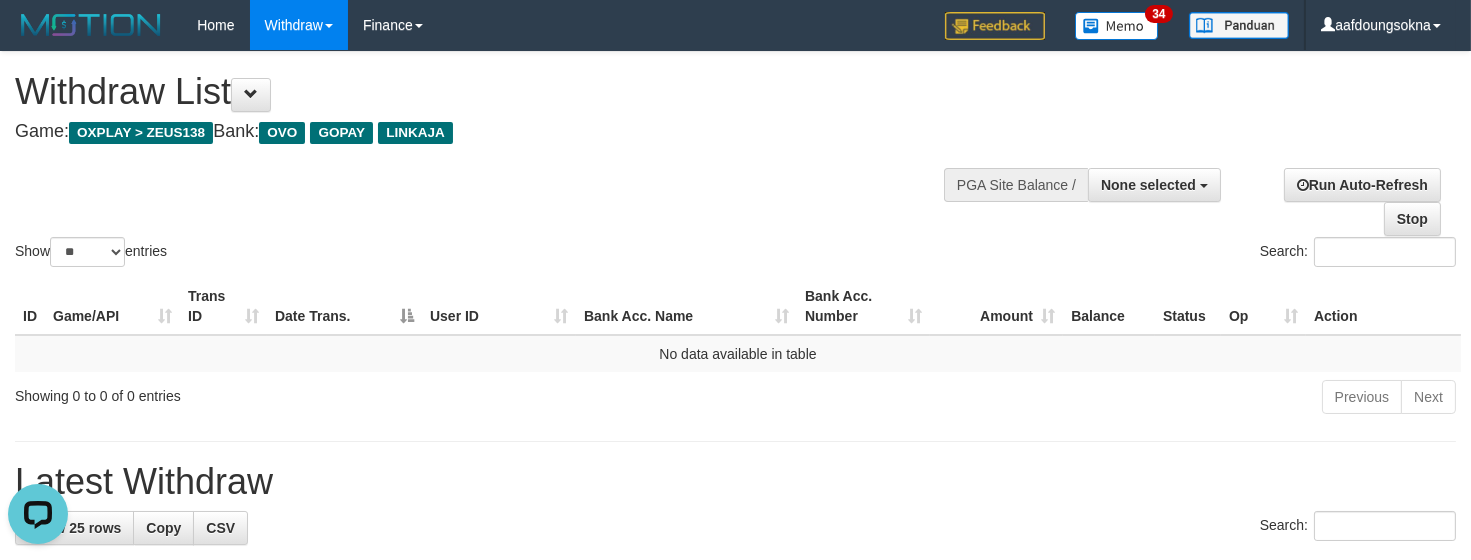 scroll, scrollTop: 0, scrollLeft: 0, axis: both 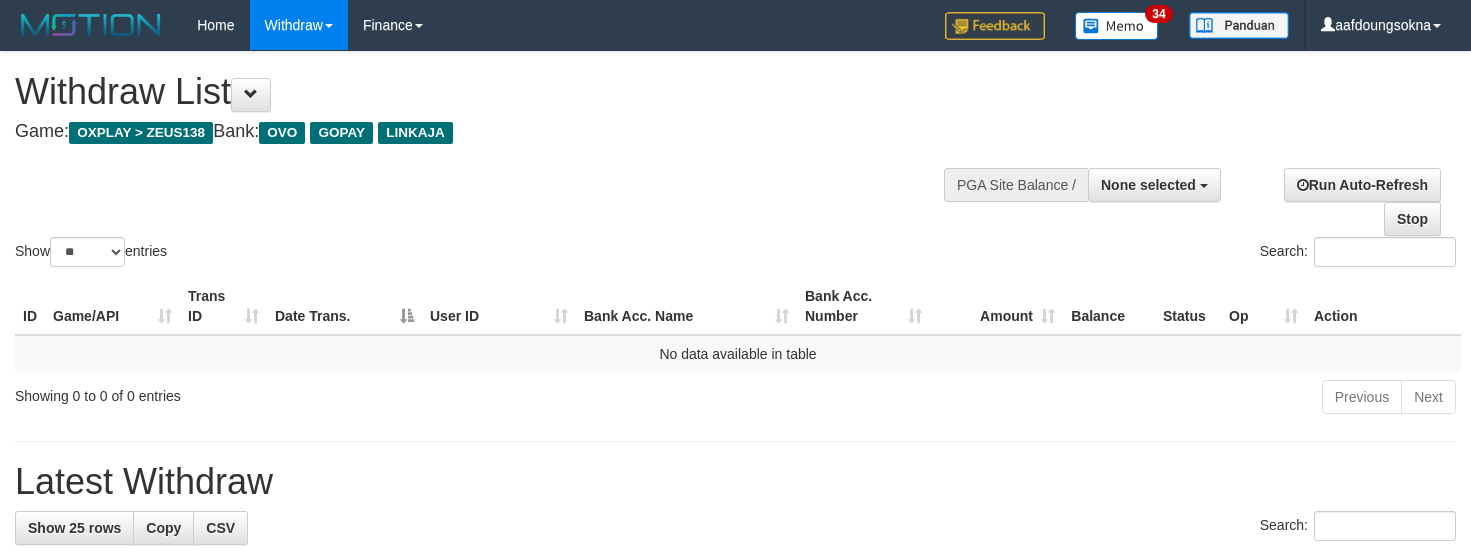 select 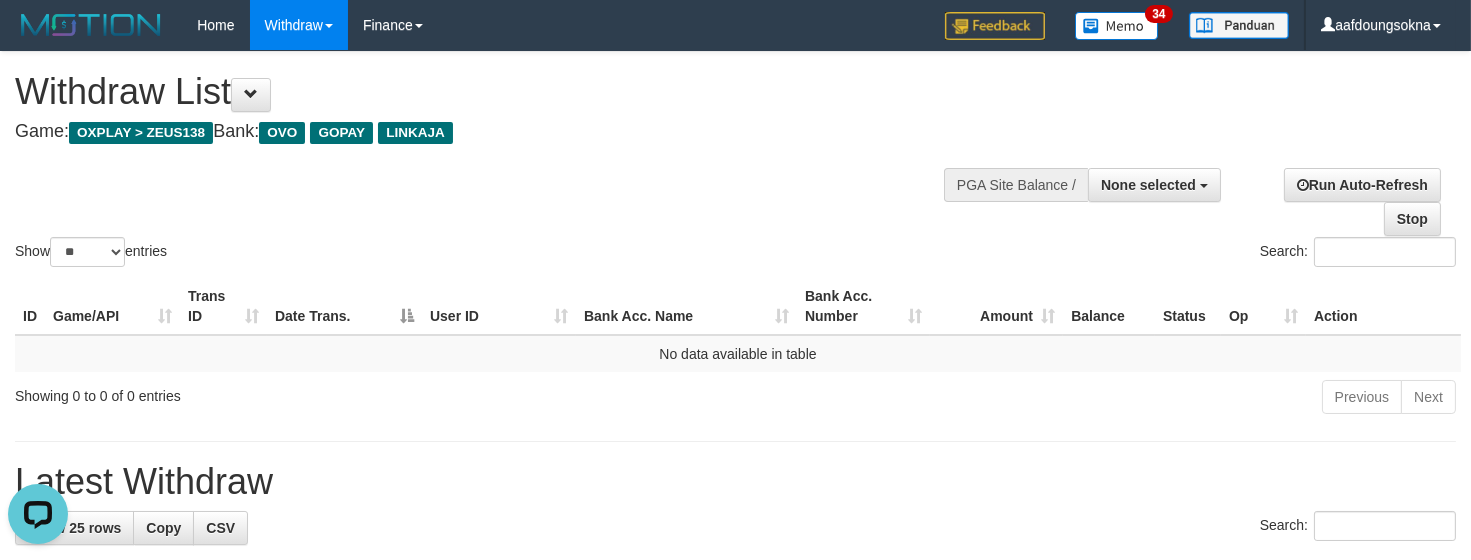 scroll, scrollTop: 0, scrollLeft: 0, axis: both 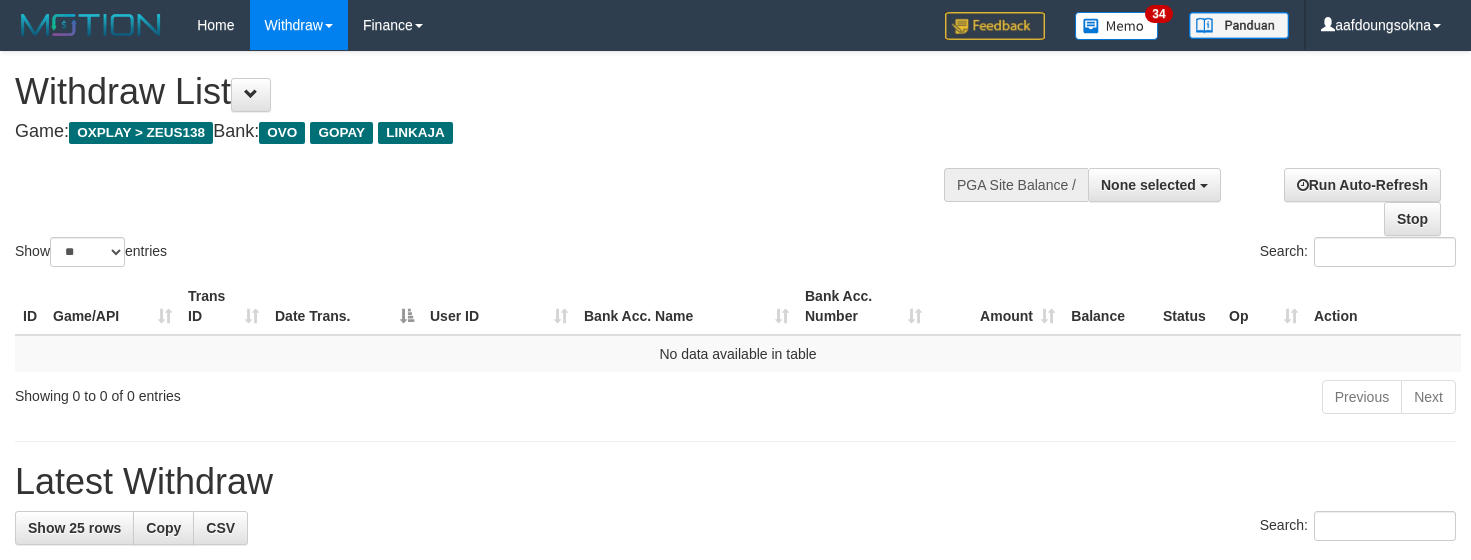 select 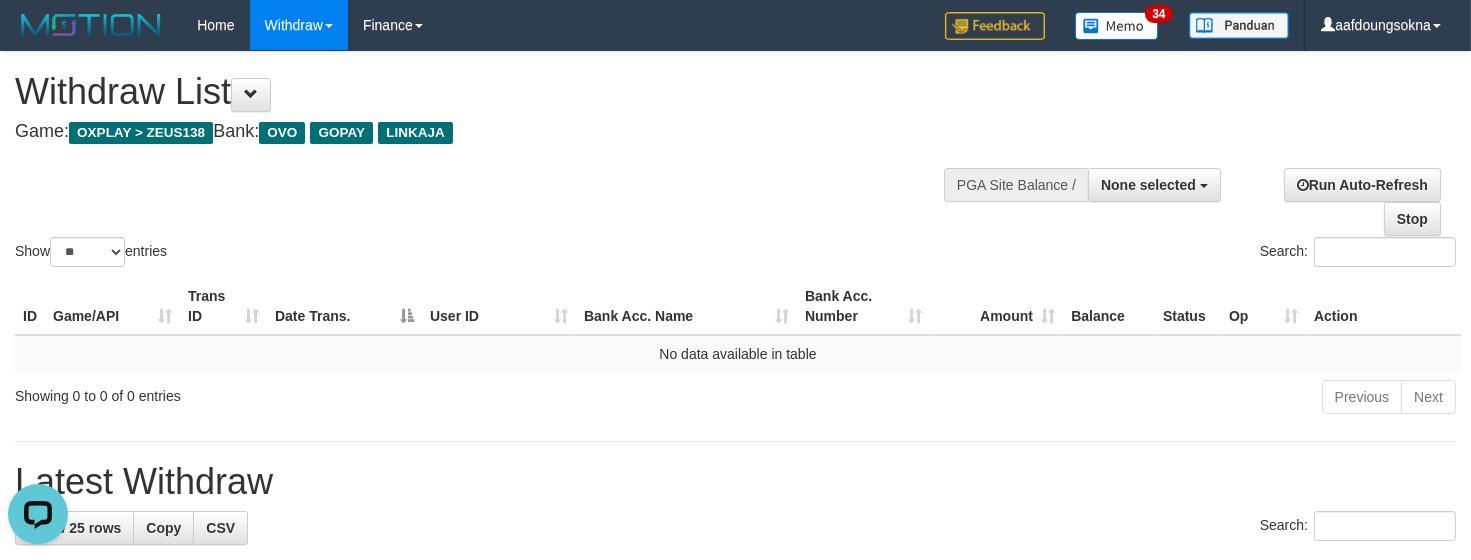 scroll, scrollTop: 0, scrollLeft: 0, axis: both 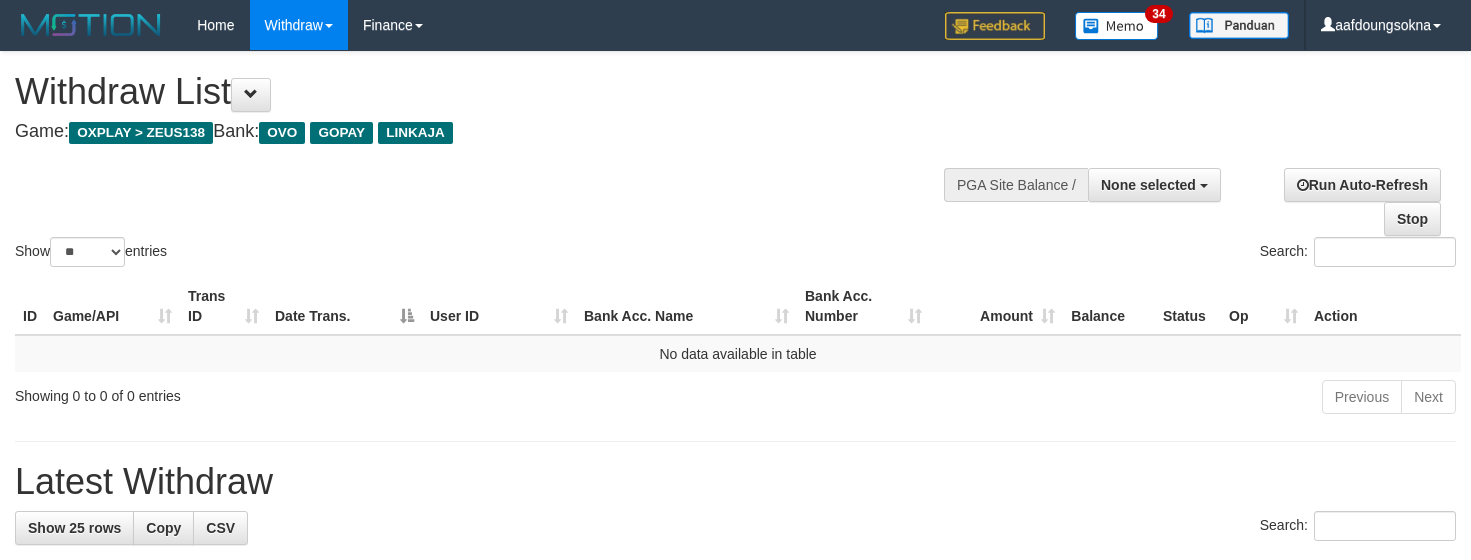 select 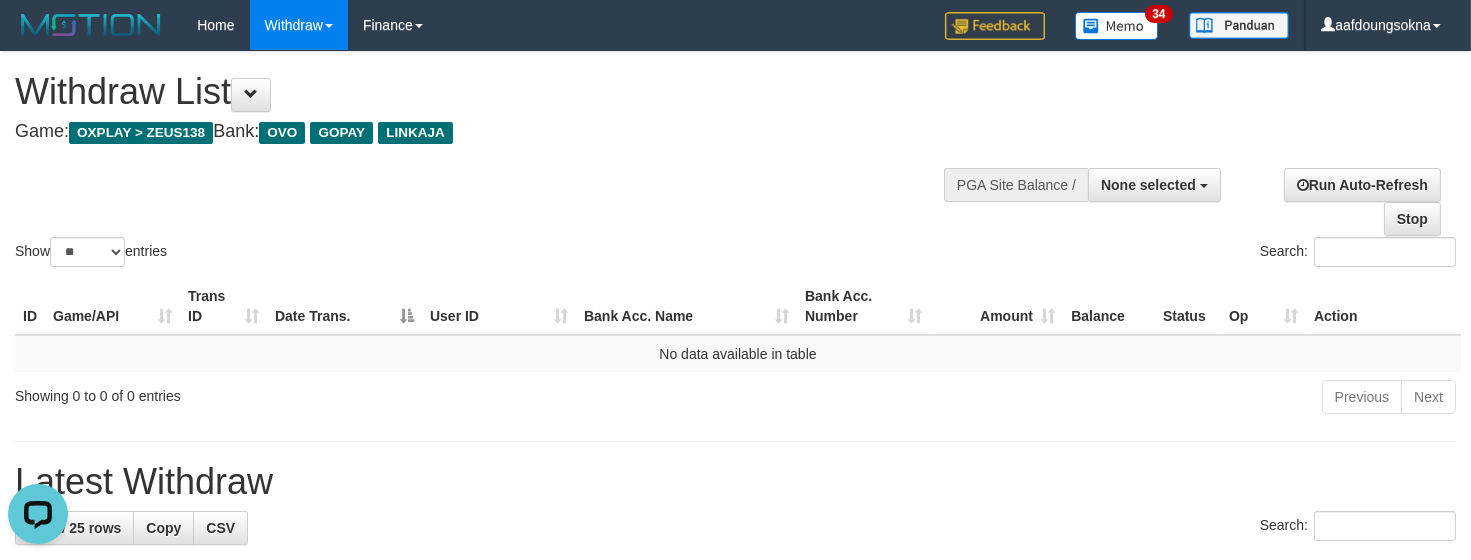 scroll, scrollTop: 0, scrollLeft: 0, axis: both 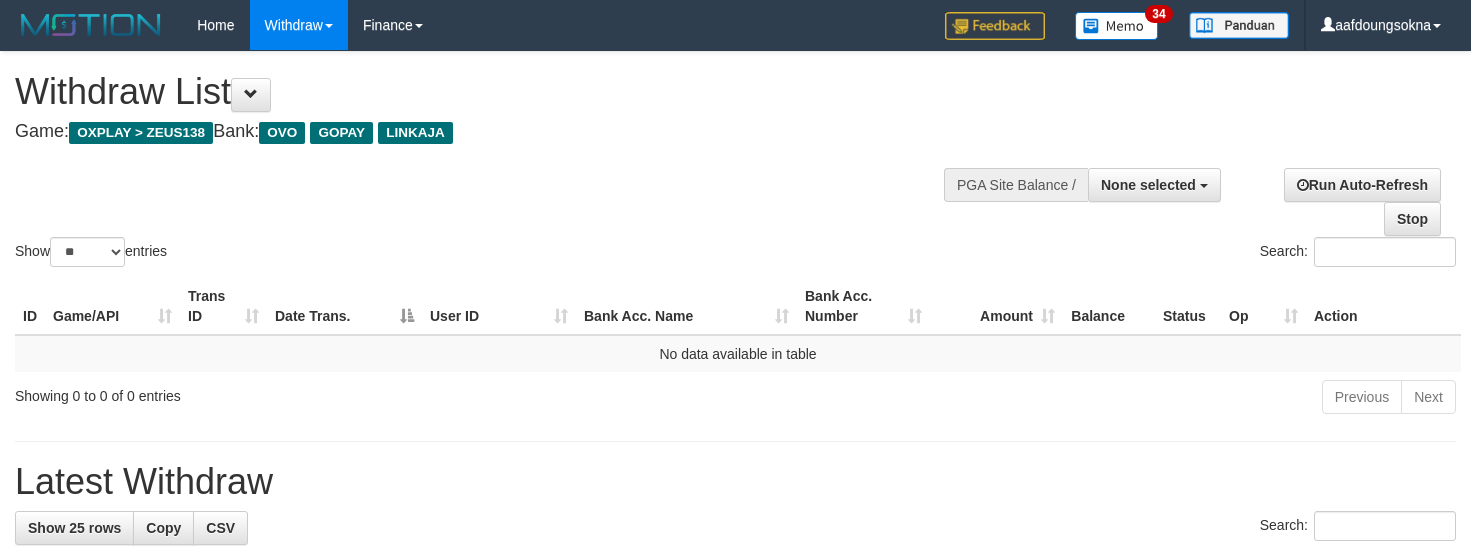 select 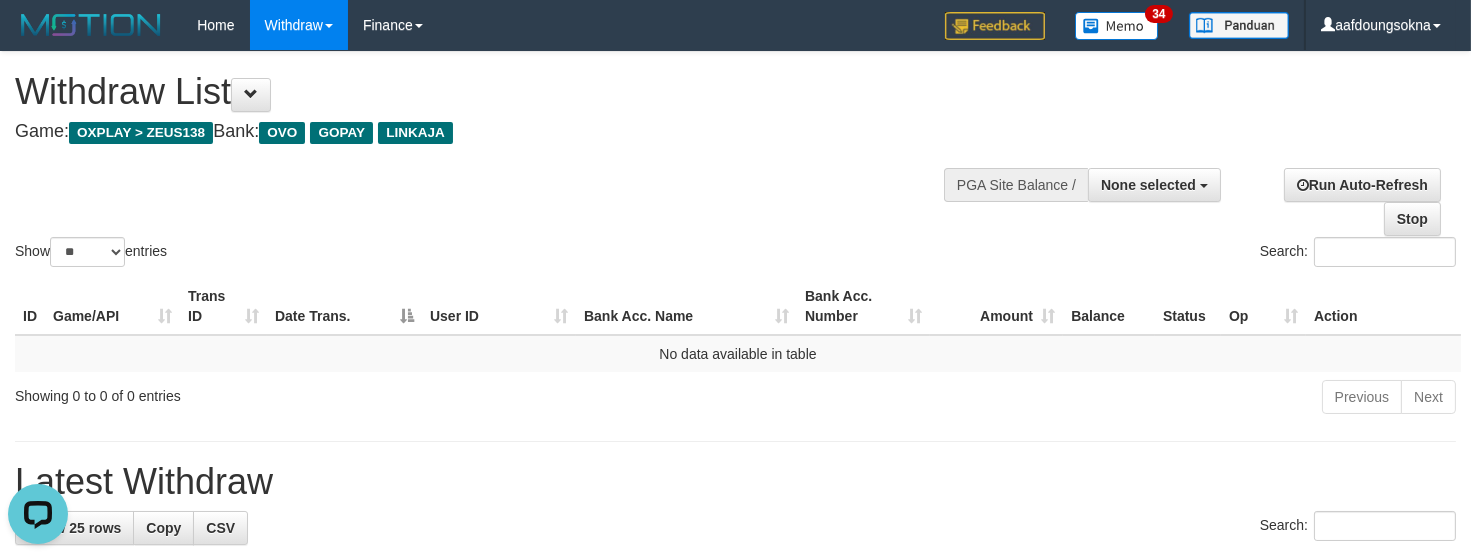 scroll, scrollTop: 0, scrollLeft: 0, axis: both 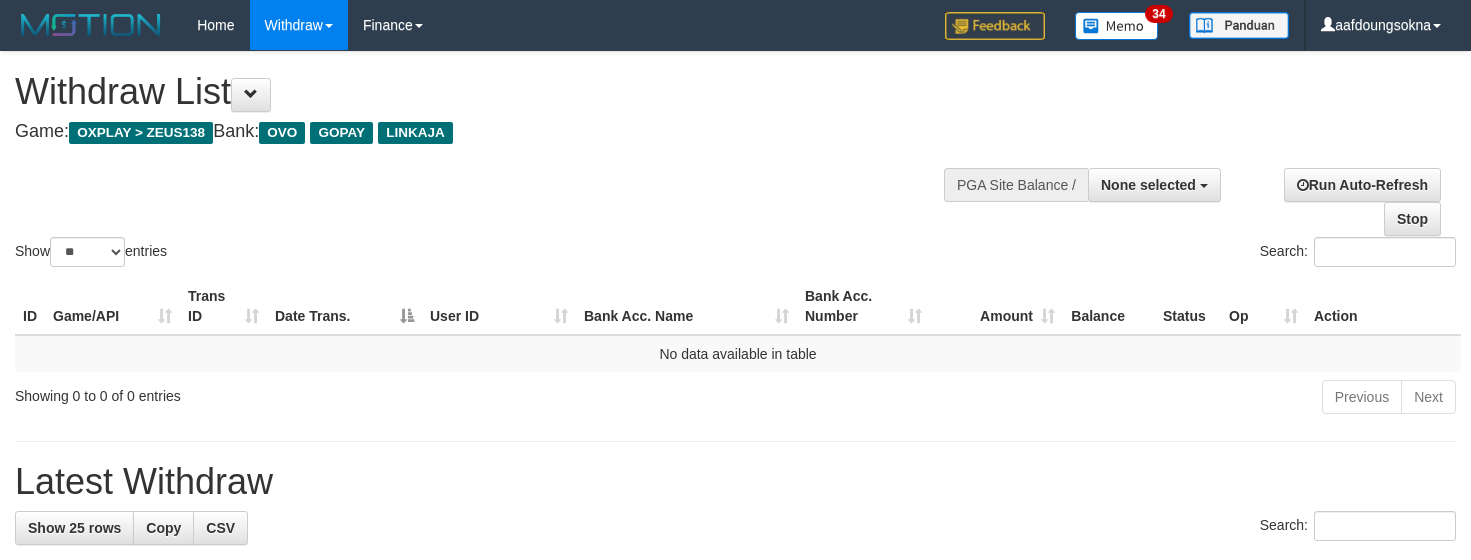 select 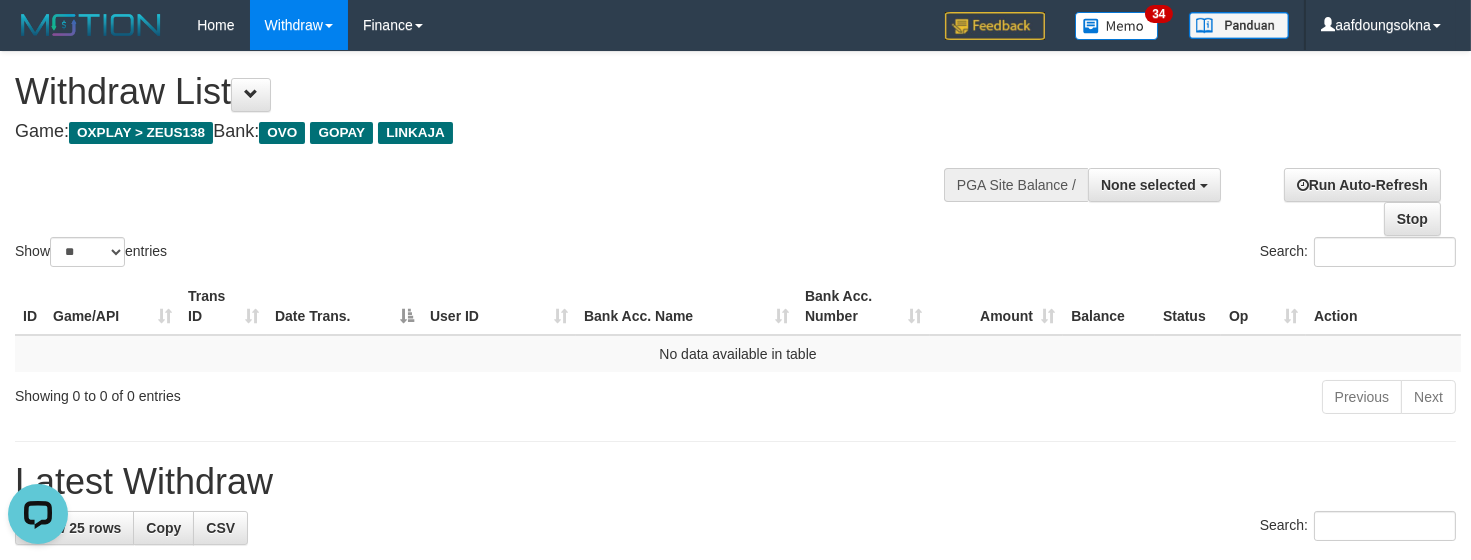 scroll, scrollTop: 0, scrollLeft: 0, axis: both 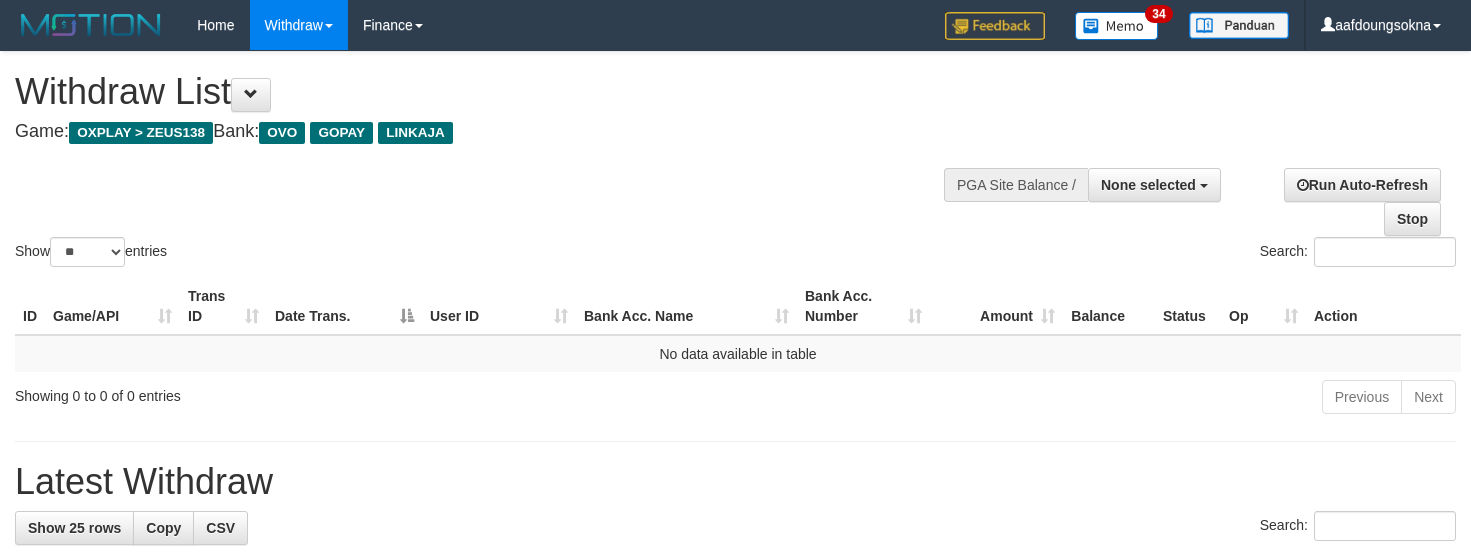 select 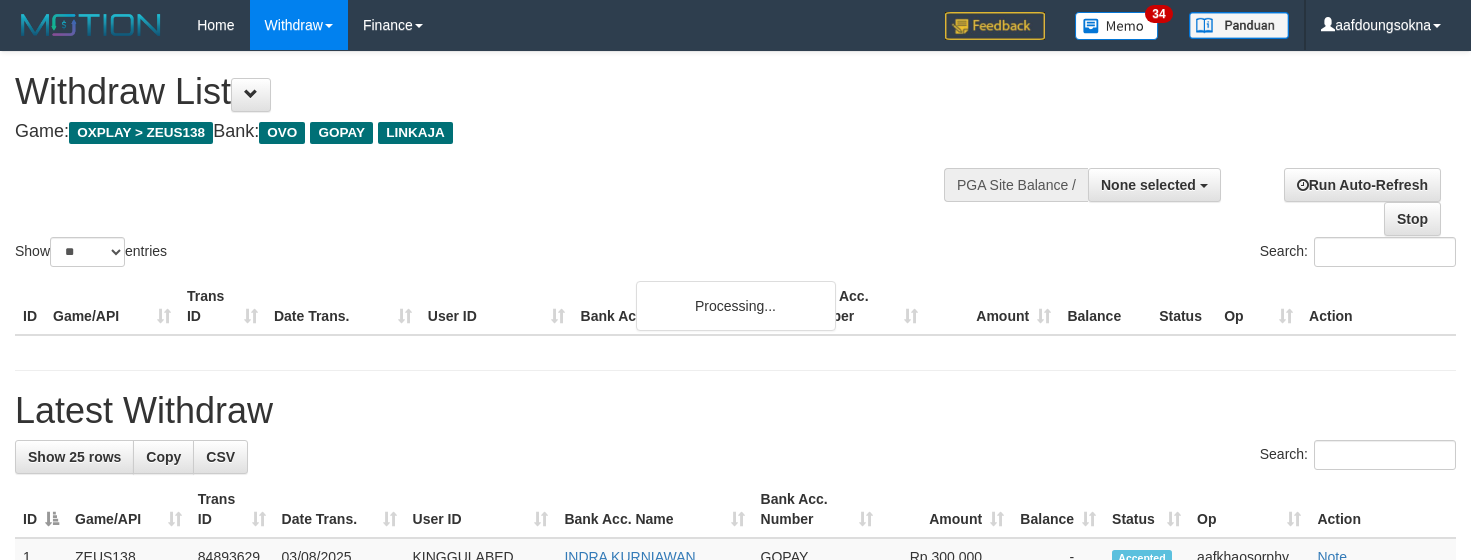 select 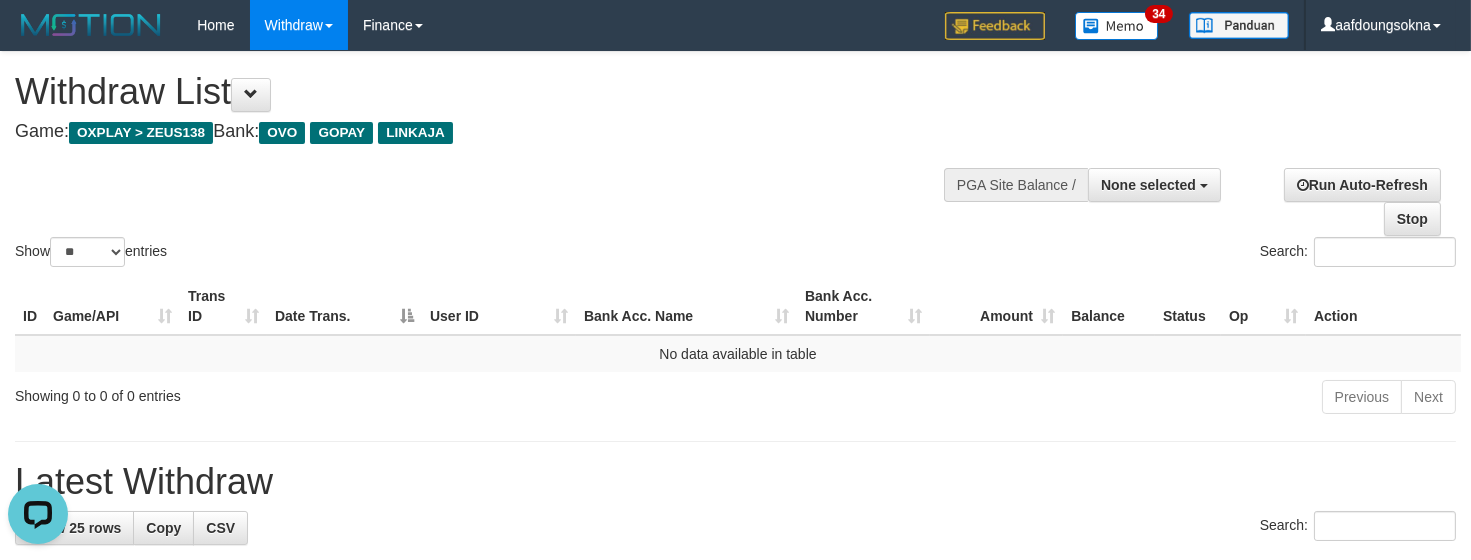 scroll, scrollTop: 0, scrollLeft: 0, axis: both 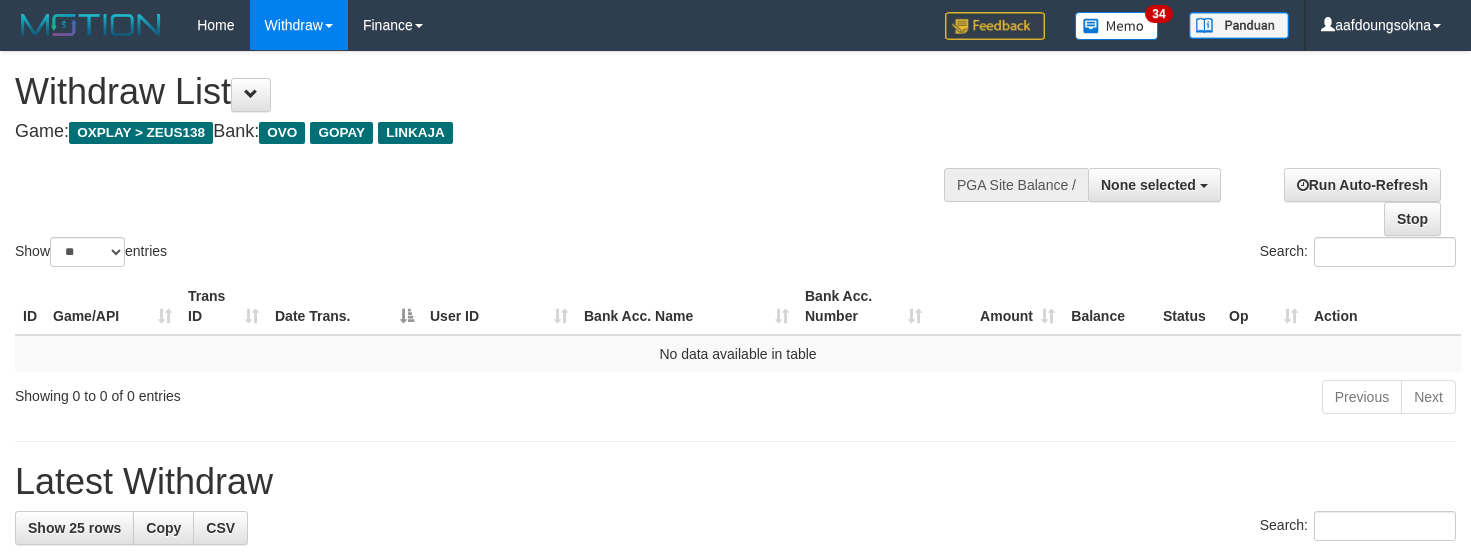 select 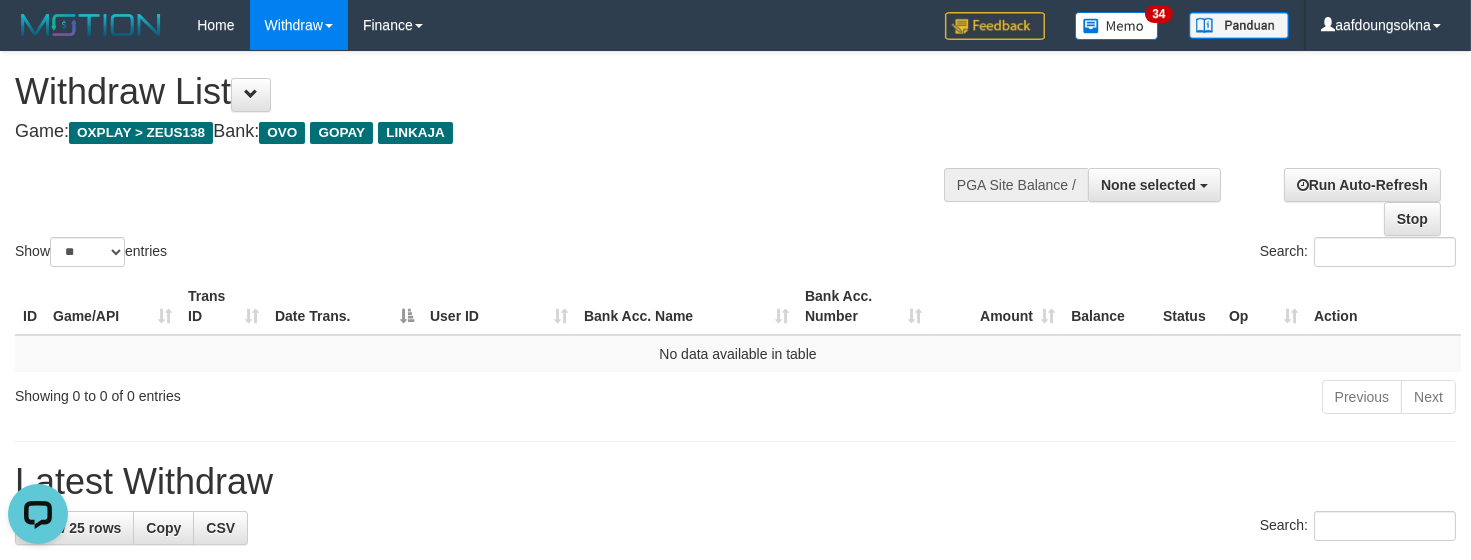 scroll, scrollTop: 0, scrollLeft: 0, axis: both 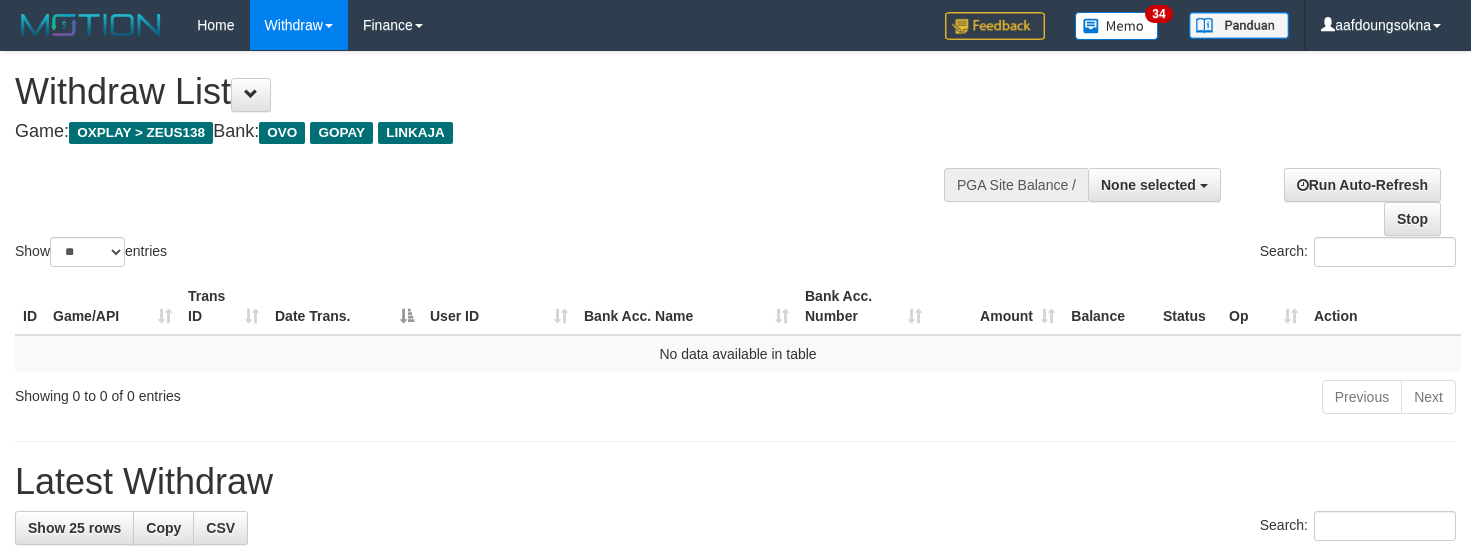 select 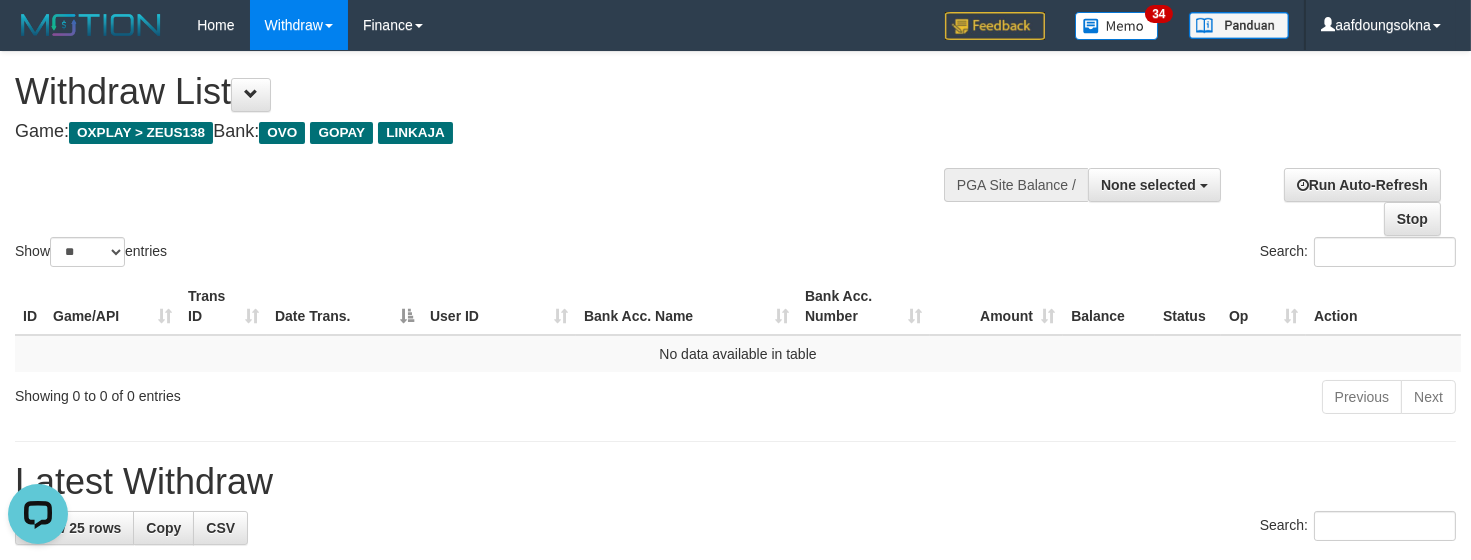 scroll, scrollTop: 0, scrollLeft: 0, axis: both 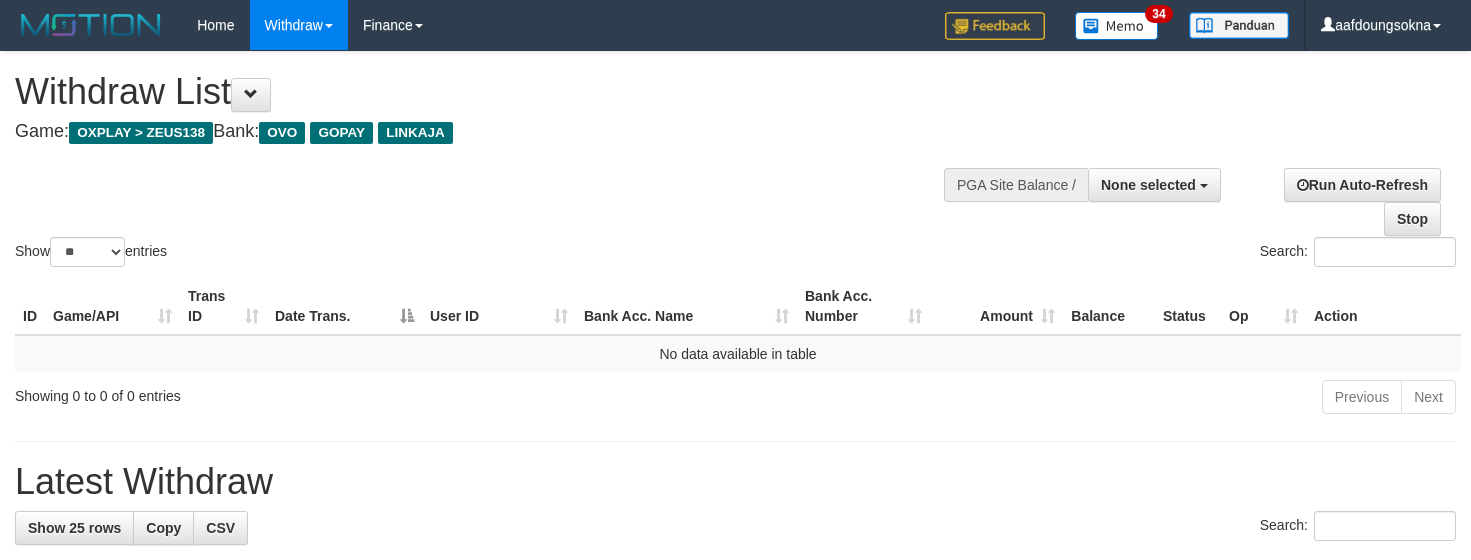select 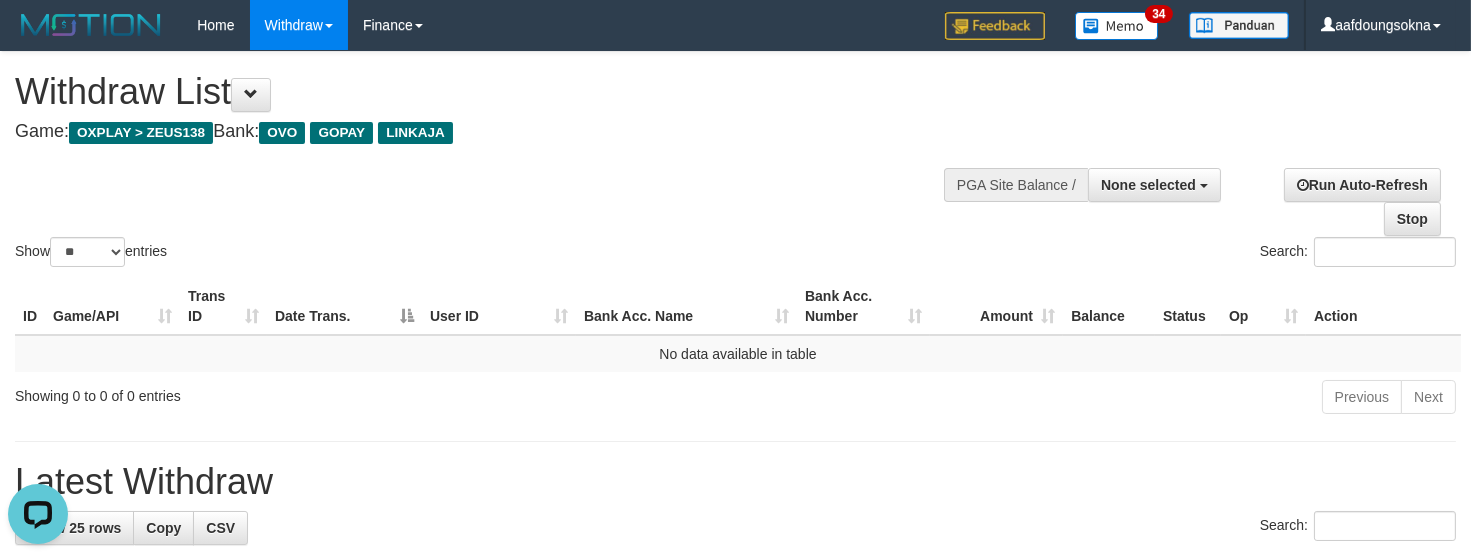scroll, scrollTop: 0, scrollLeft: 0, axis: both 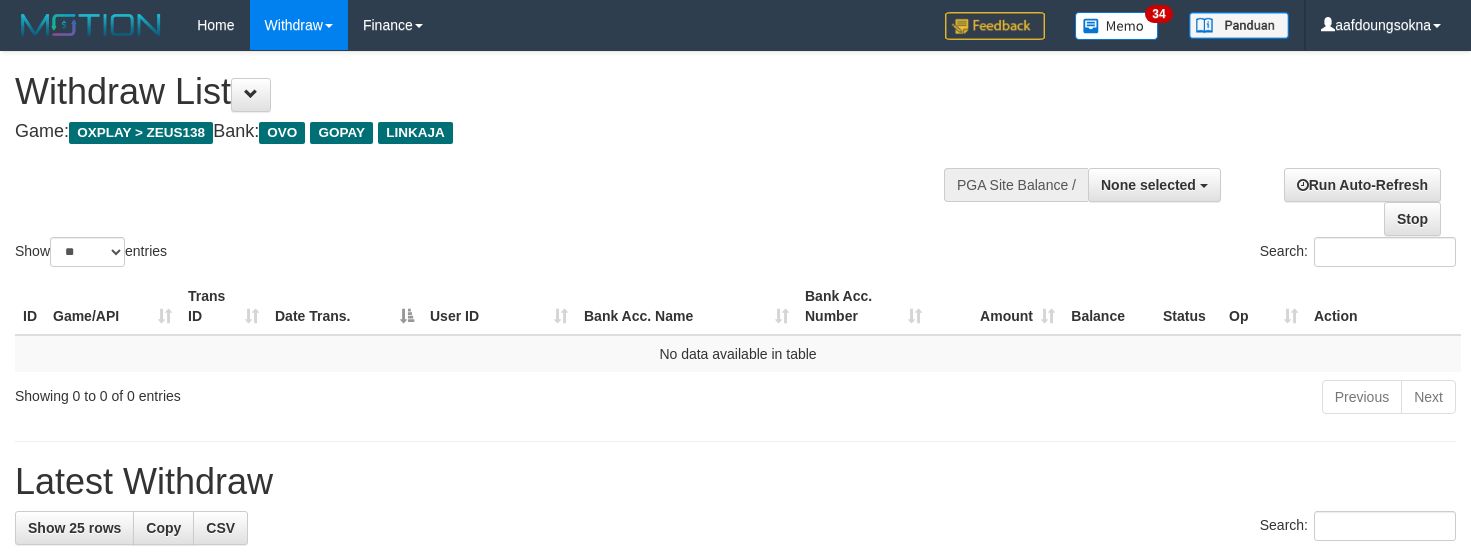 select 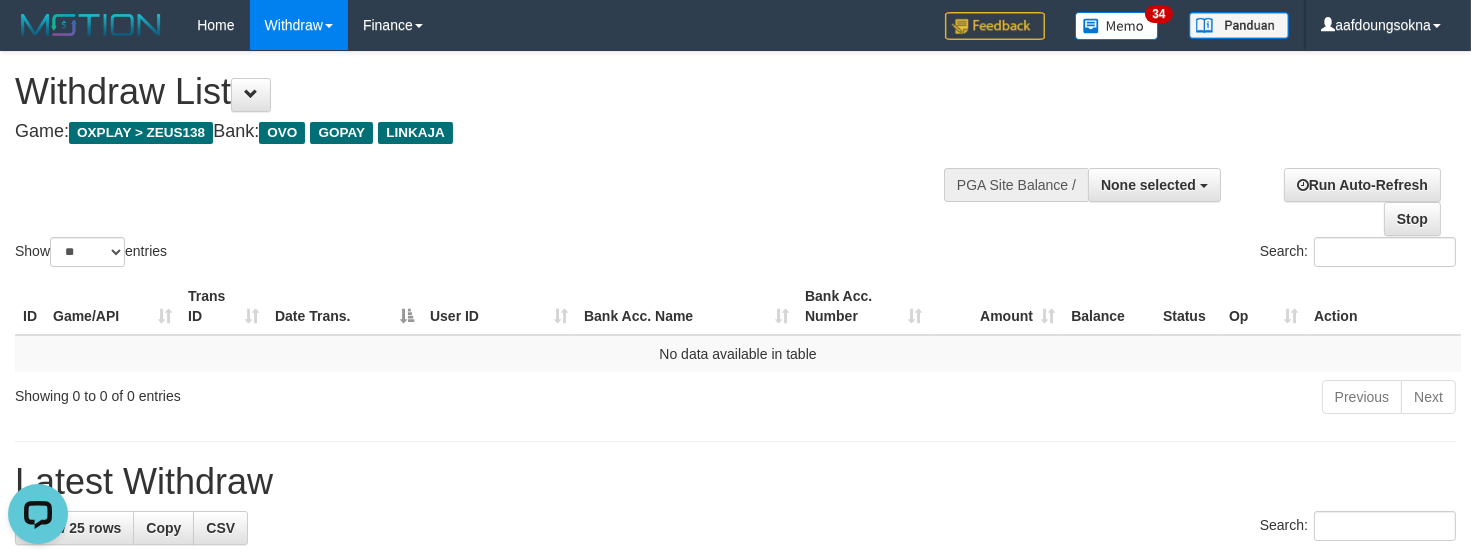 scroll, scrollTop: 0, scrollLeft: 0, axis: both 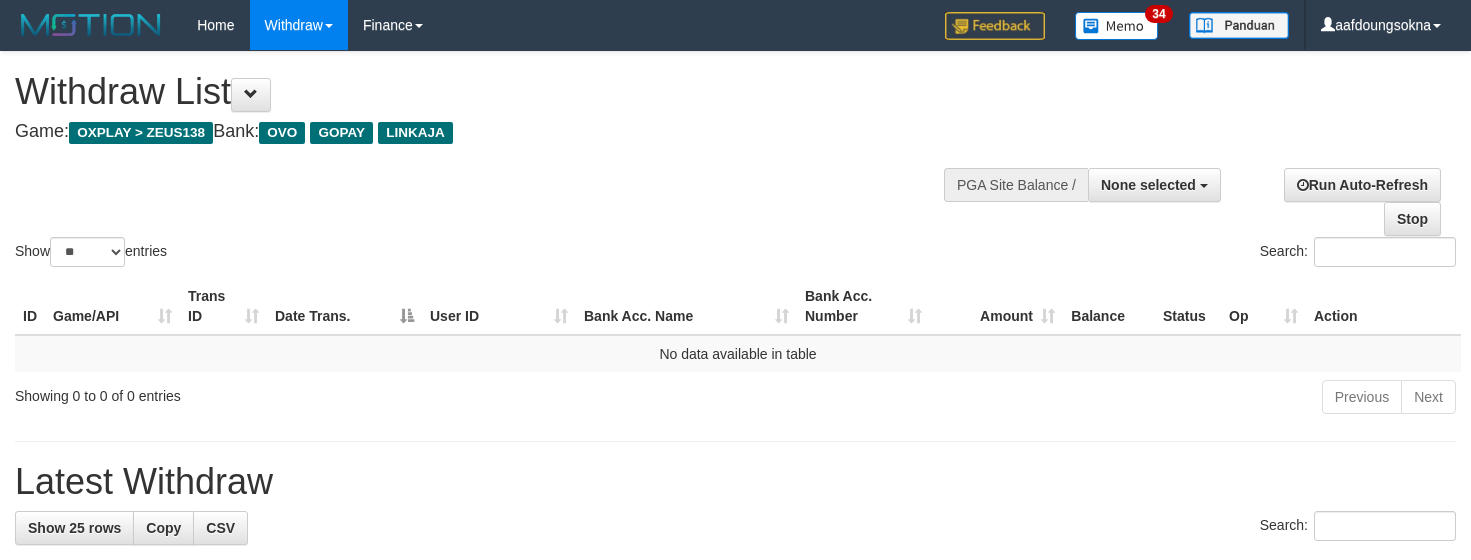 select 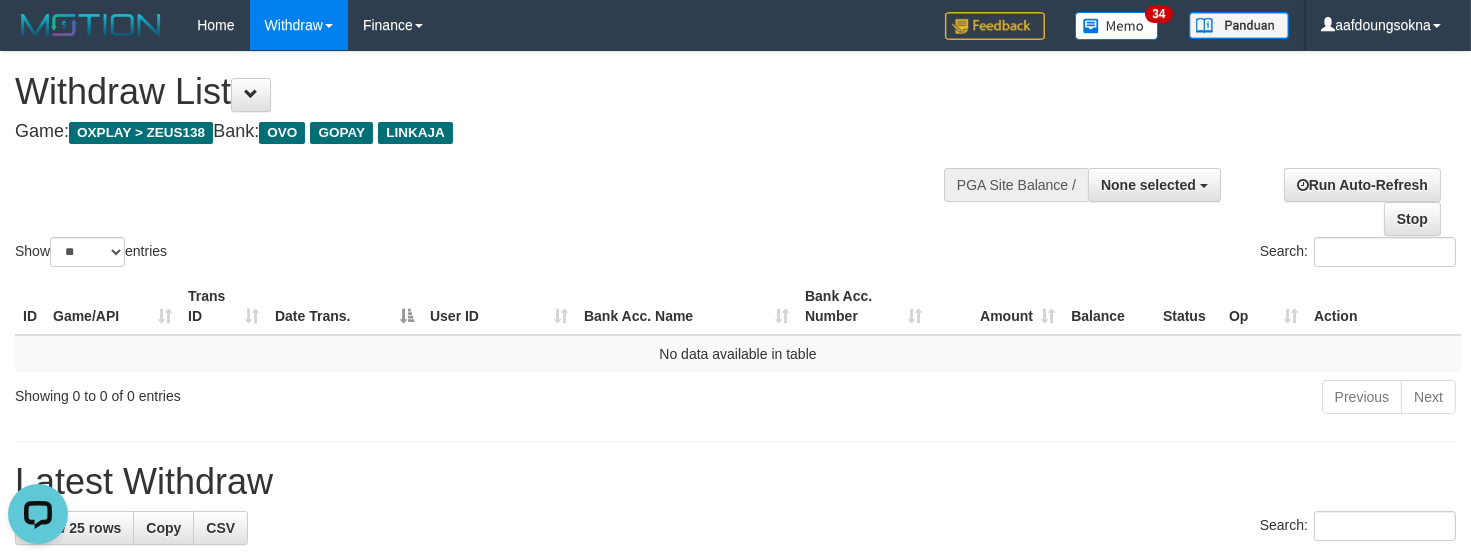 scroll, scrollTop: 0, scrollLeft: 0, axis: both 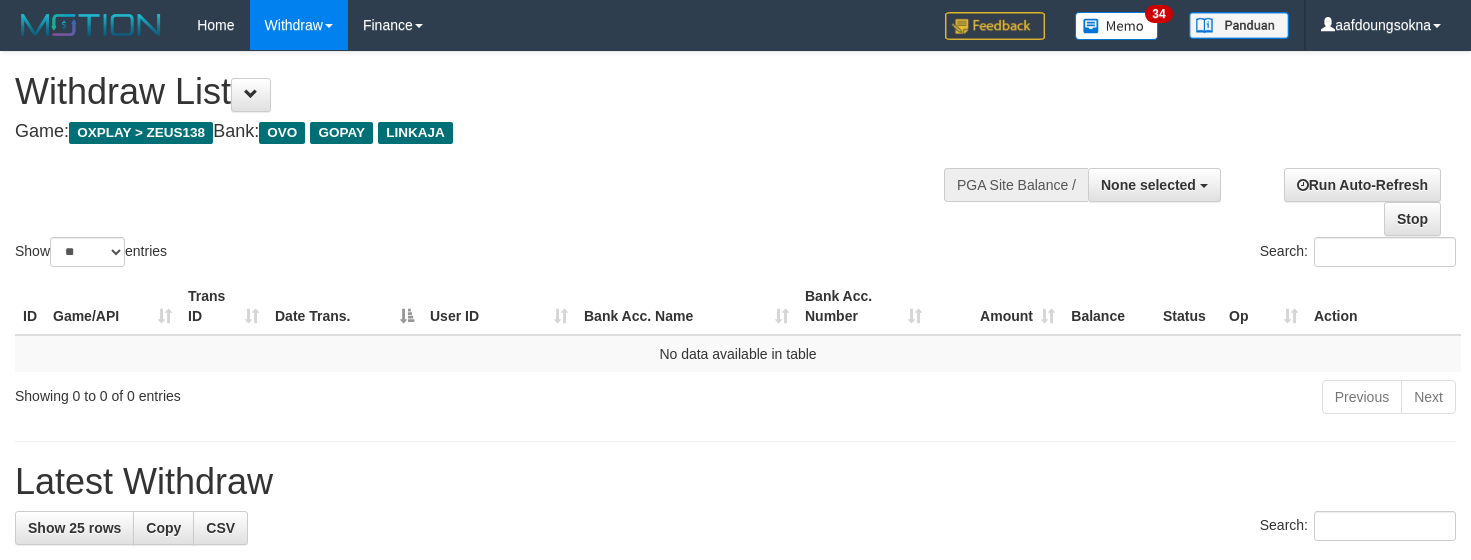 select 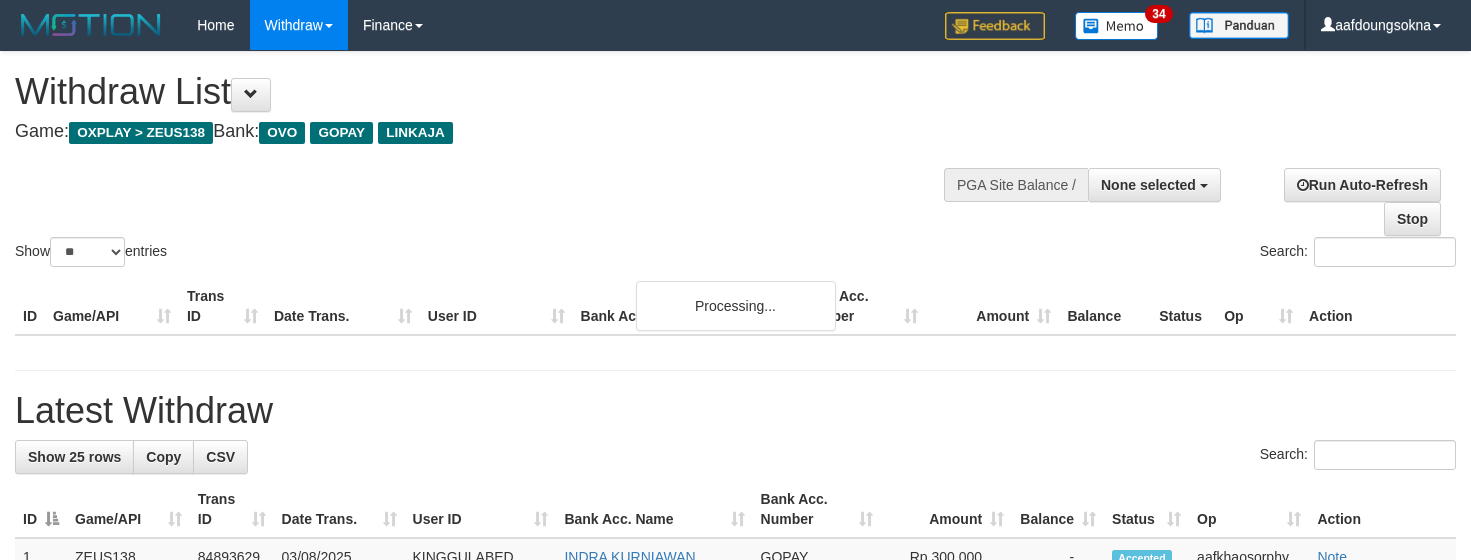 select 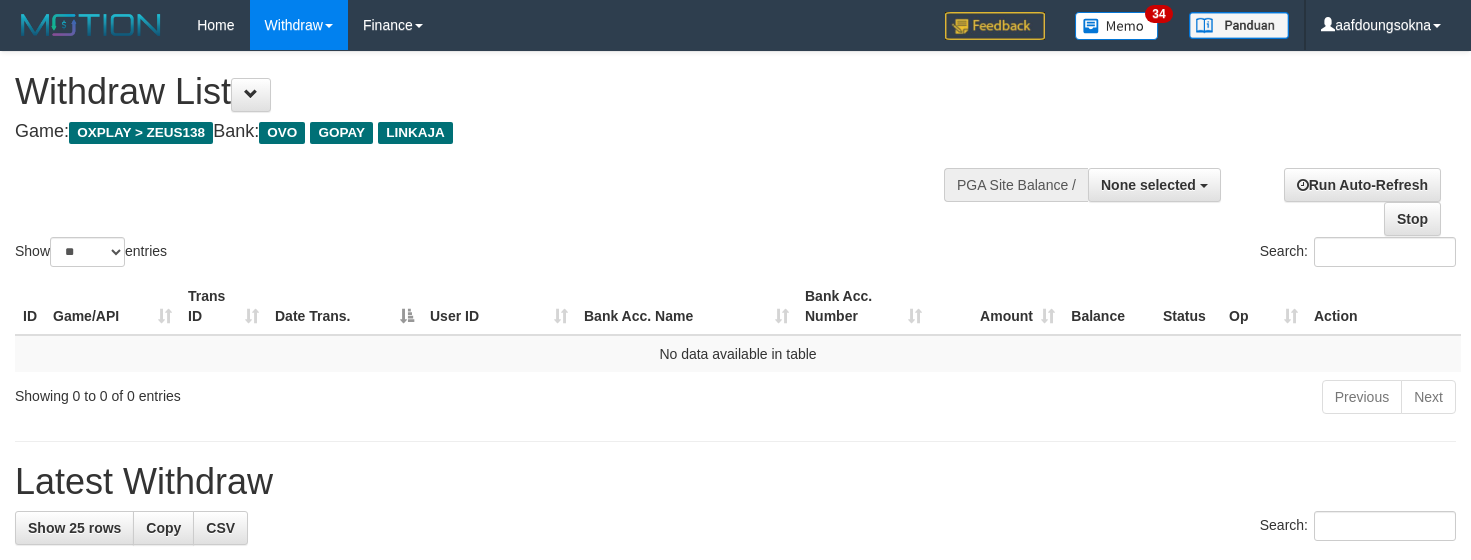 select 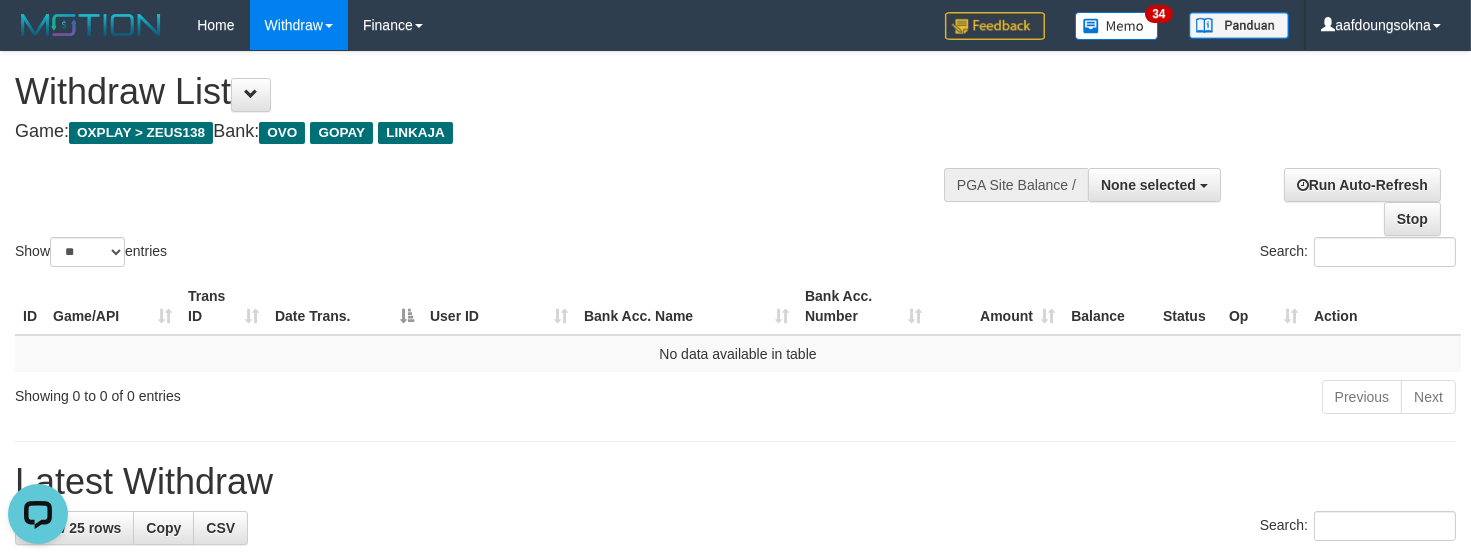 scroll, scrollTop: 0, scrollLeft: 0, axis: both 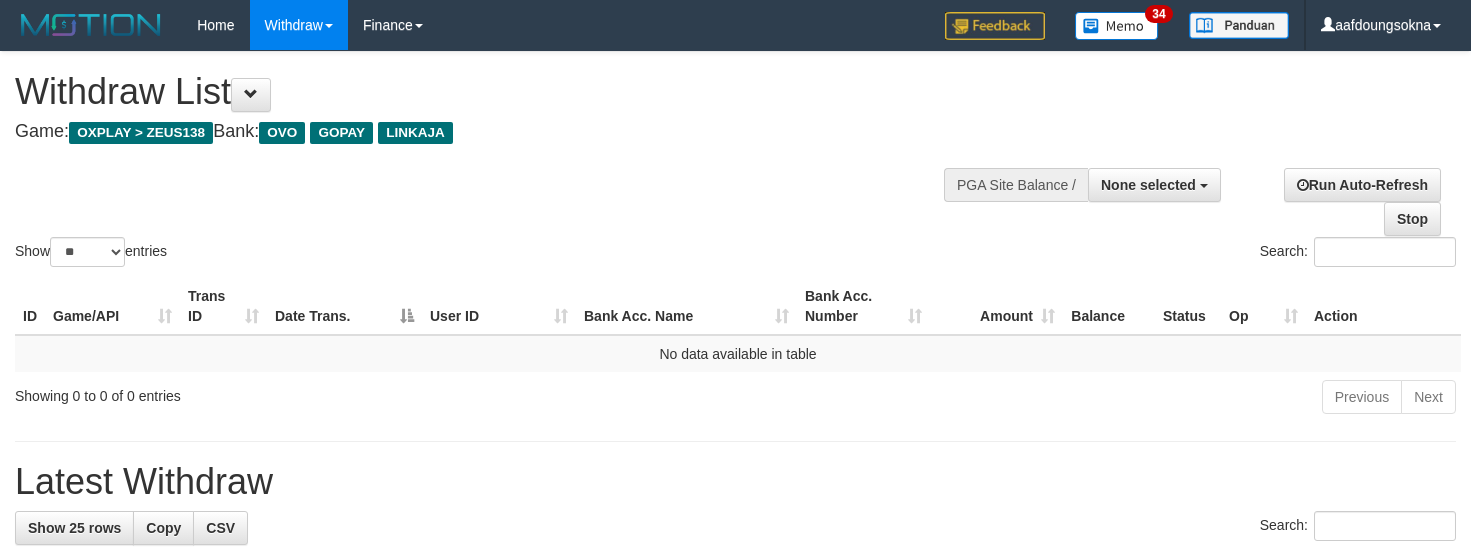 select 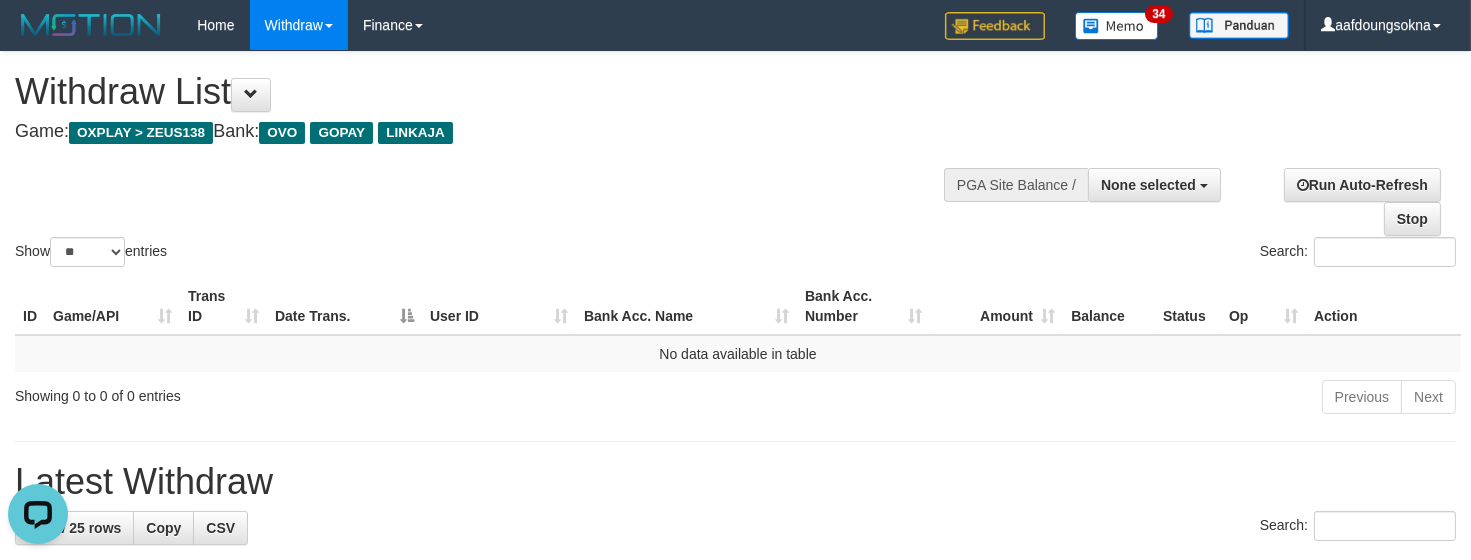 scroll, scrollTop: 0, scrollLeft: 0, axis: both 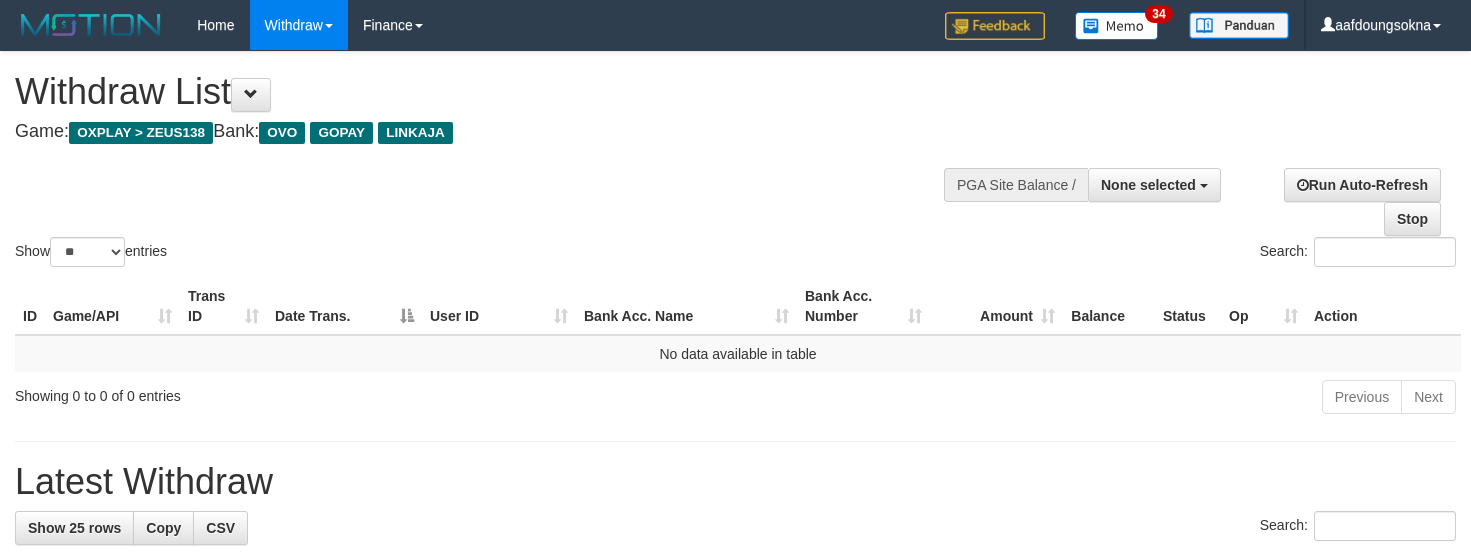 select 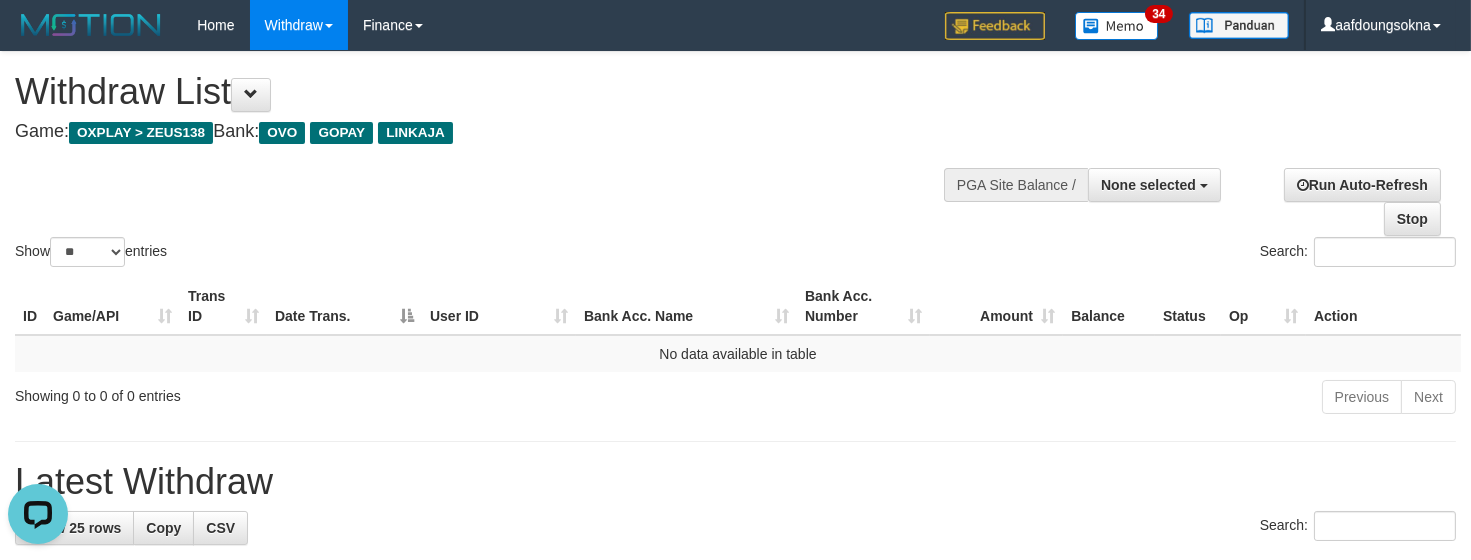 scroll, scrollTop: 0, scrollLeft: 0, axis: both 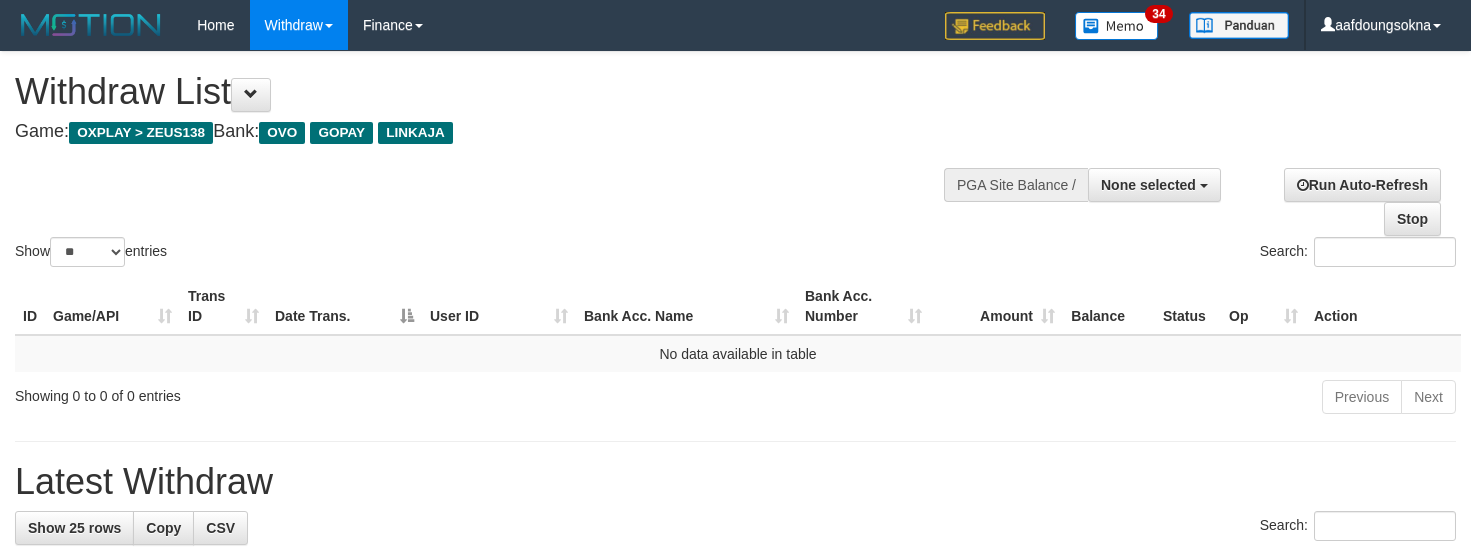 select 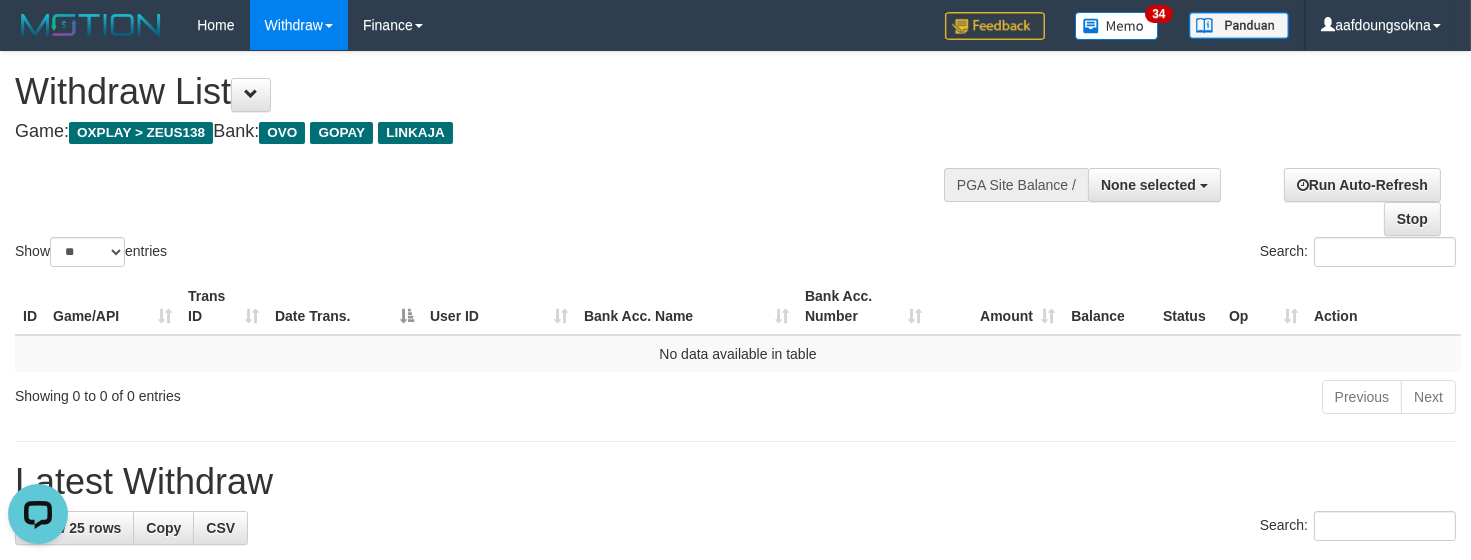 scroll, scrollTop: 0, scrollLeft: 0, axis: both 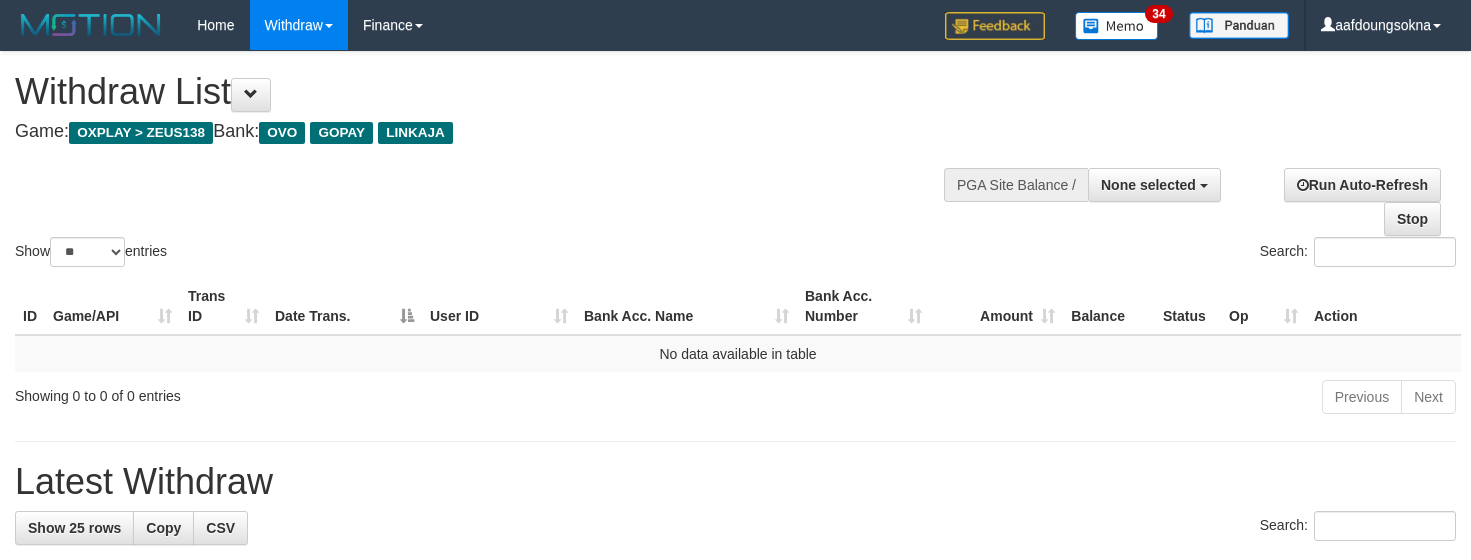select 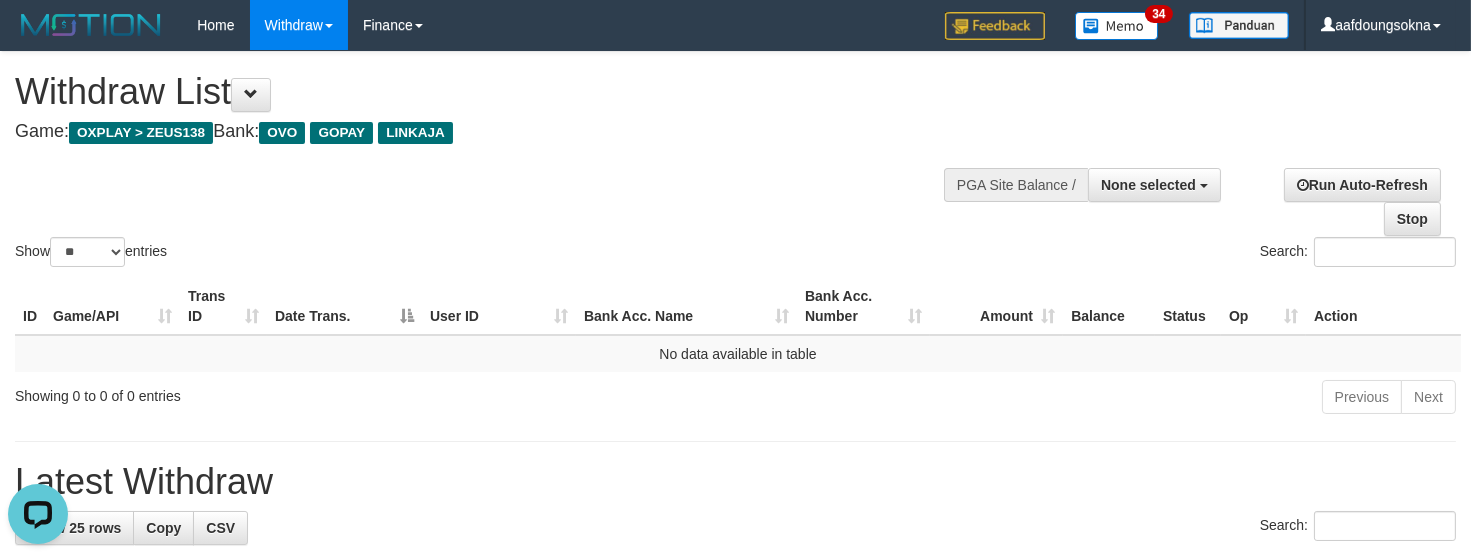 scroll, scrollTop: 0, scrollLeft: 0, axis: both 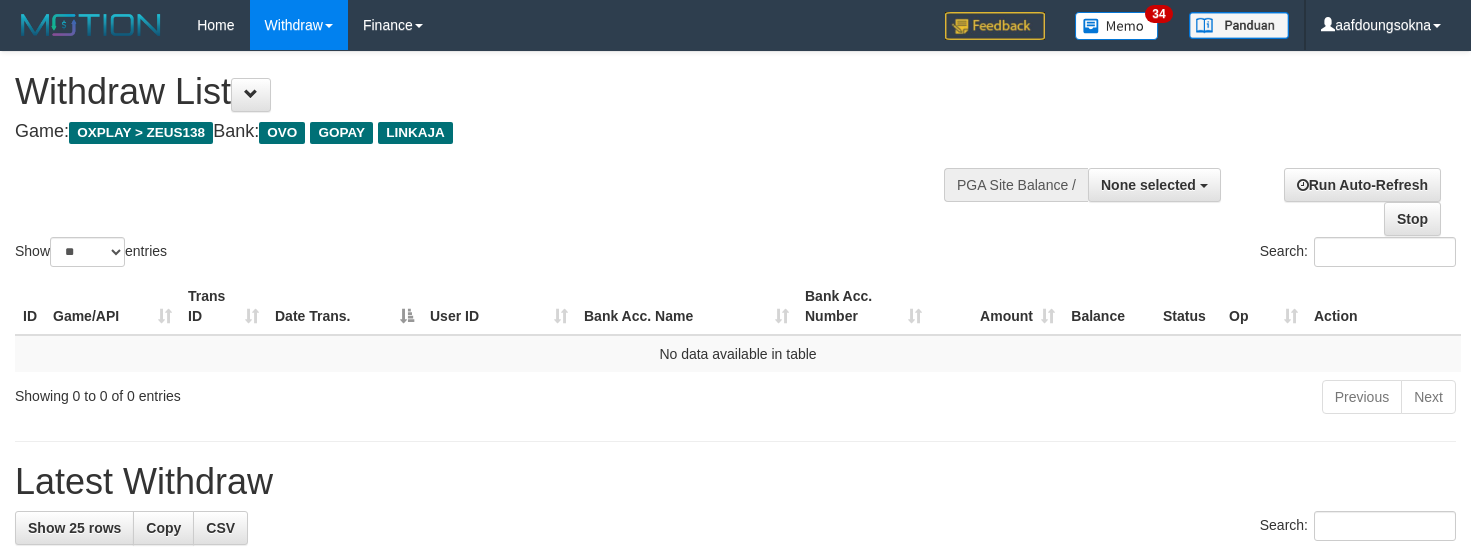 select 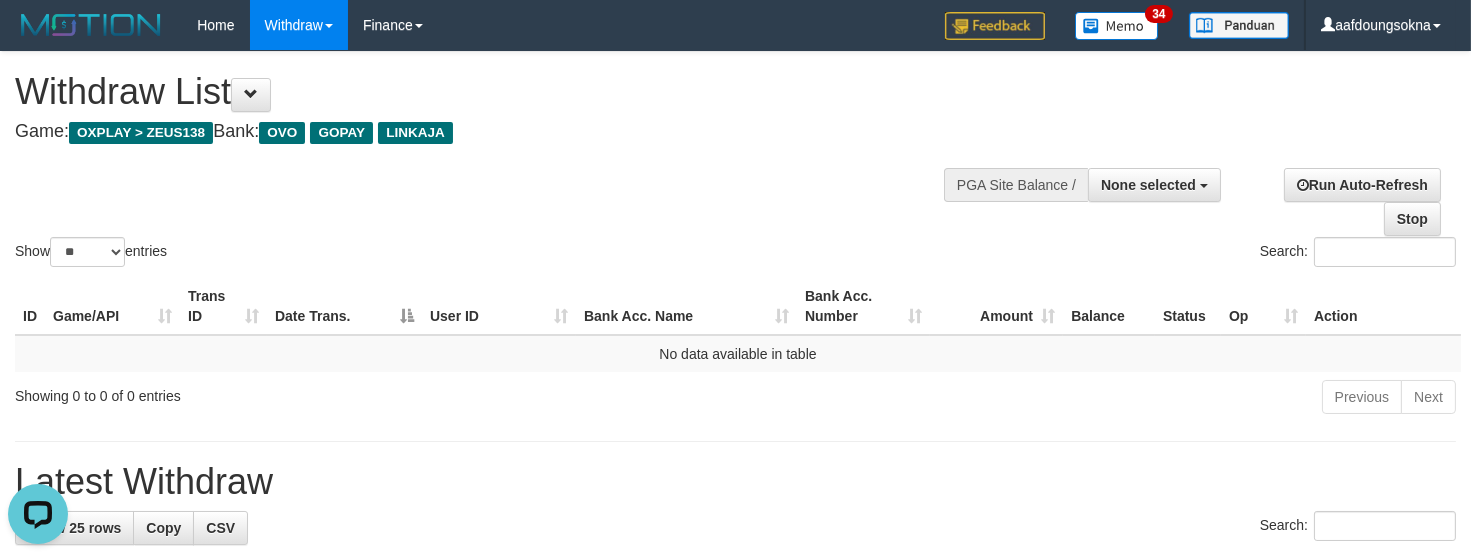 scroll, scrollTop: 0, scrollLeft: 0, axis: both 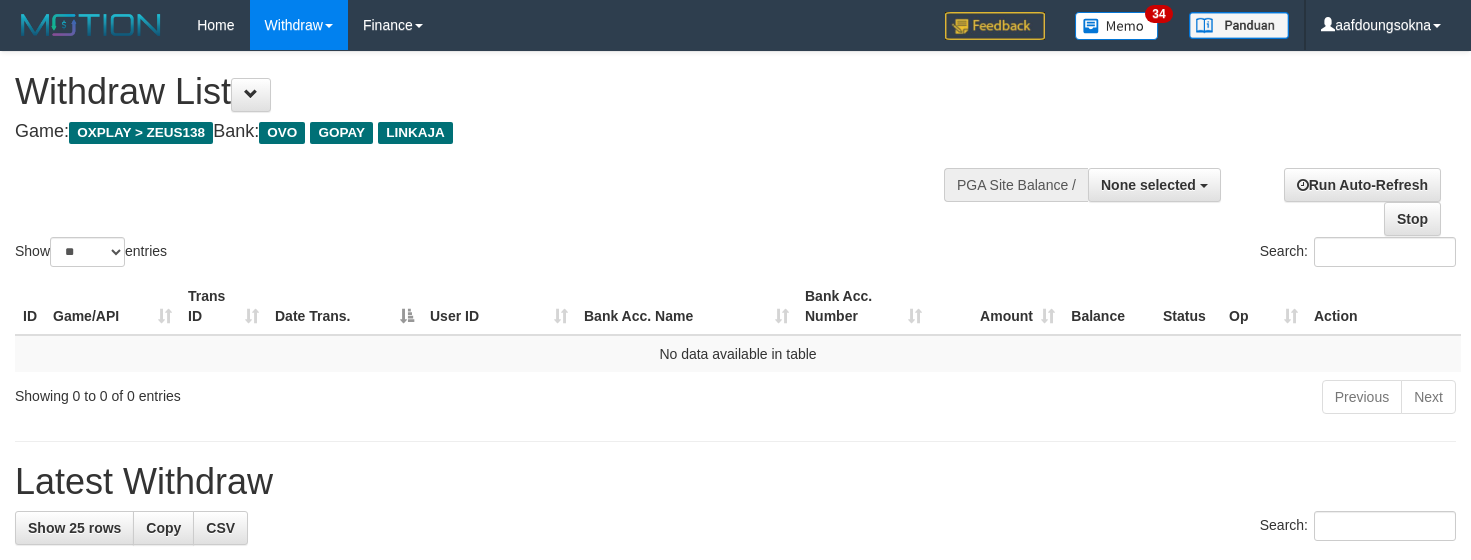 select 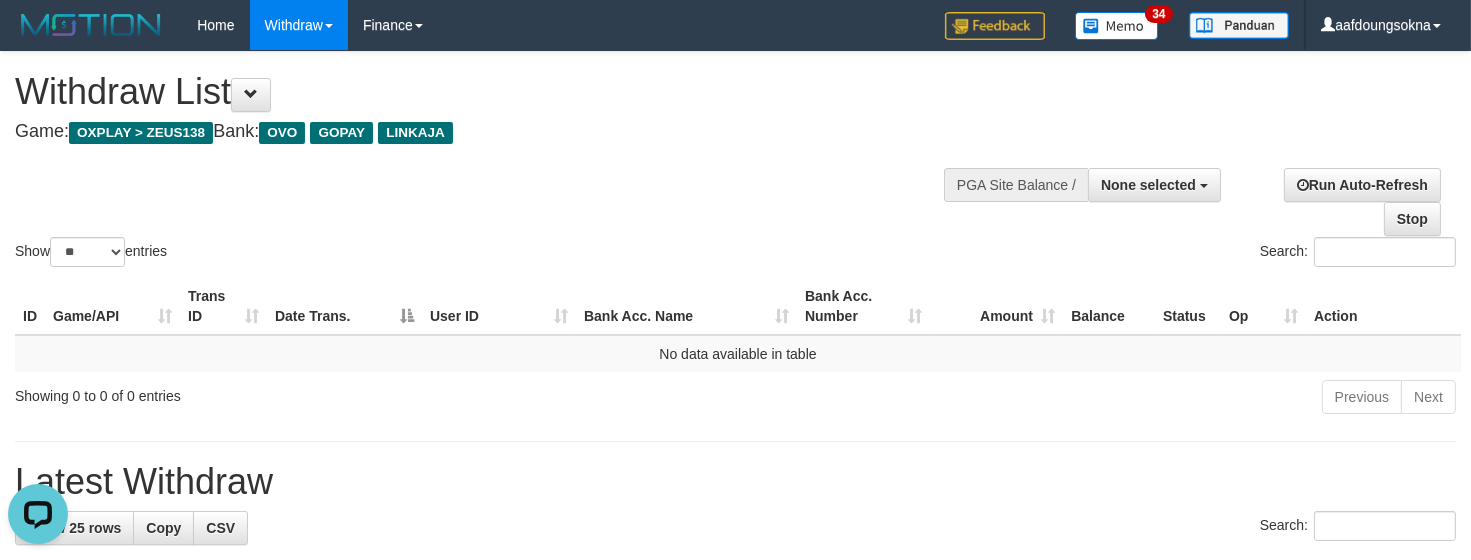 scroll, scrollTop: 0, scrollLeft: 0, axis: both 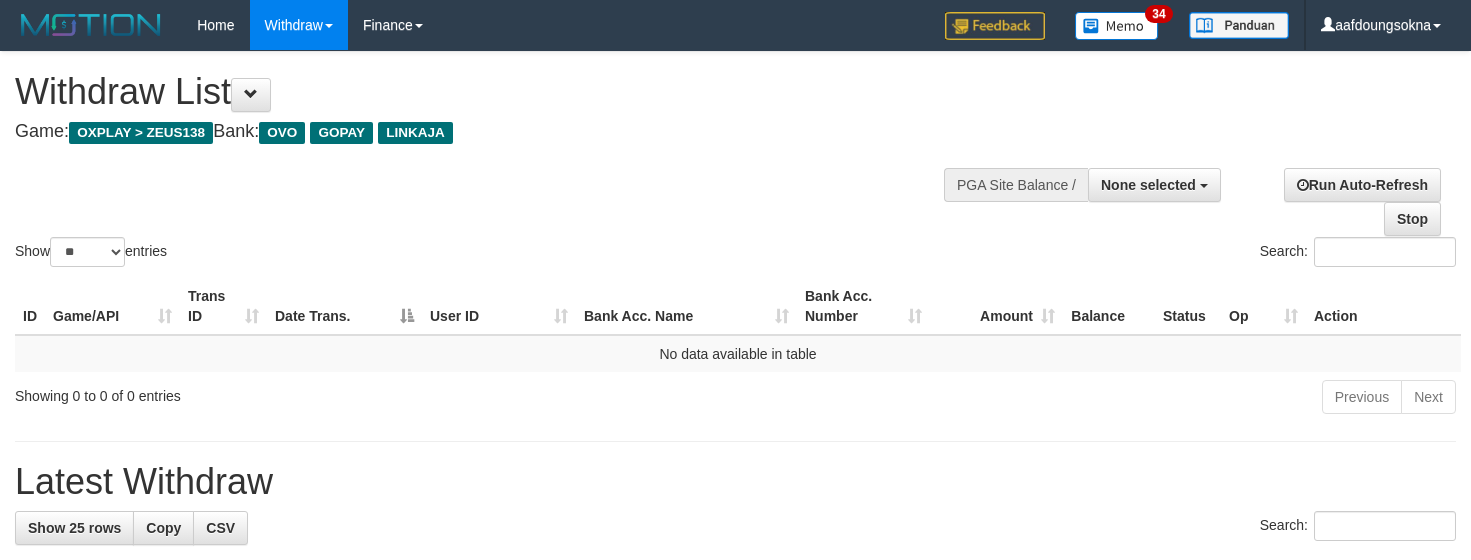 select 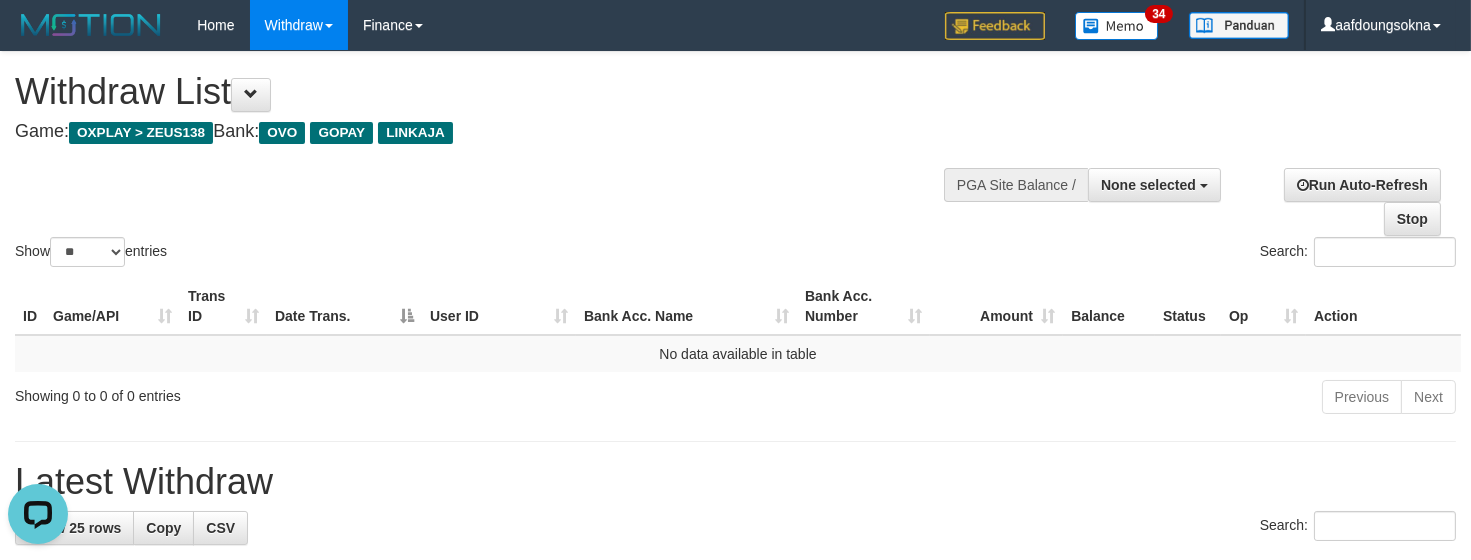 scroll, scrollTop: 0, scrollLeft: 0, axis: both 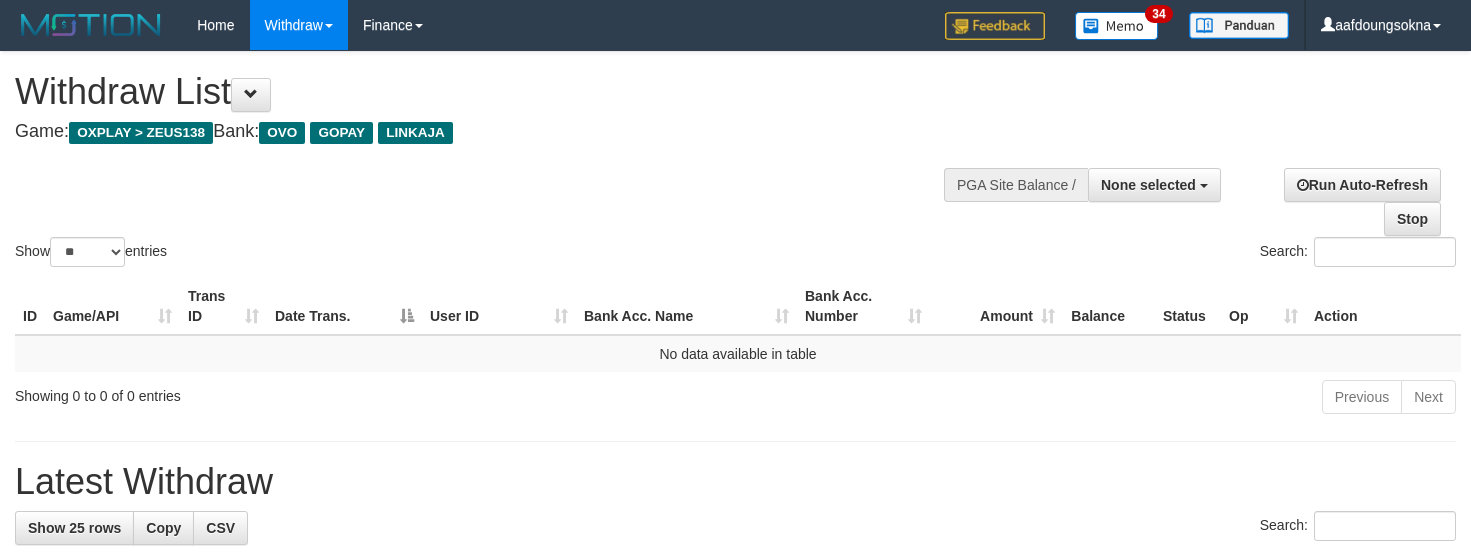select 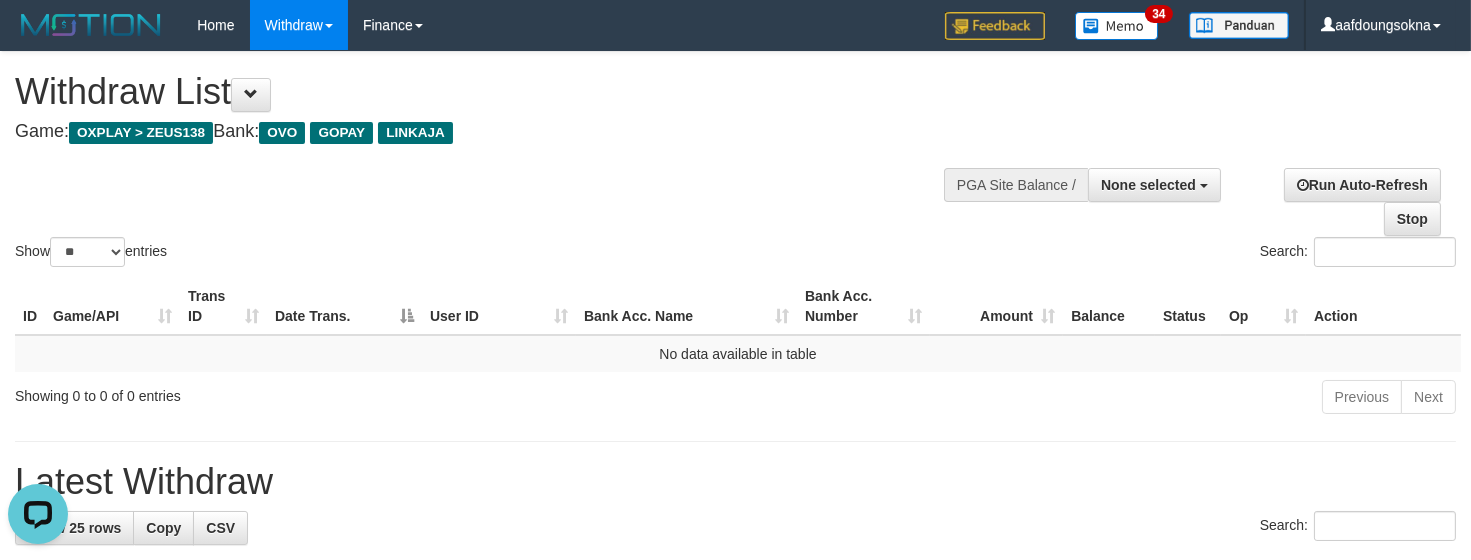 scroll, scrollTop: 0, scrollLeft: 0, axis: both 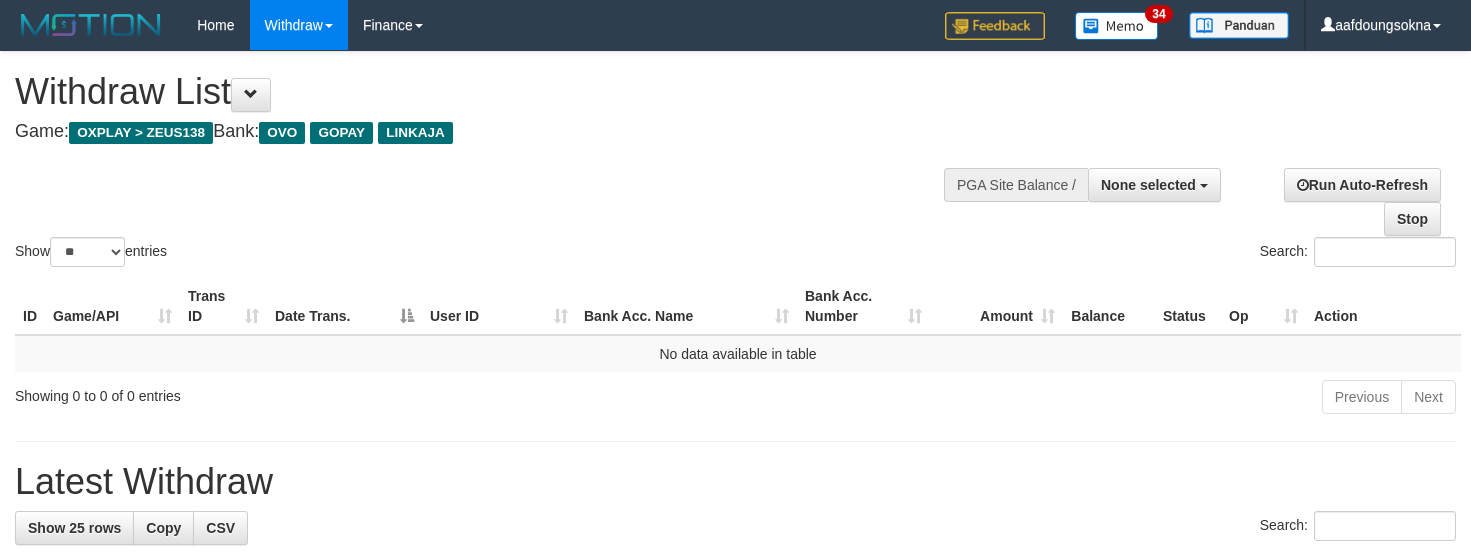 select 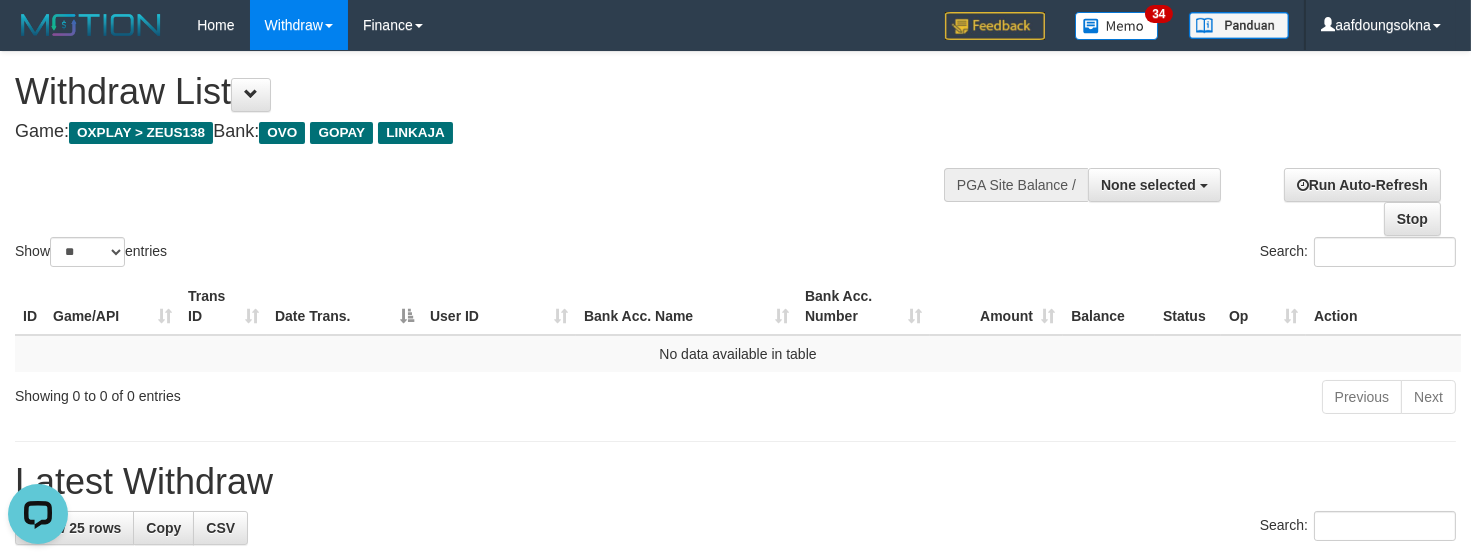 scroll, scrollTop: 0, scrollLeft: 0, axis: both 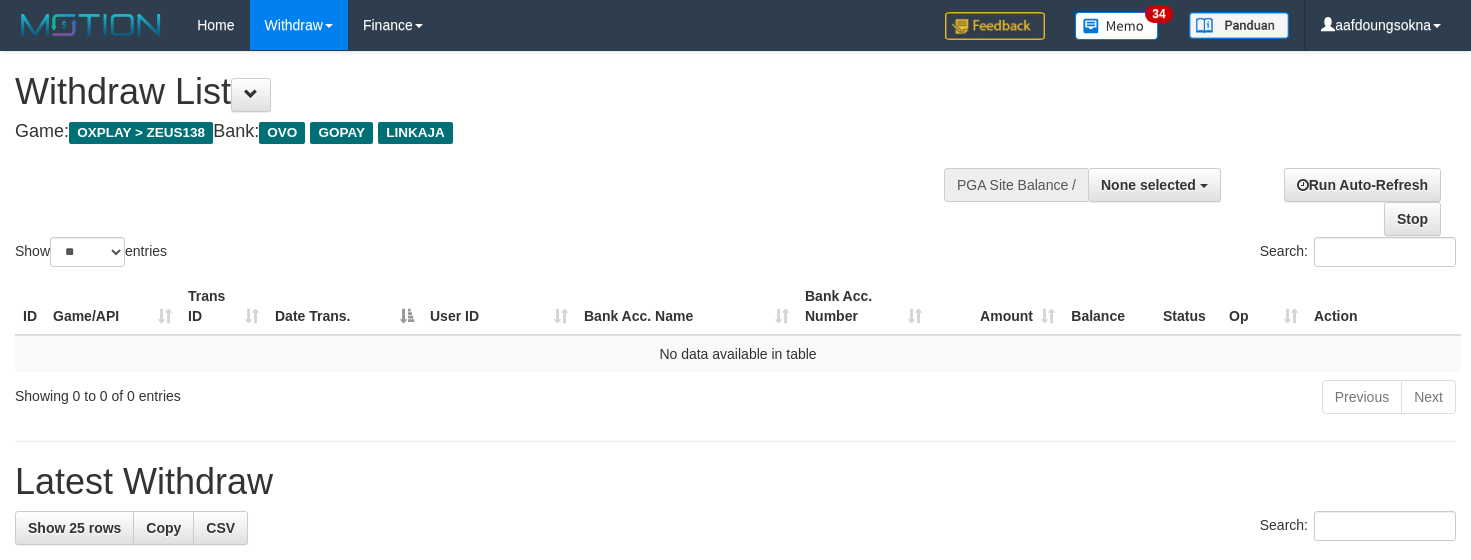 select 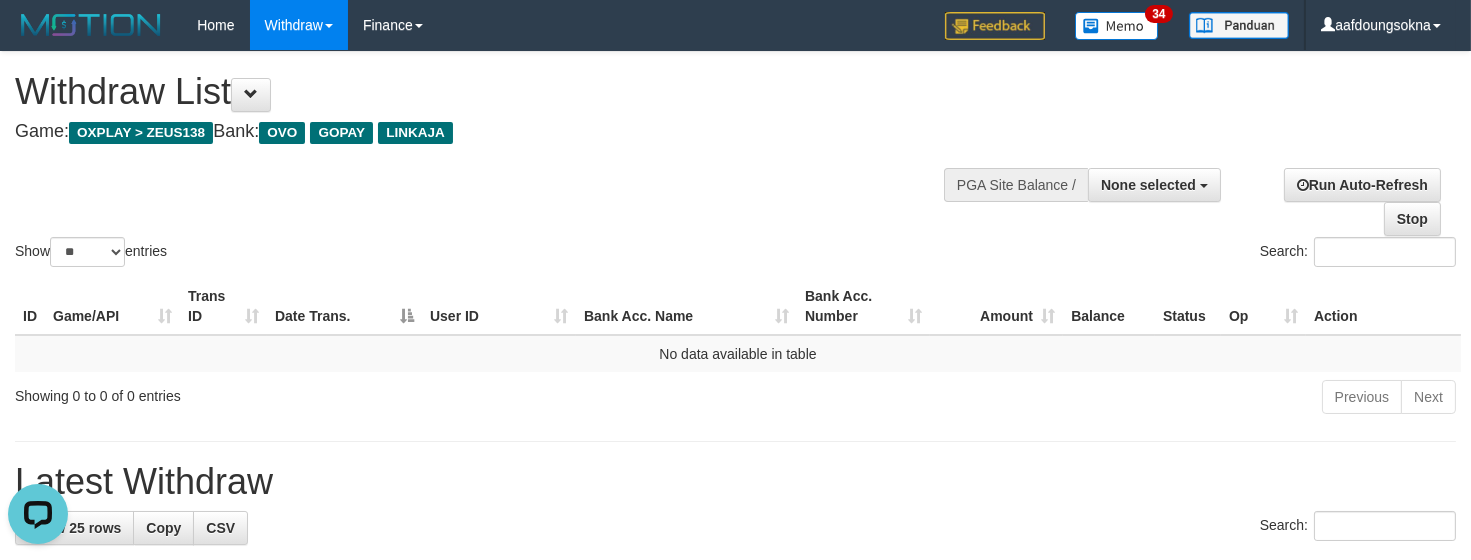 scroll, scrollTop: 0, scrollLeft: 0, axis: both 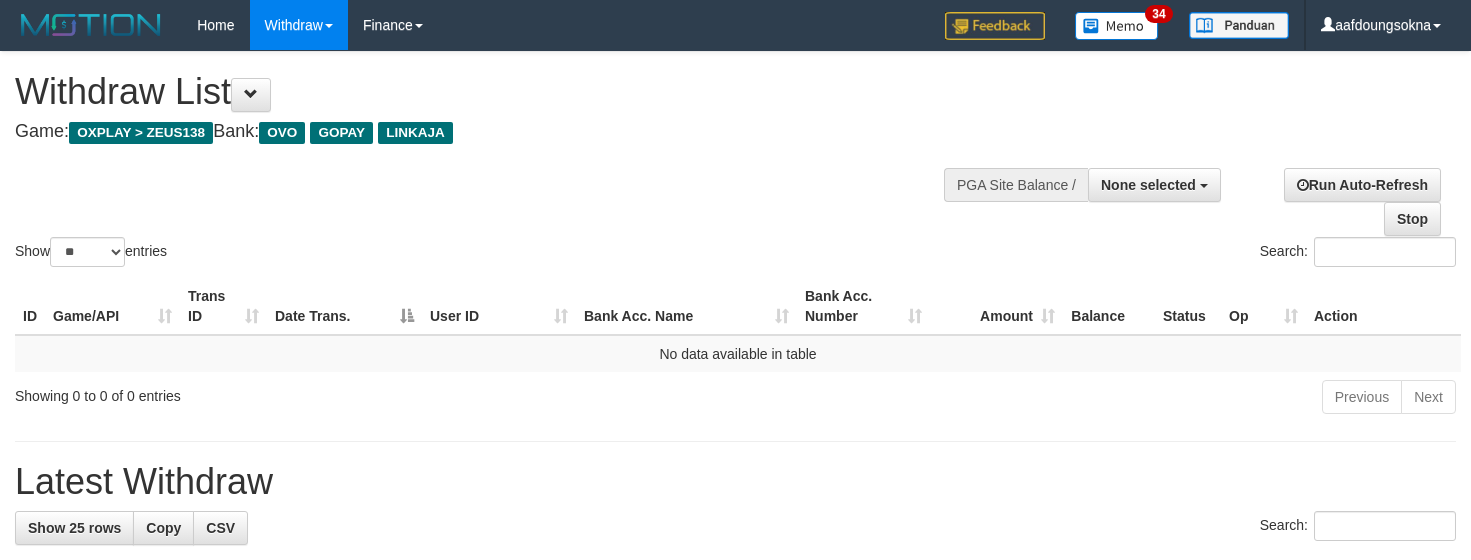 select 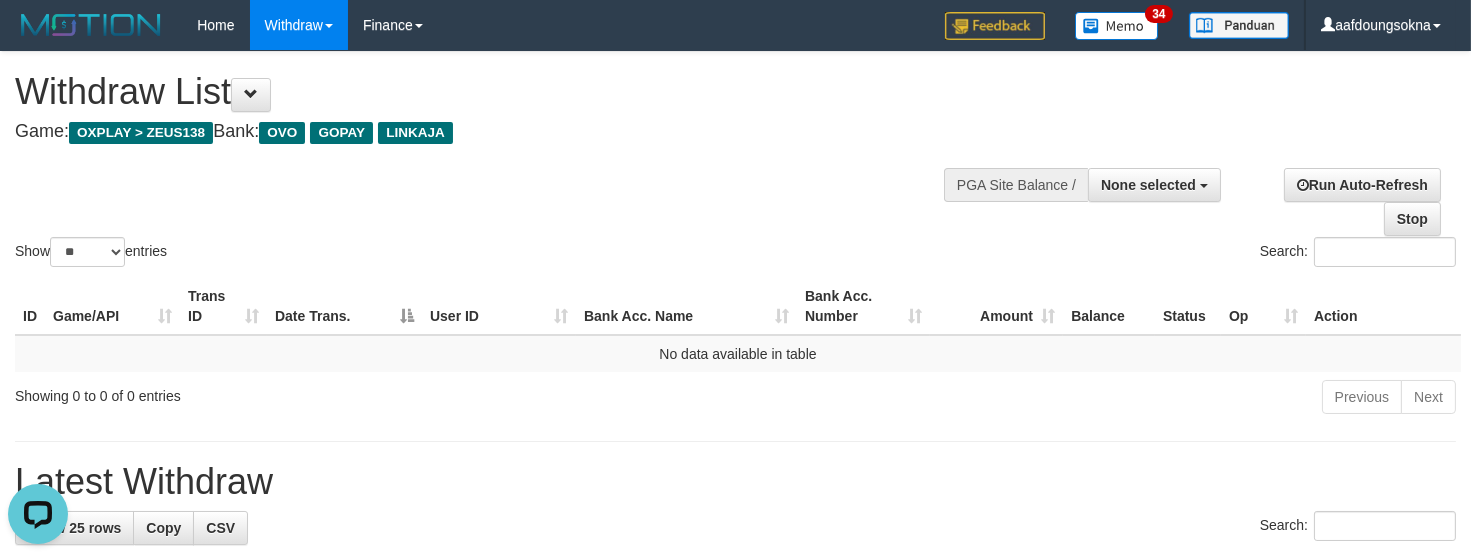 scroll, scrollTop: 0, scrollLeft: 0, axis: both 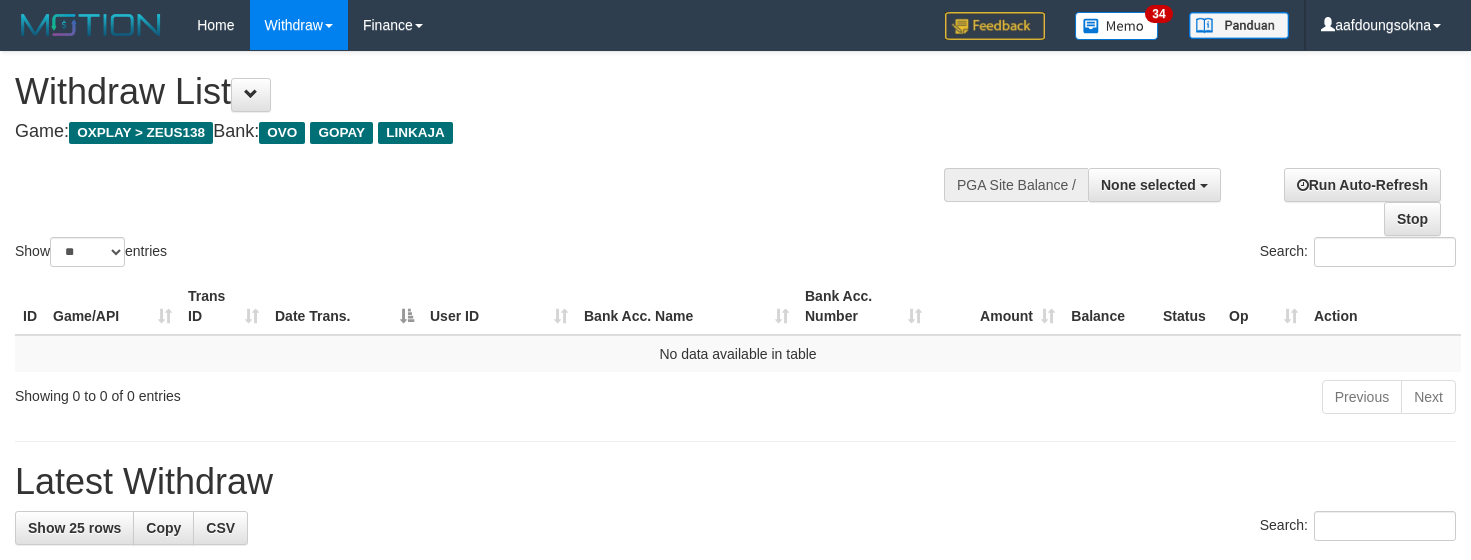 select 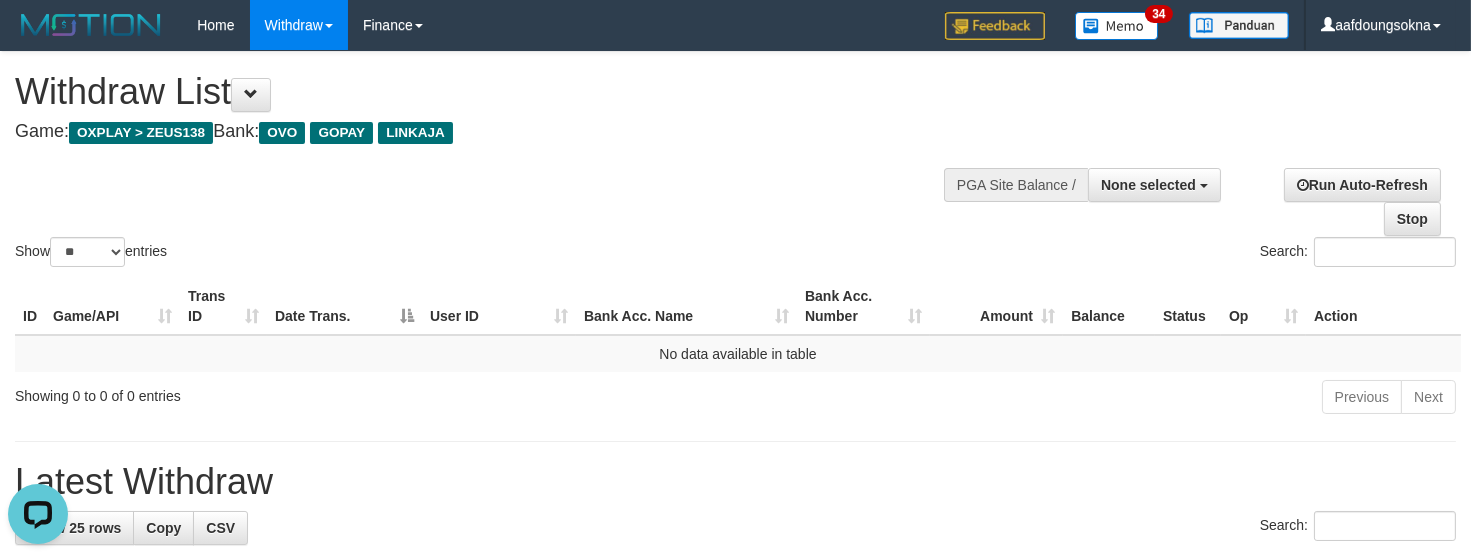 scroll, scrollTop: 0, scrollLeft: 0, axis: both 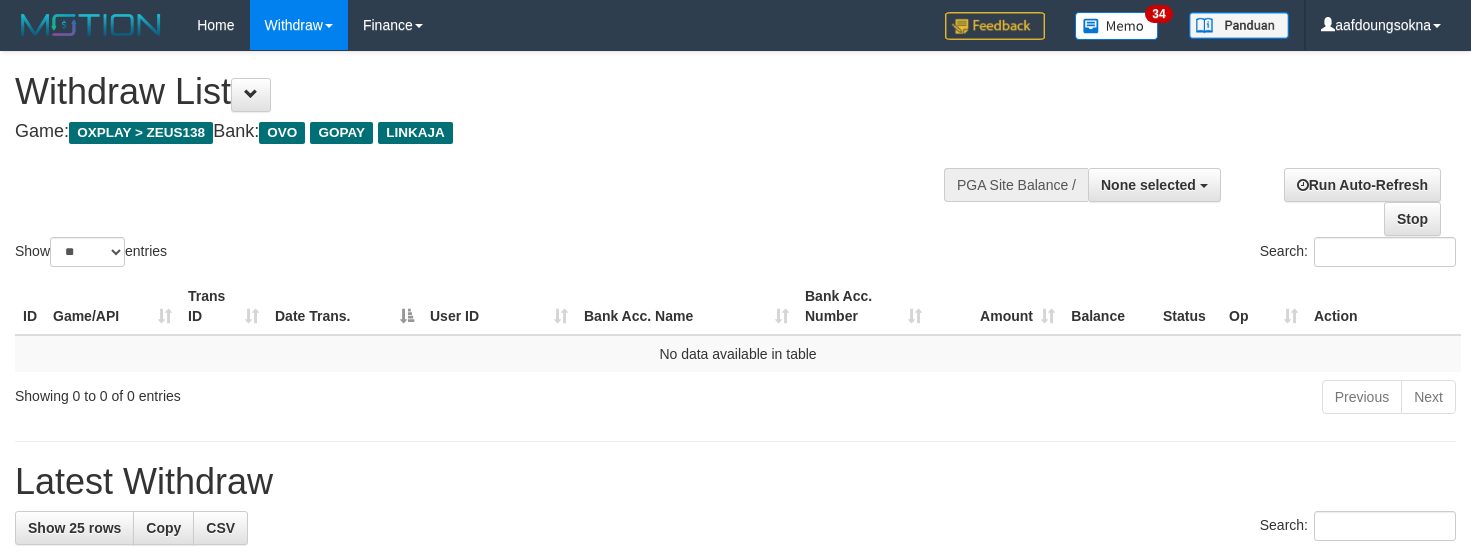 select 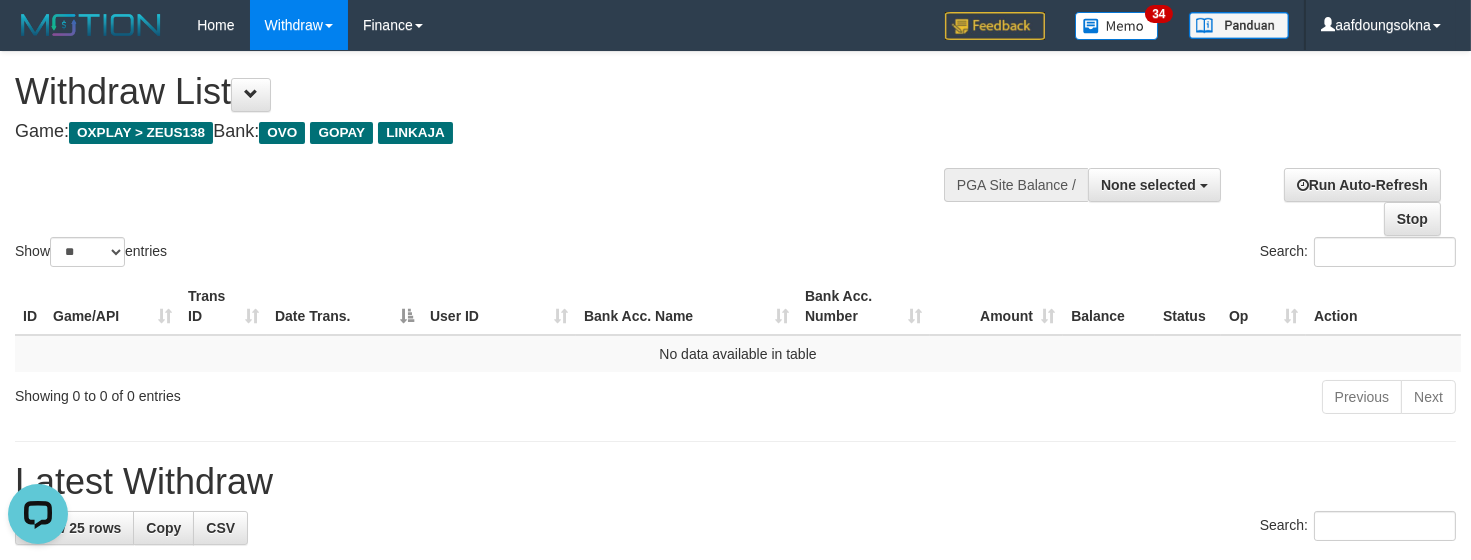 scroll, scrollTop: 0, scrollLeft: 0, axis: both 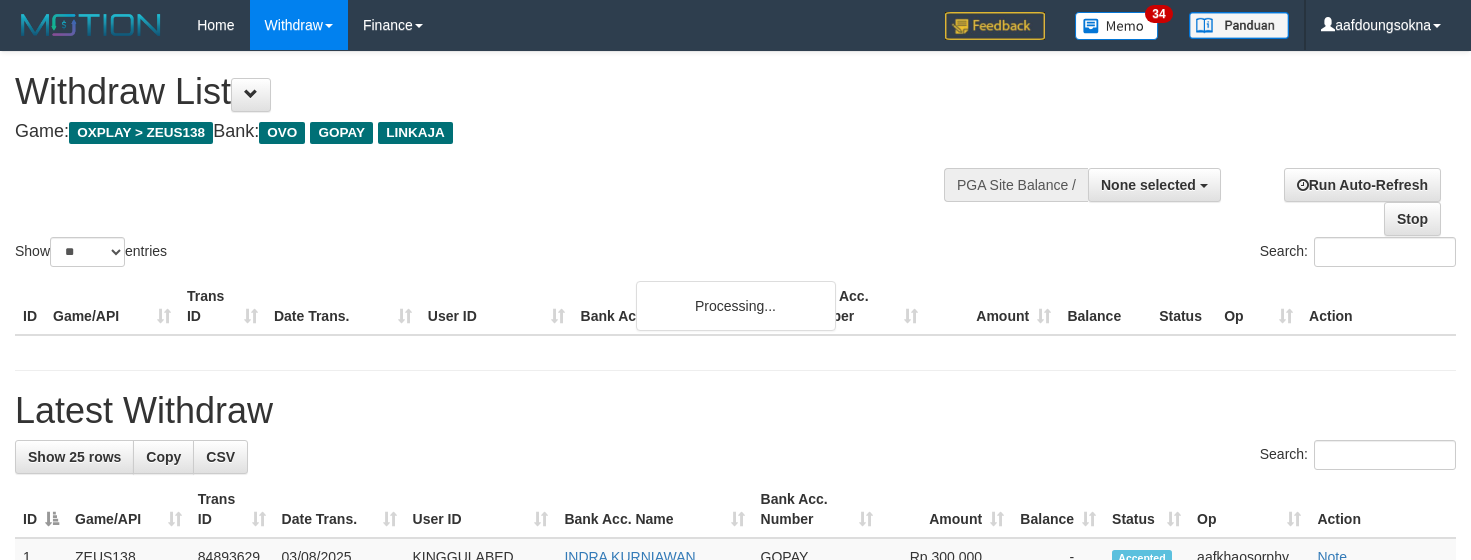 select 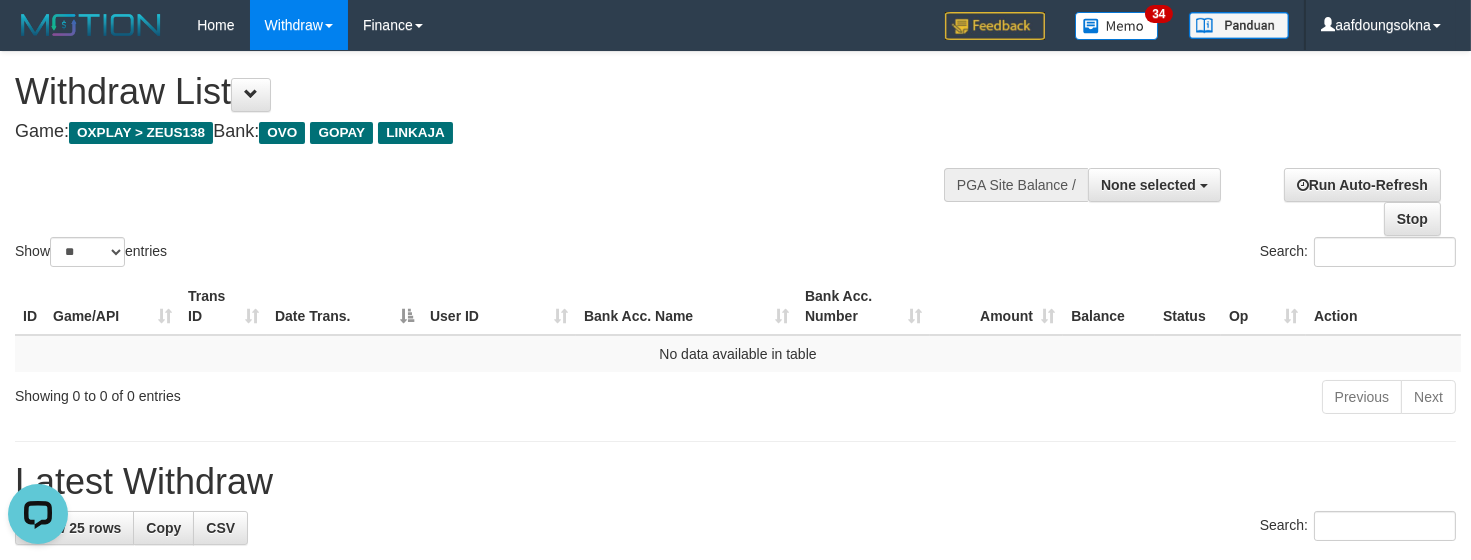 scroll, scrollTop: 0, scrollLeft: 0, axis: both 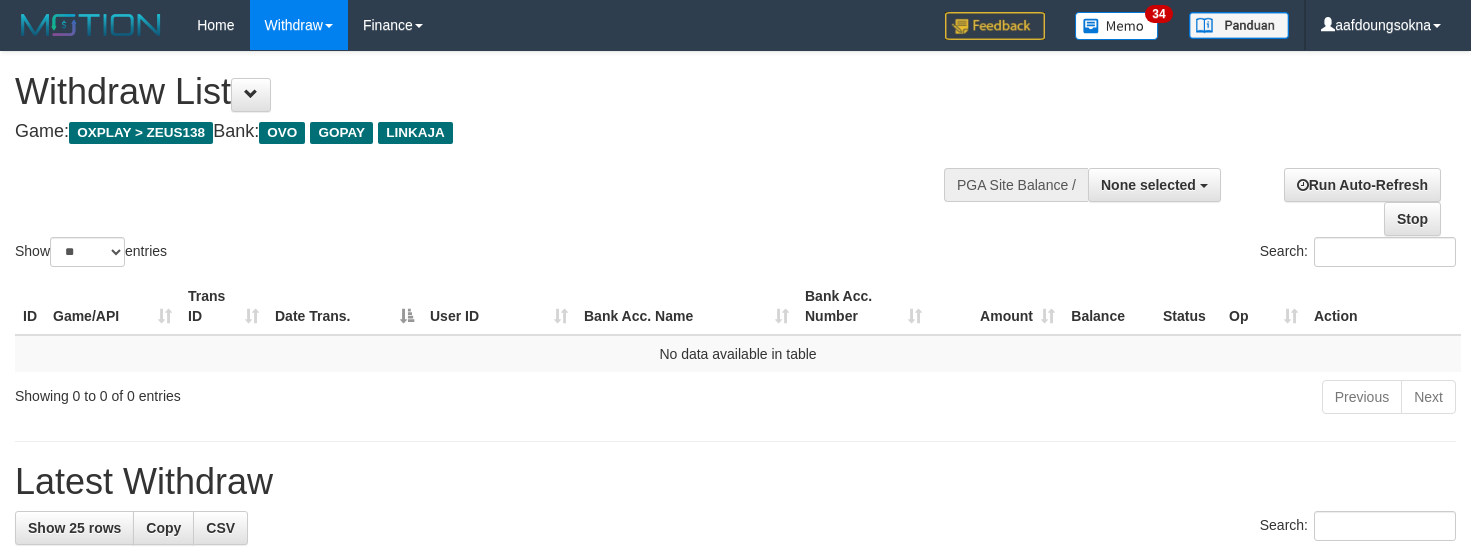 select 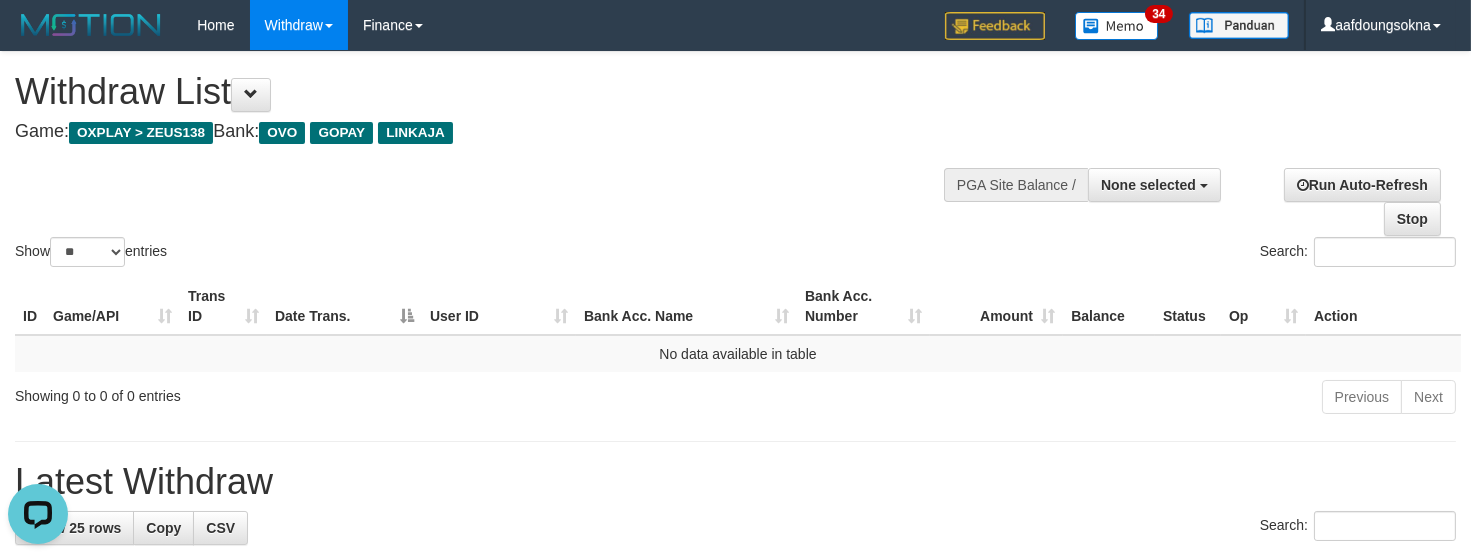 scroll, scrollTop: 0, scrollLeft: 0, axis: both 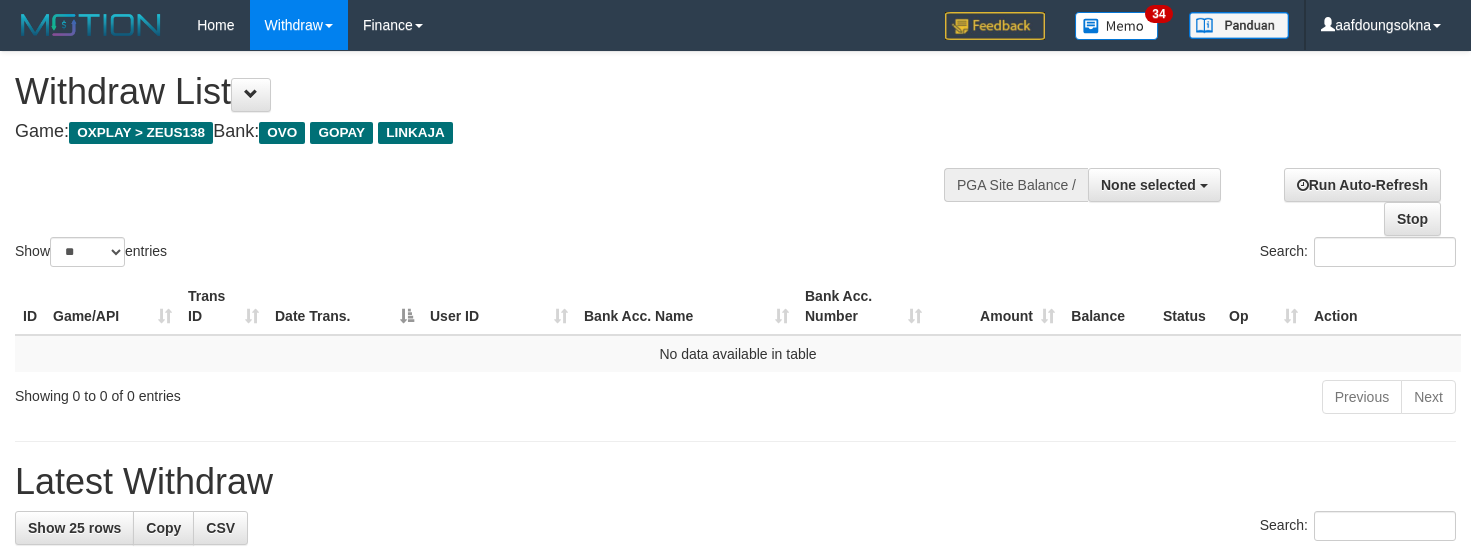 select 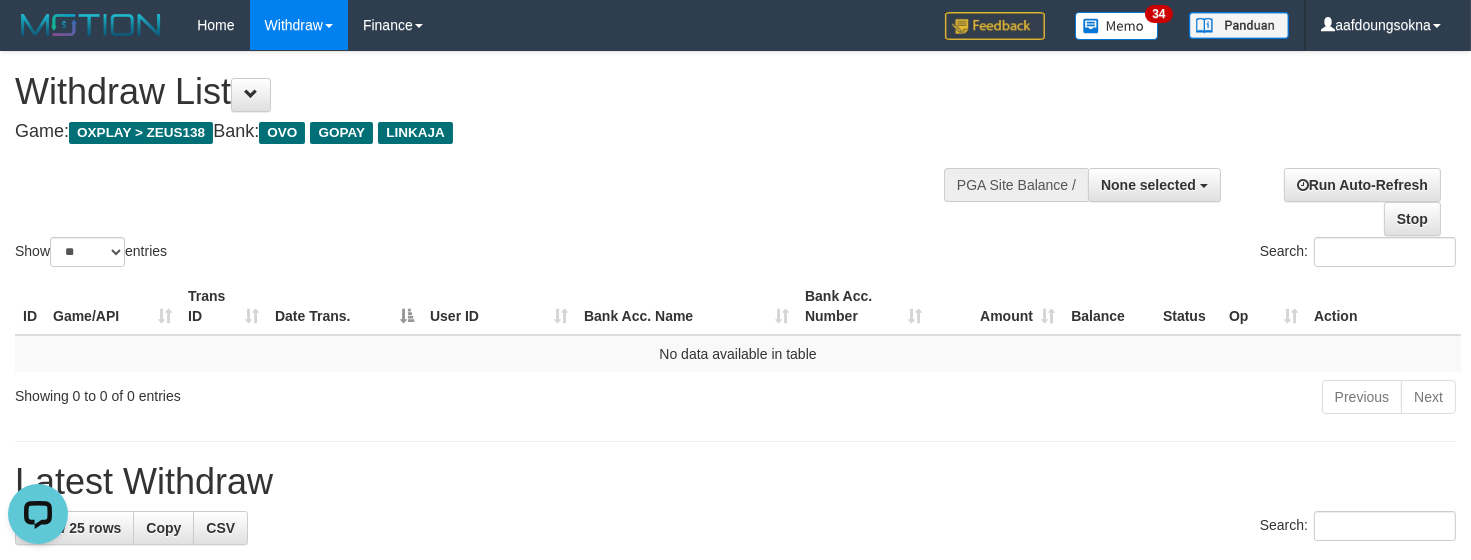 scroll, scrollTop: 0, scrollLeft: 0, axis: both 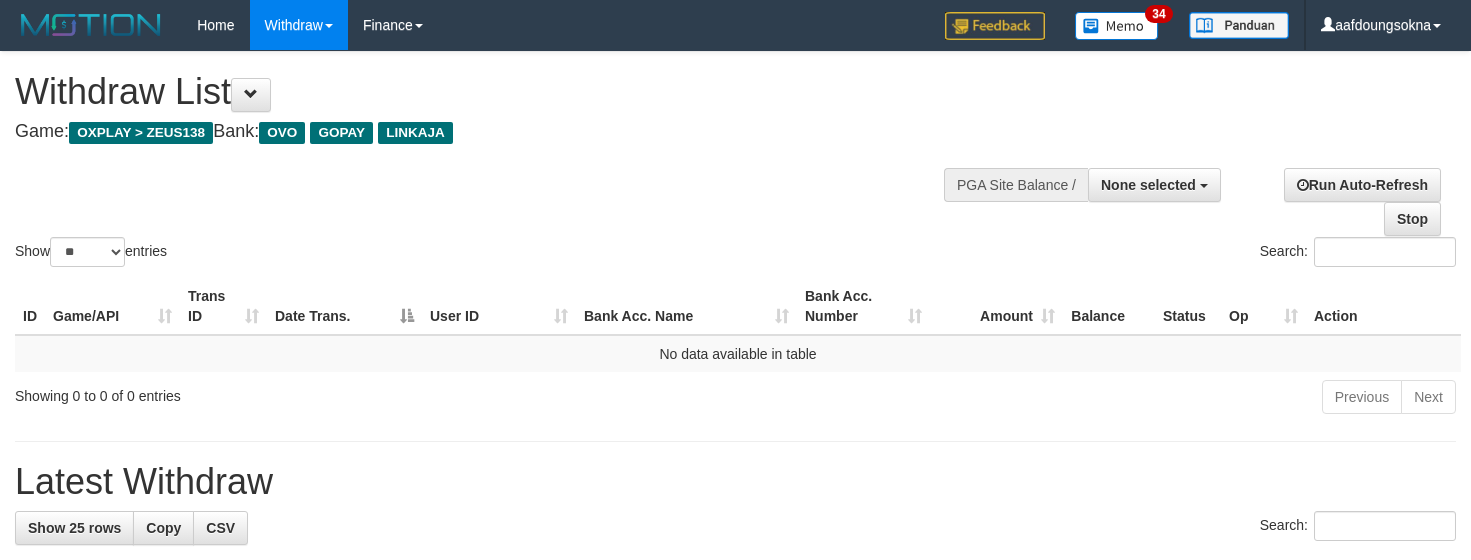 select 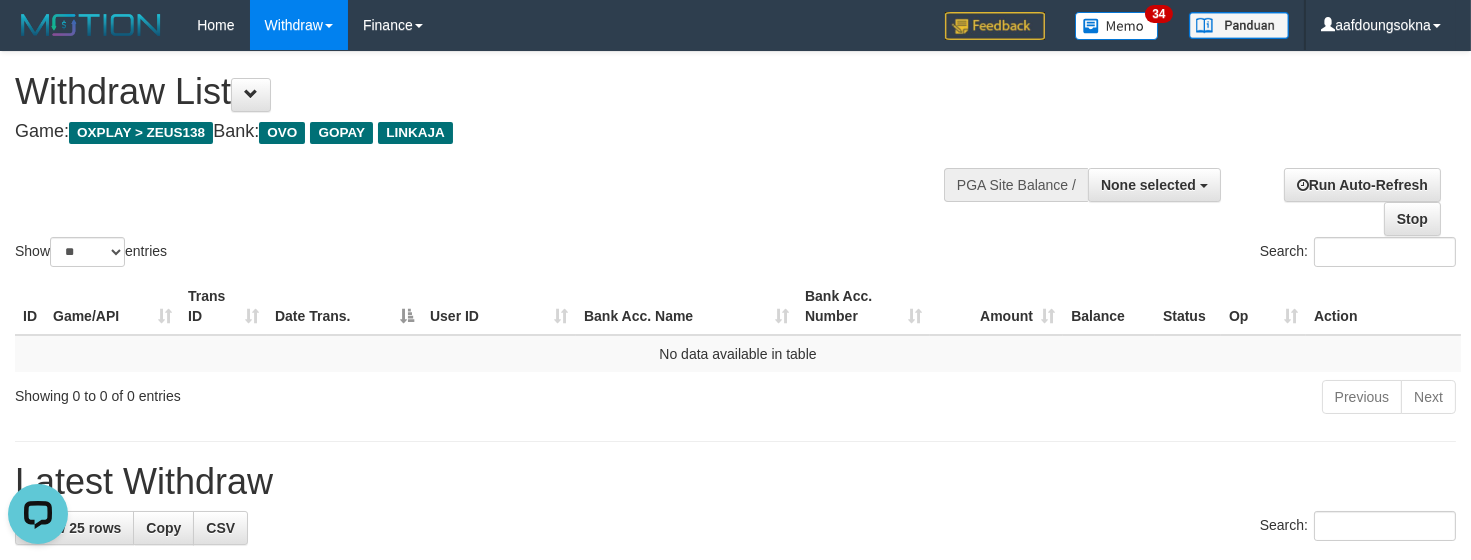 scroll, scrollTop: 0, scrollLeft: 0, axis: both 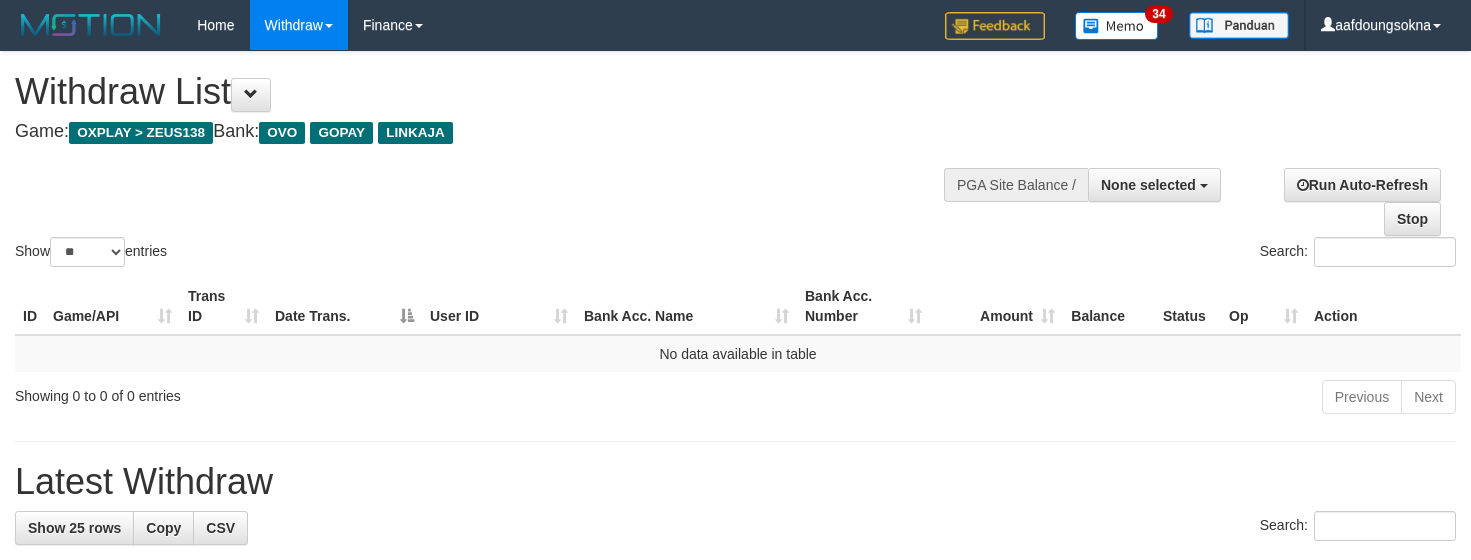 select 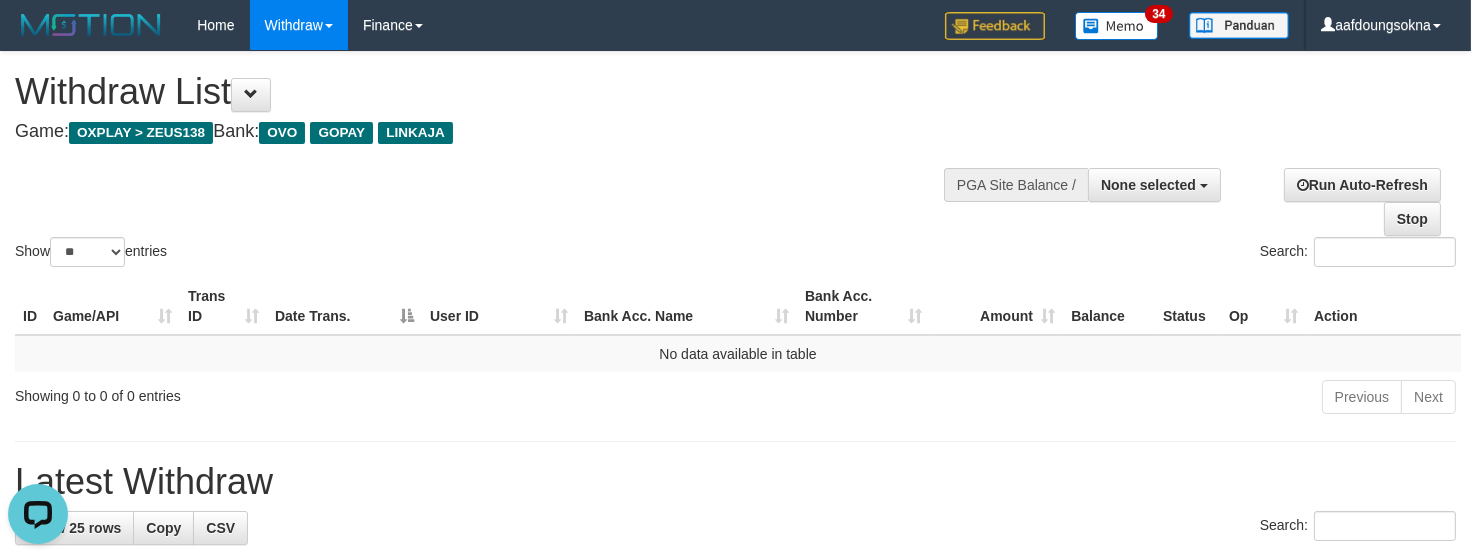 scroll, scrollTop: 0, scrollLeft: 0, axis: both 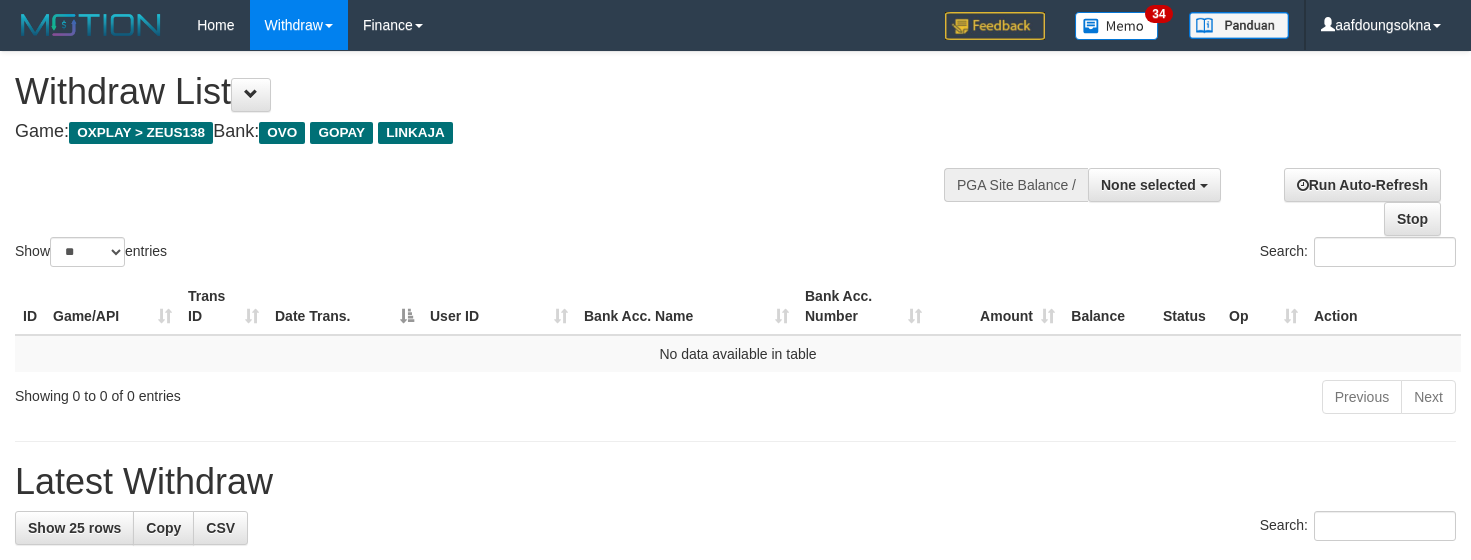 select 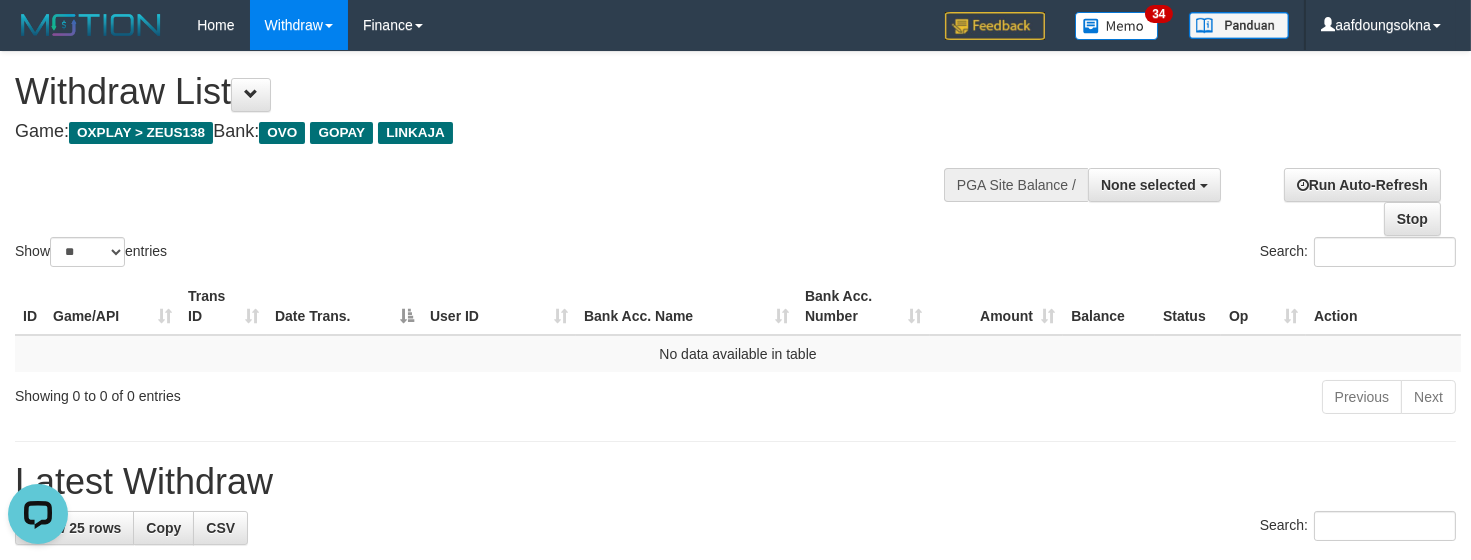 scroll, scrollTop: 0, scrollLeft: 0, axis: both 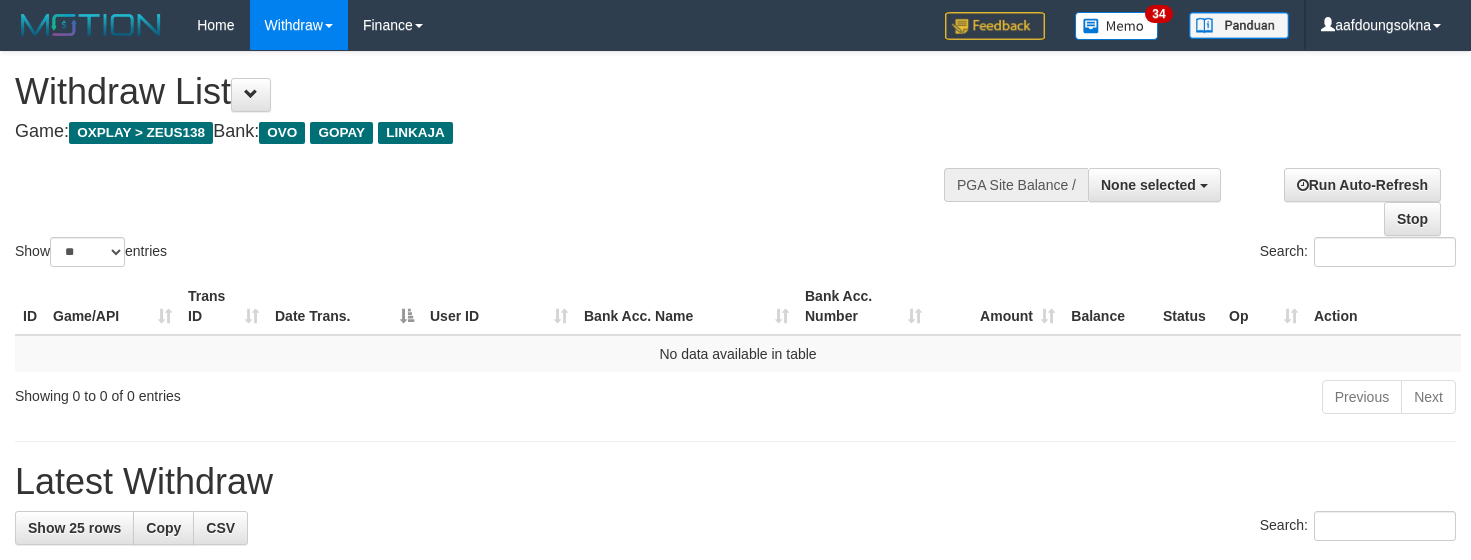select 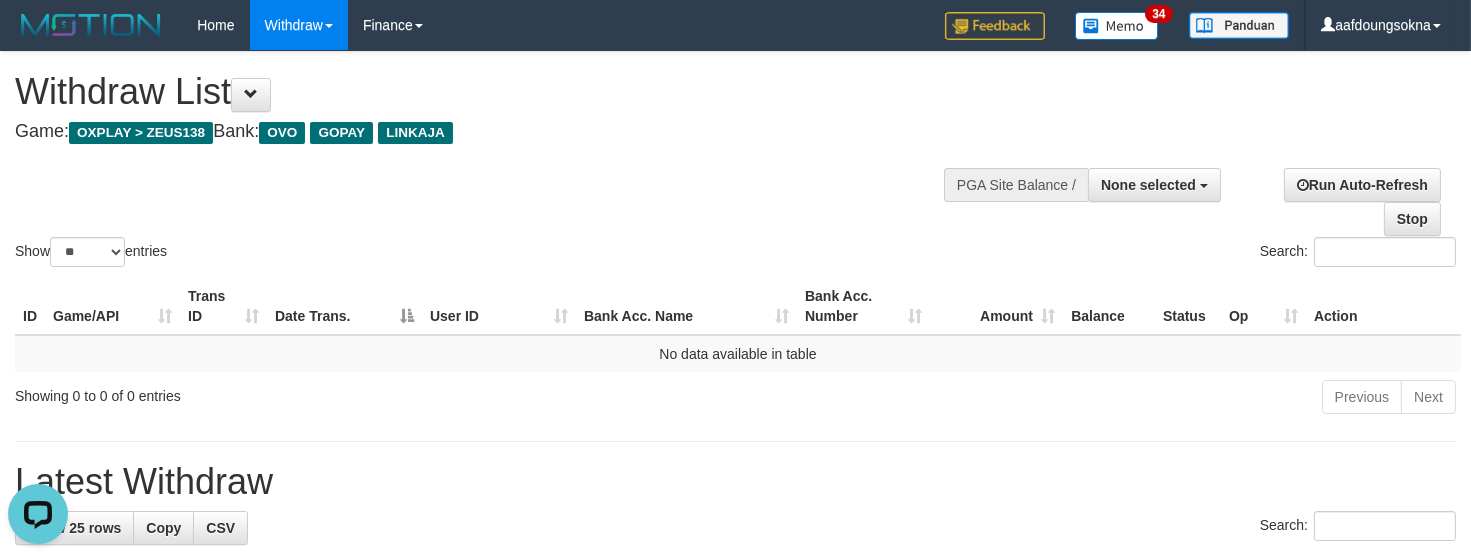 scroll, scrollTop: 0, scrollLeft: 0, axis: both 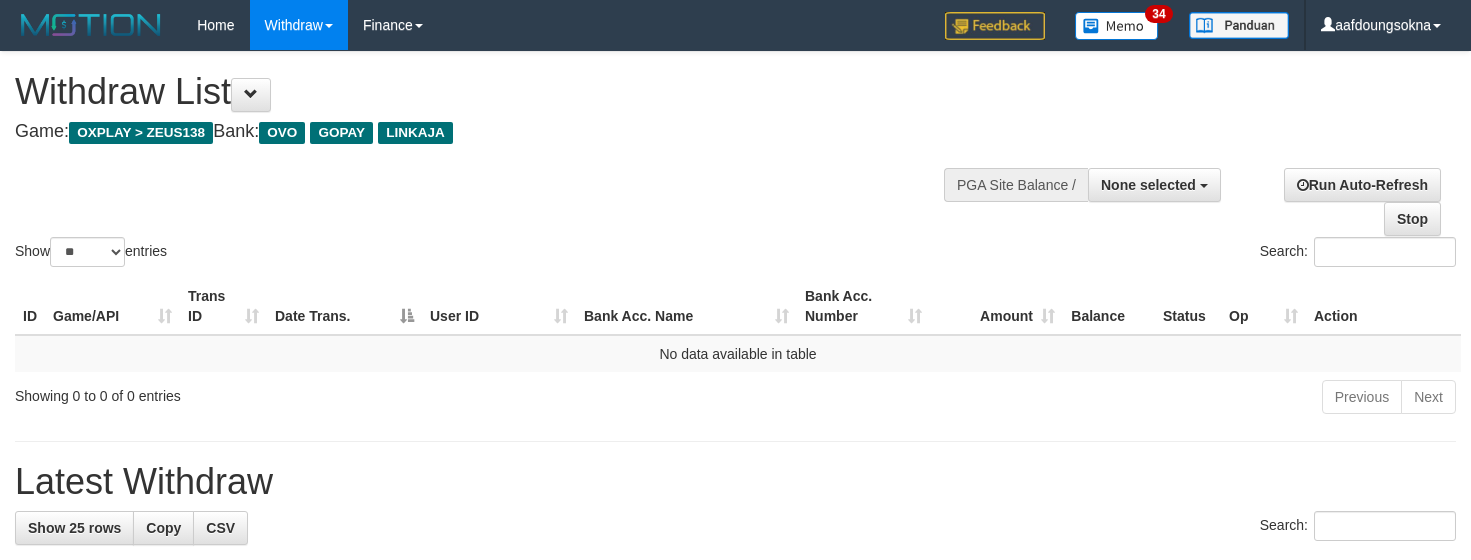 select 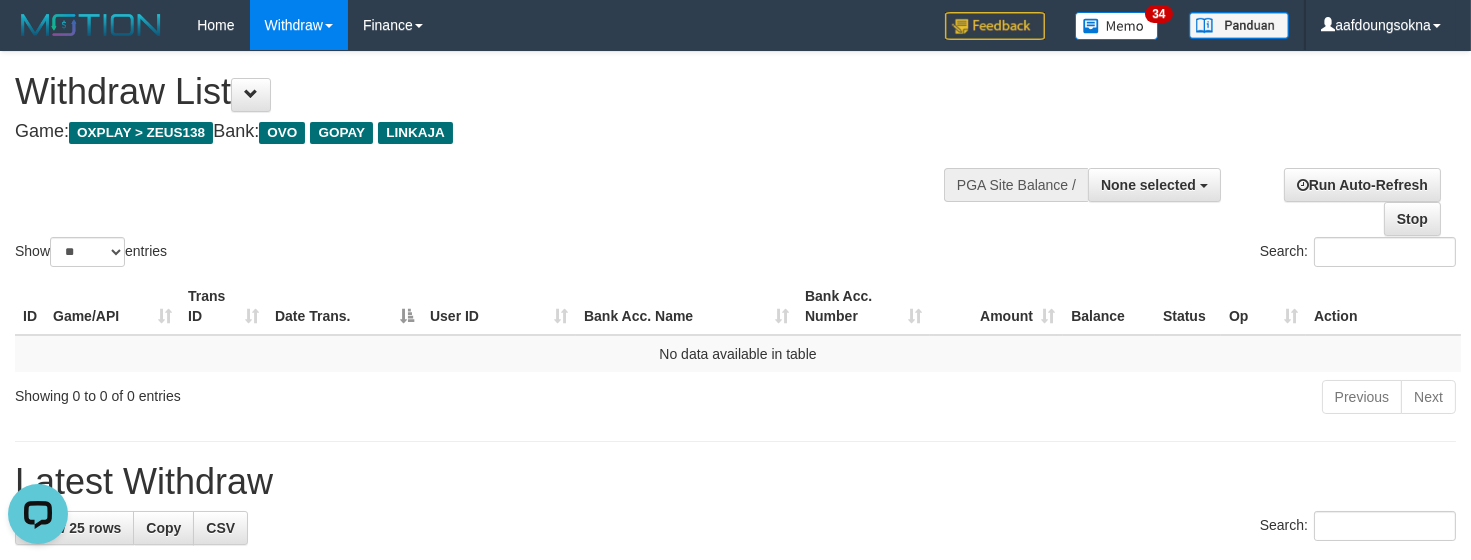 scroll, scrollTop: 0, scrollLeft: 0, axis: both 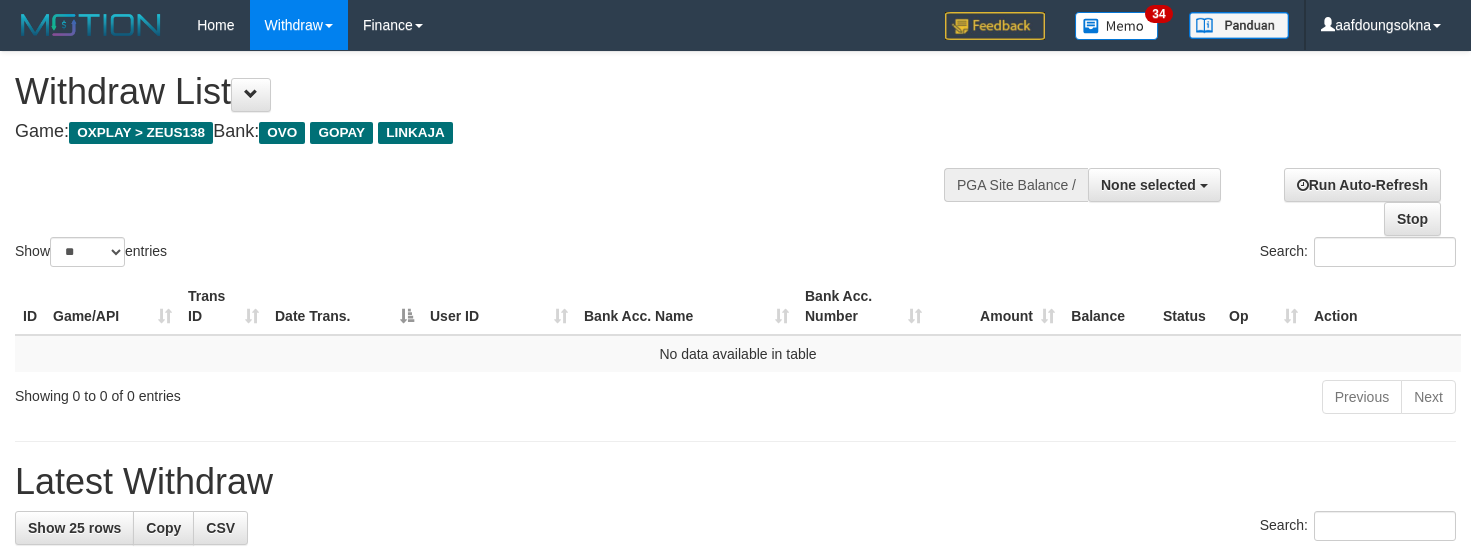 select 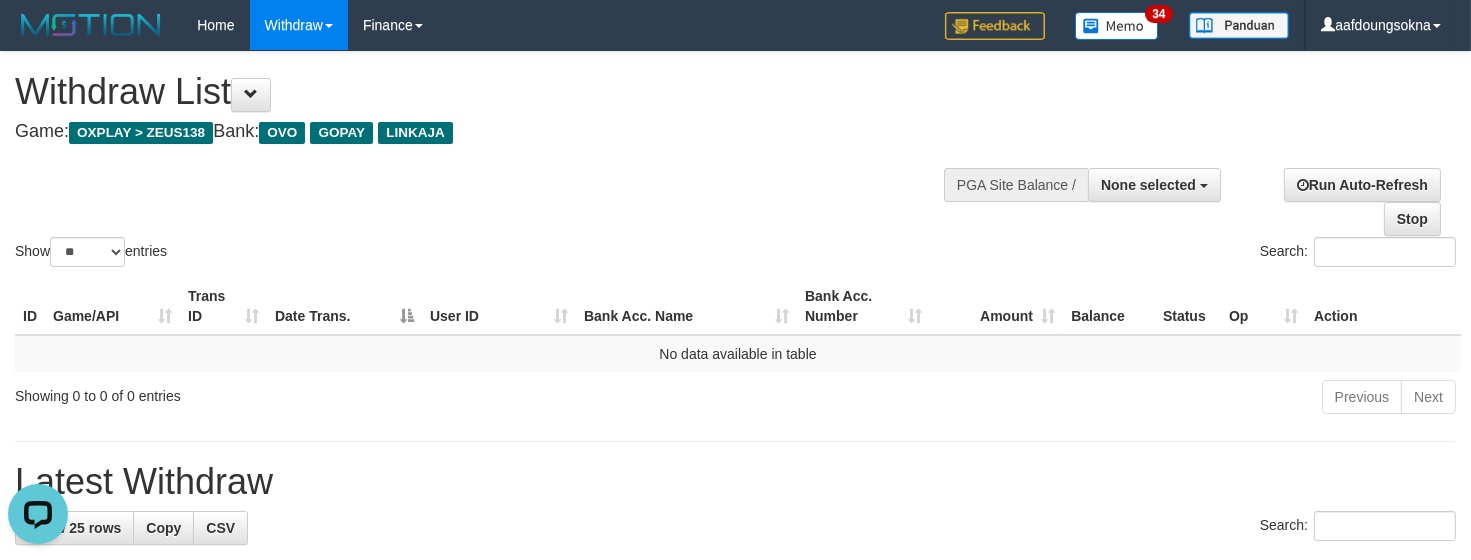 scroll, scrollTop: 0, scrollLeft: 0, axis: both 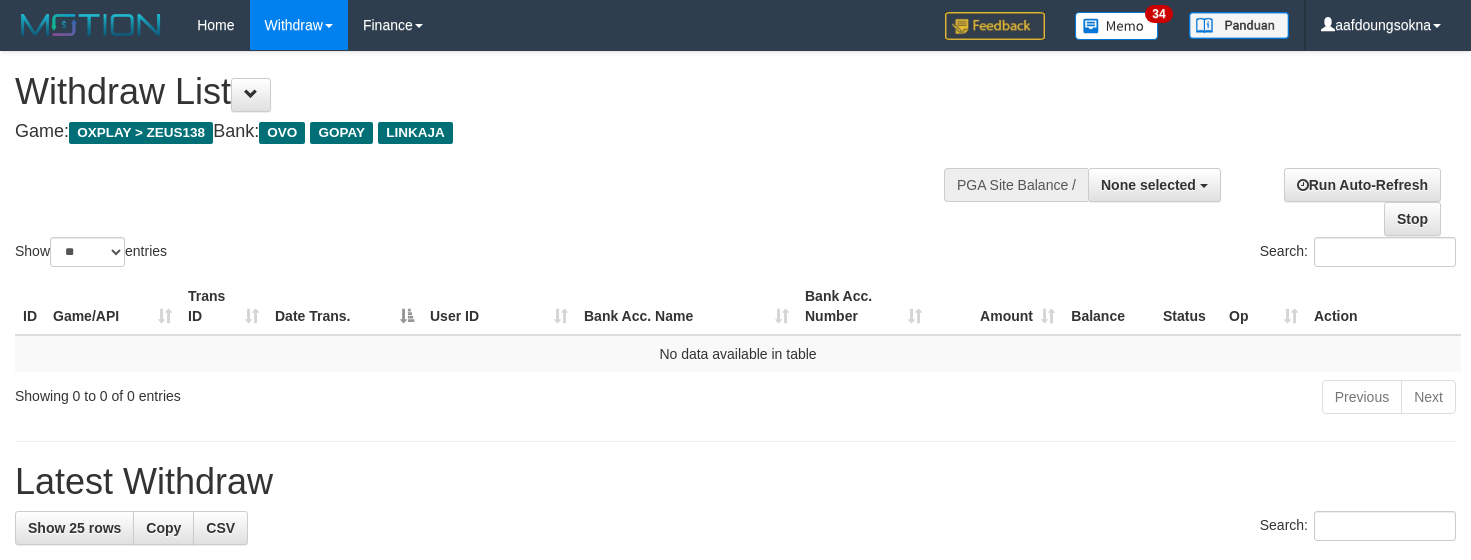 select 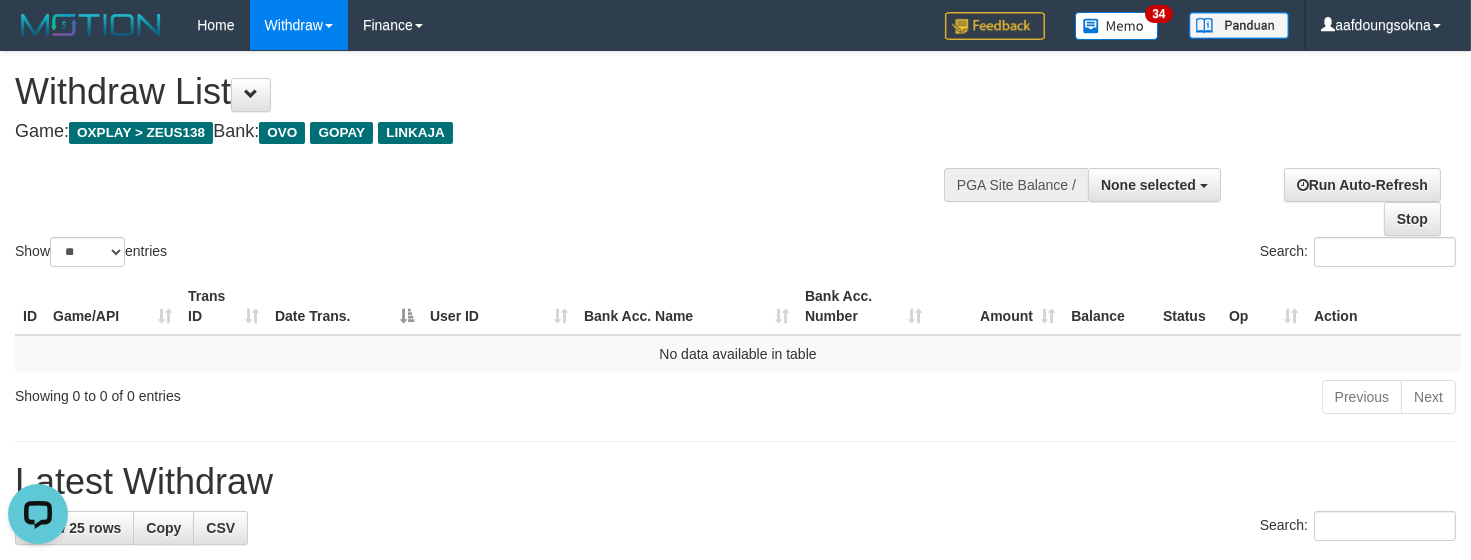 scroll, scrollTop: 0, scrollLeft: 0, axis: both 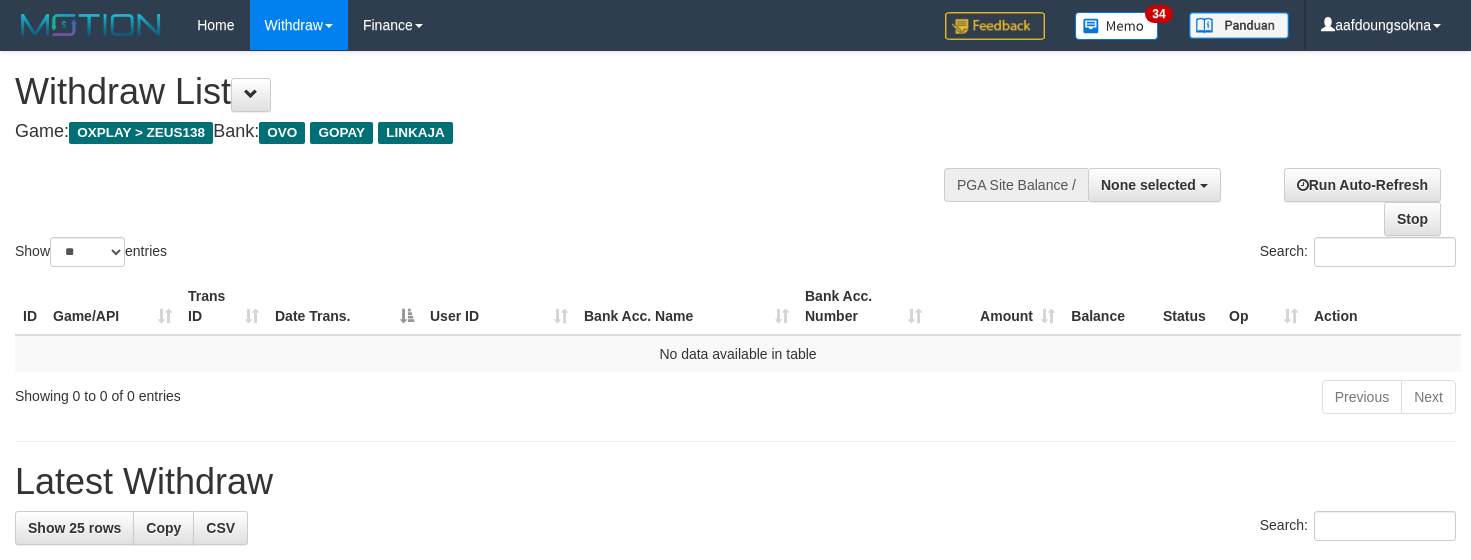 select 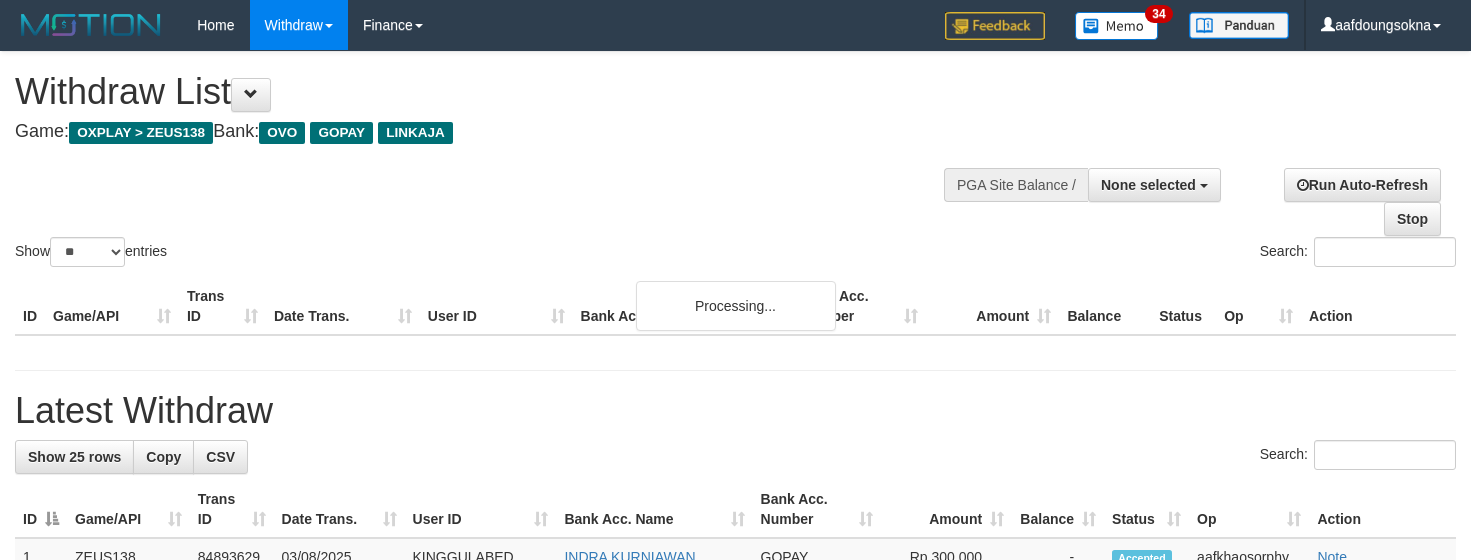 select 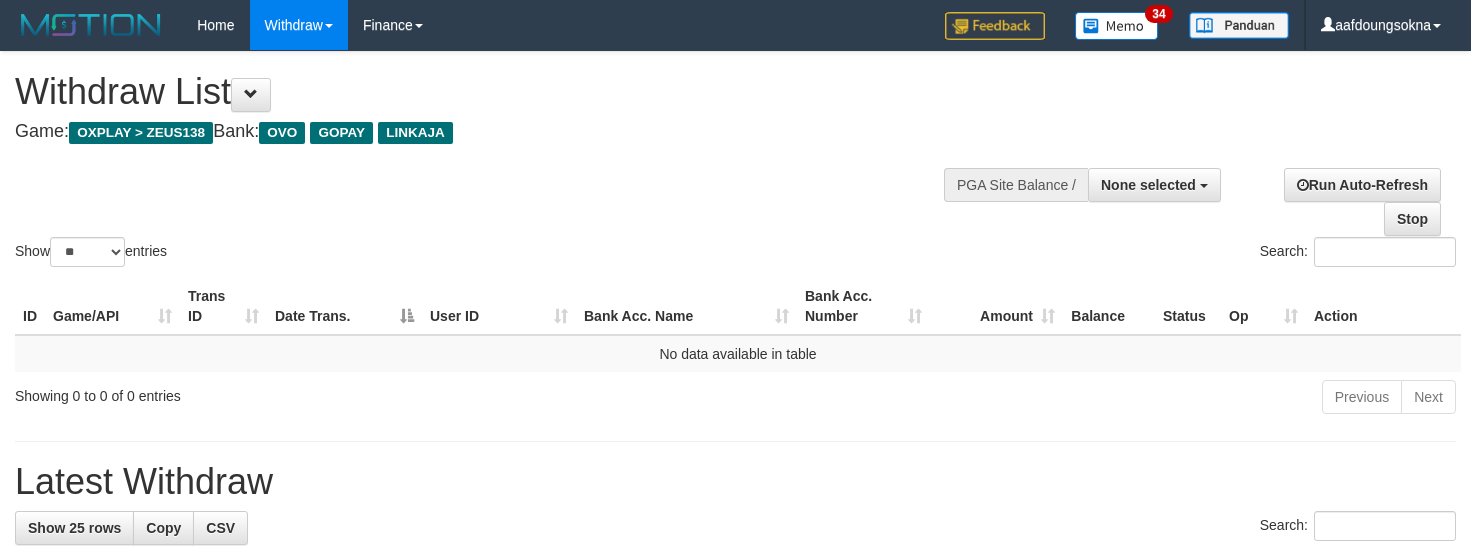 select 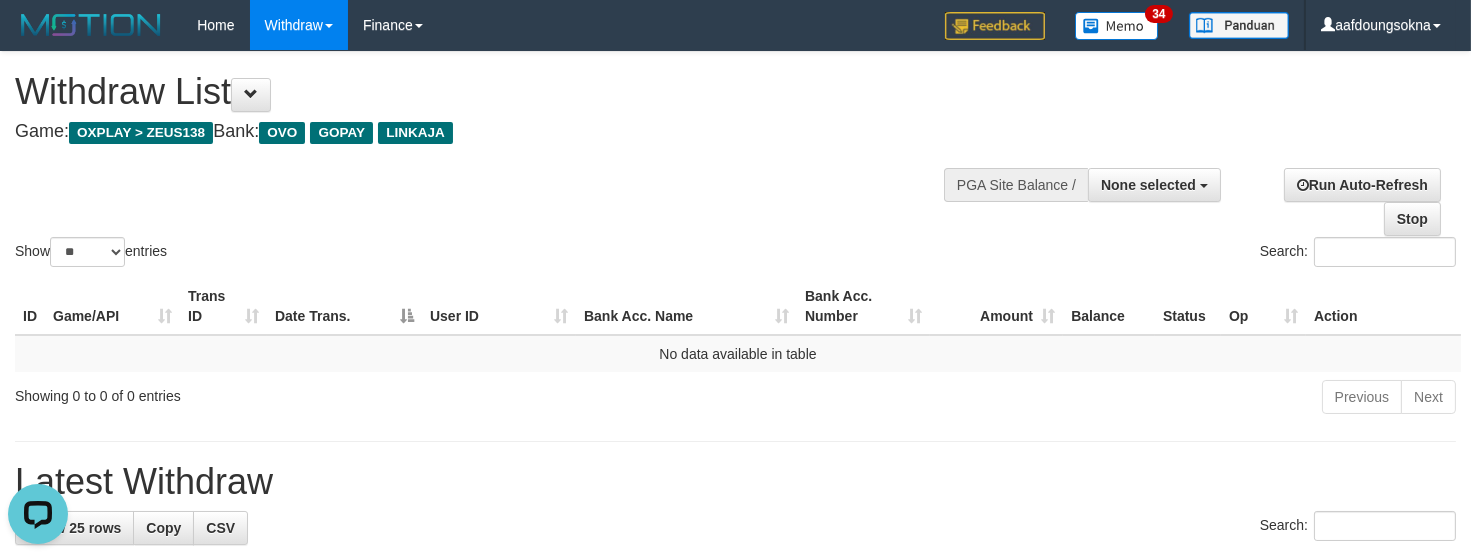 scroll, scrollTop: 0, scrollLeft: 0, axis: both 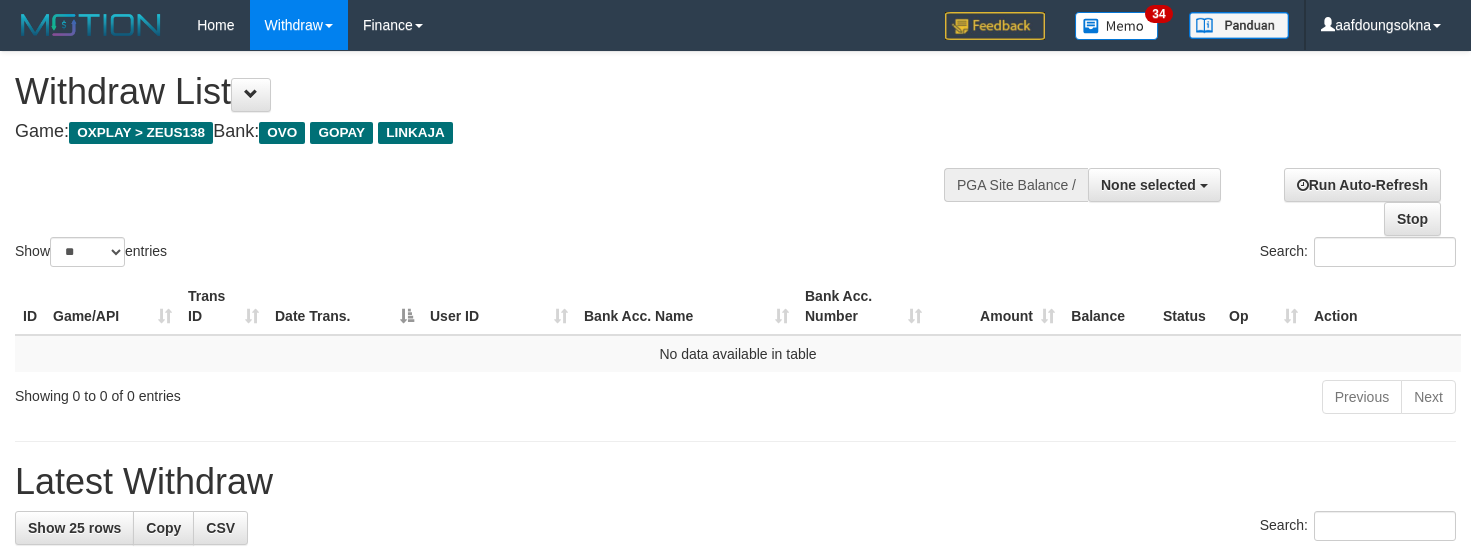 select 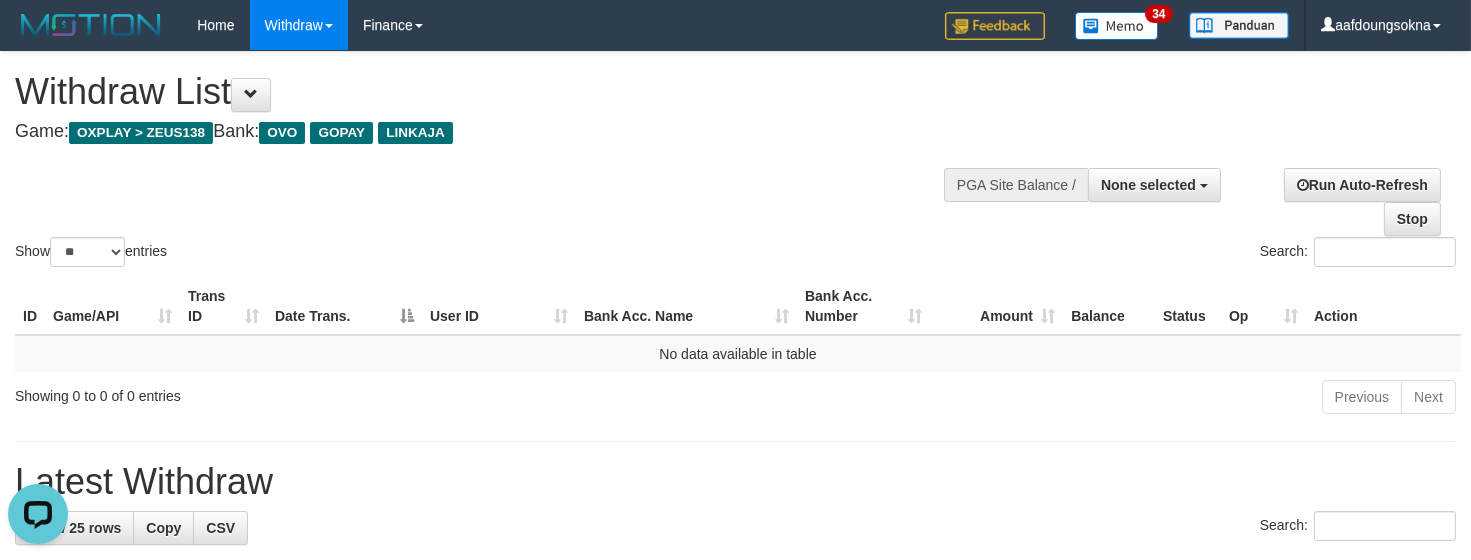 scroll, scrollTop: 0, scrollLeft: 0, axis: both 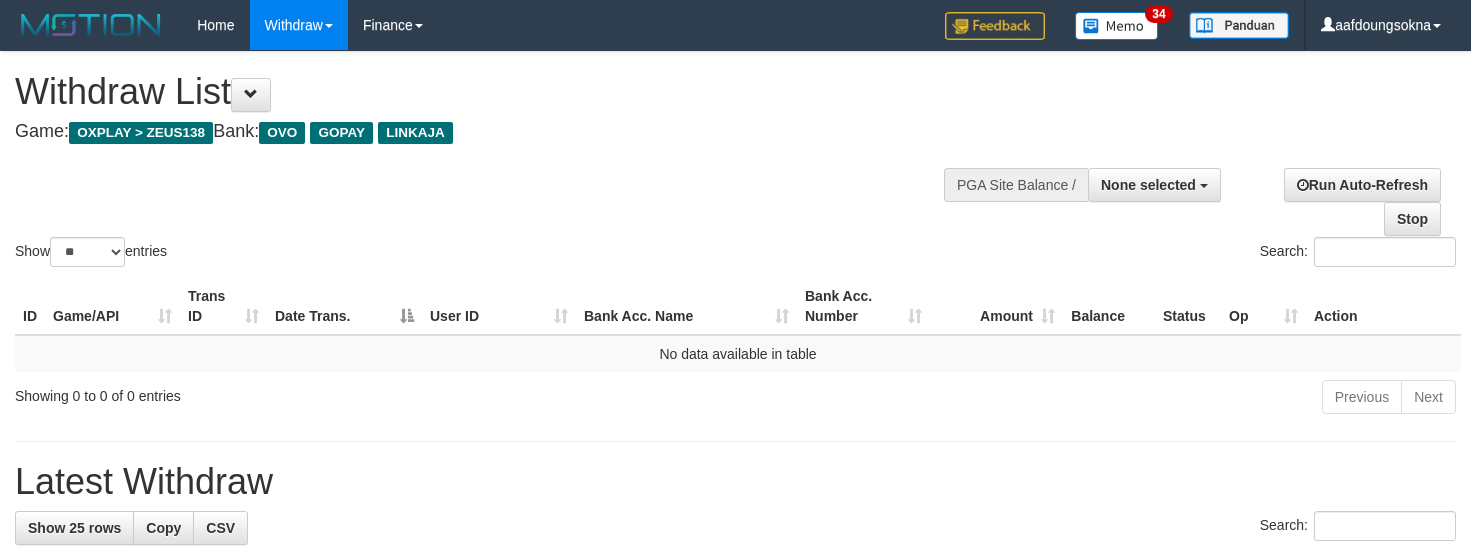 select 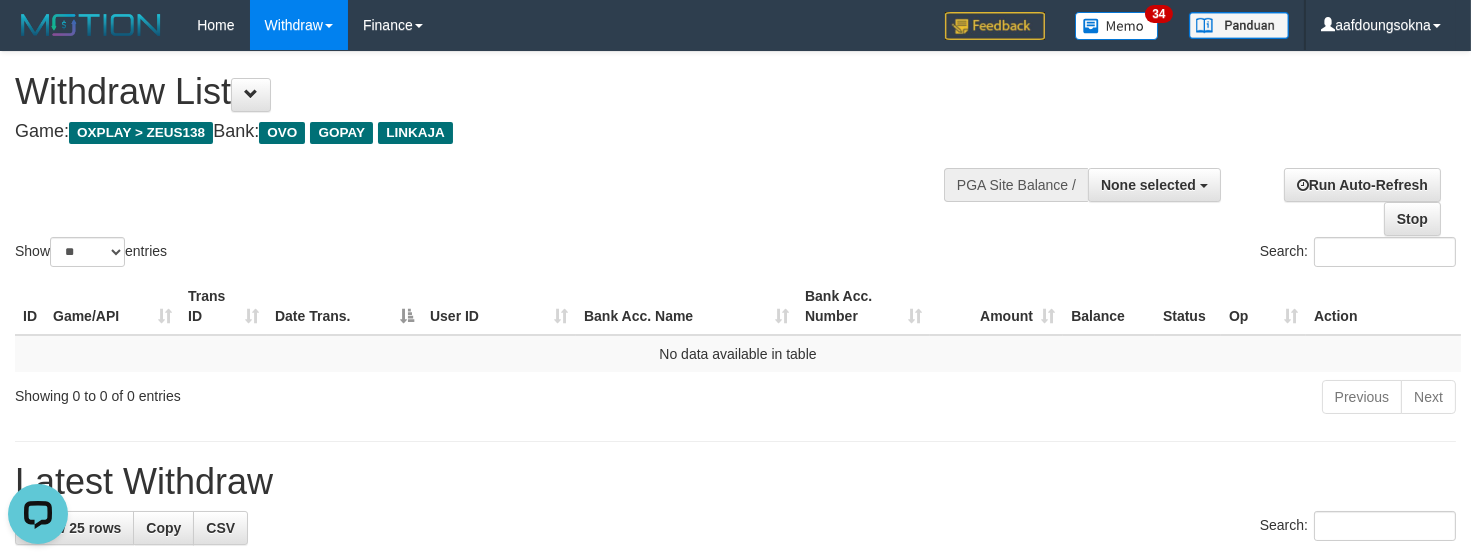 scroll, scrollTop: 0, scrollLeft: 0, axis: both 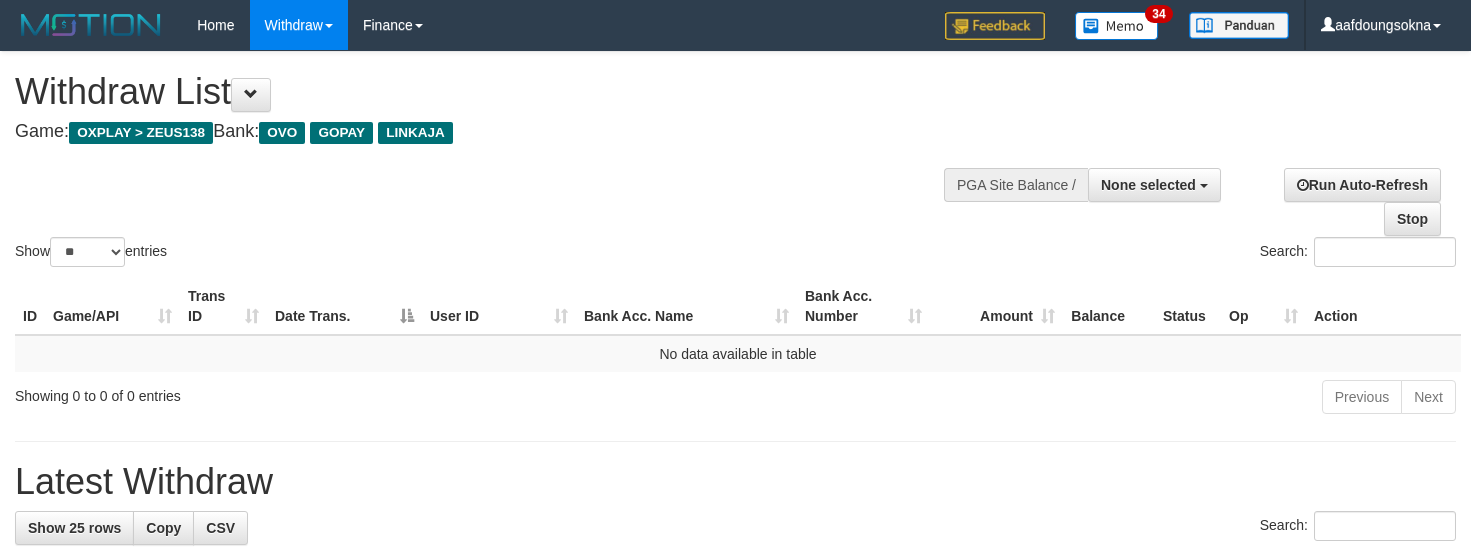 select 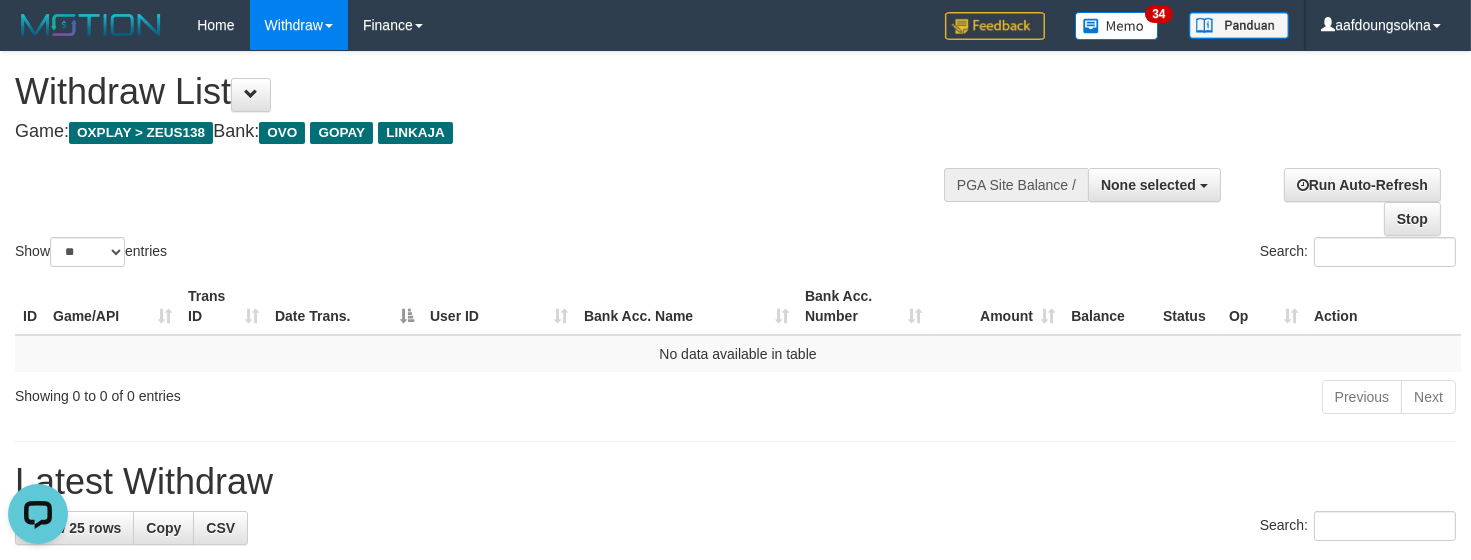 scroll, scrollTop: 0, scrollLeft: 0, axis: both 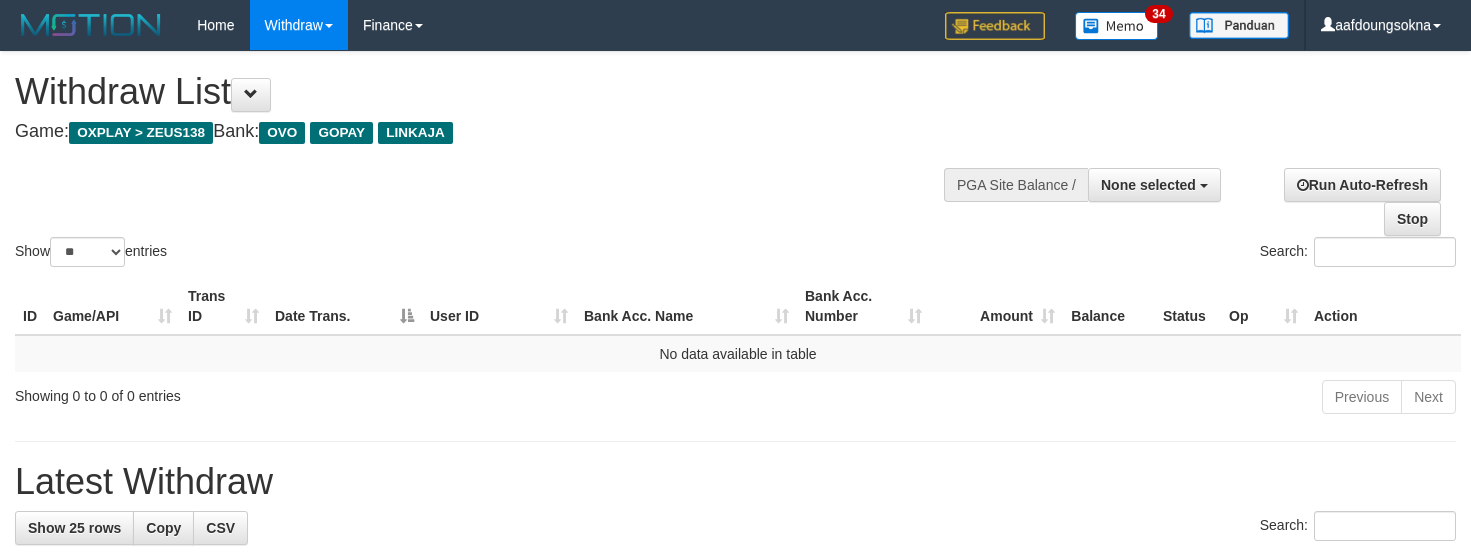 select 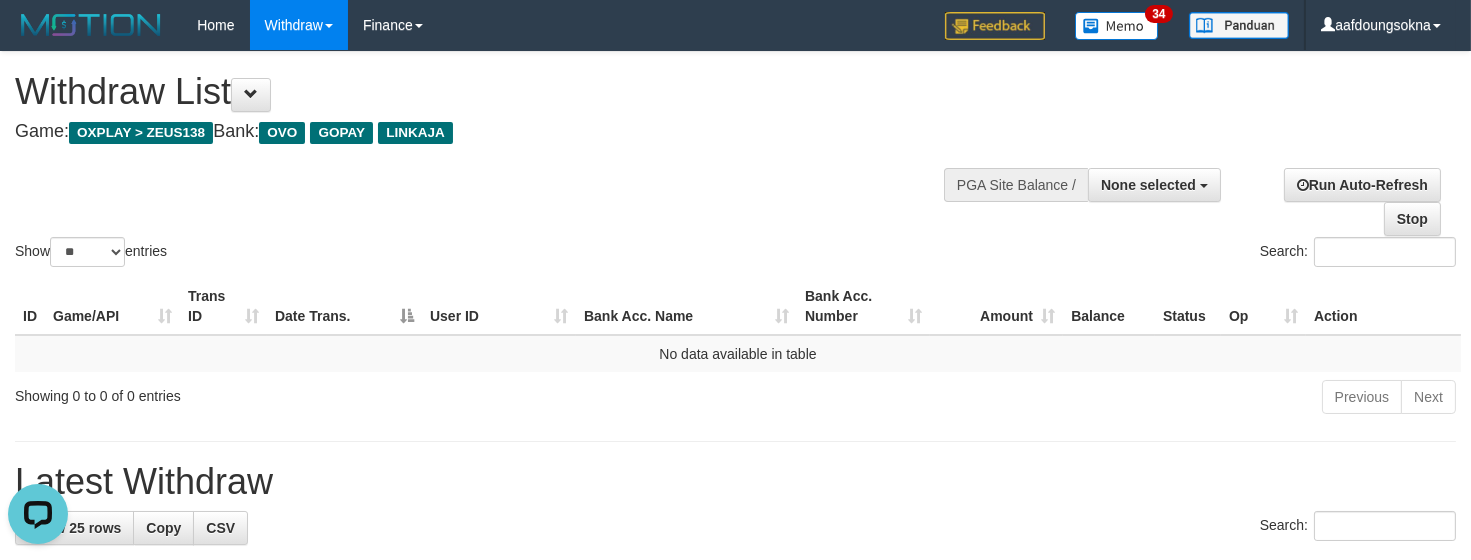 scroll, scrollTop: 0, scrollLeft: 0, axis: both 